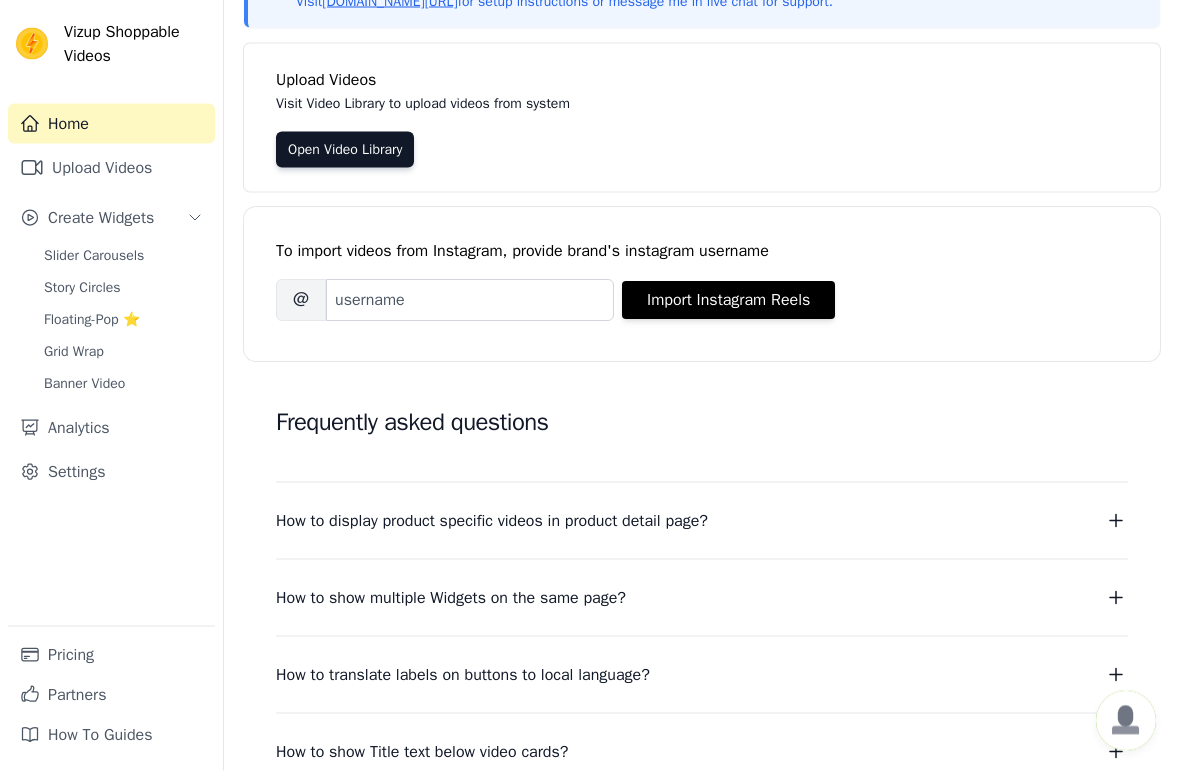 scroll, scrollTop: 162, scrollLeft: 0, axis: vertical 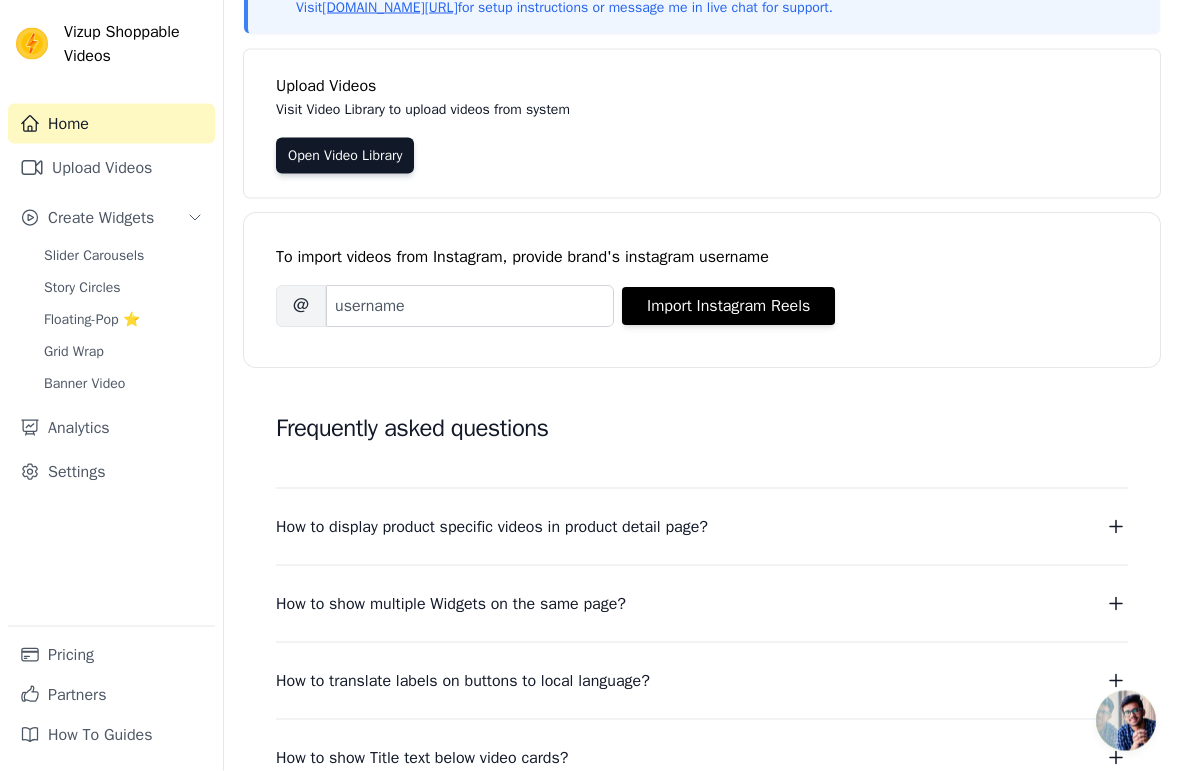 click on "Open Video Library" at bounding box center (345, 156) 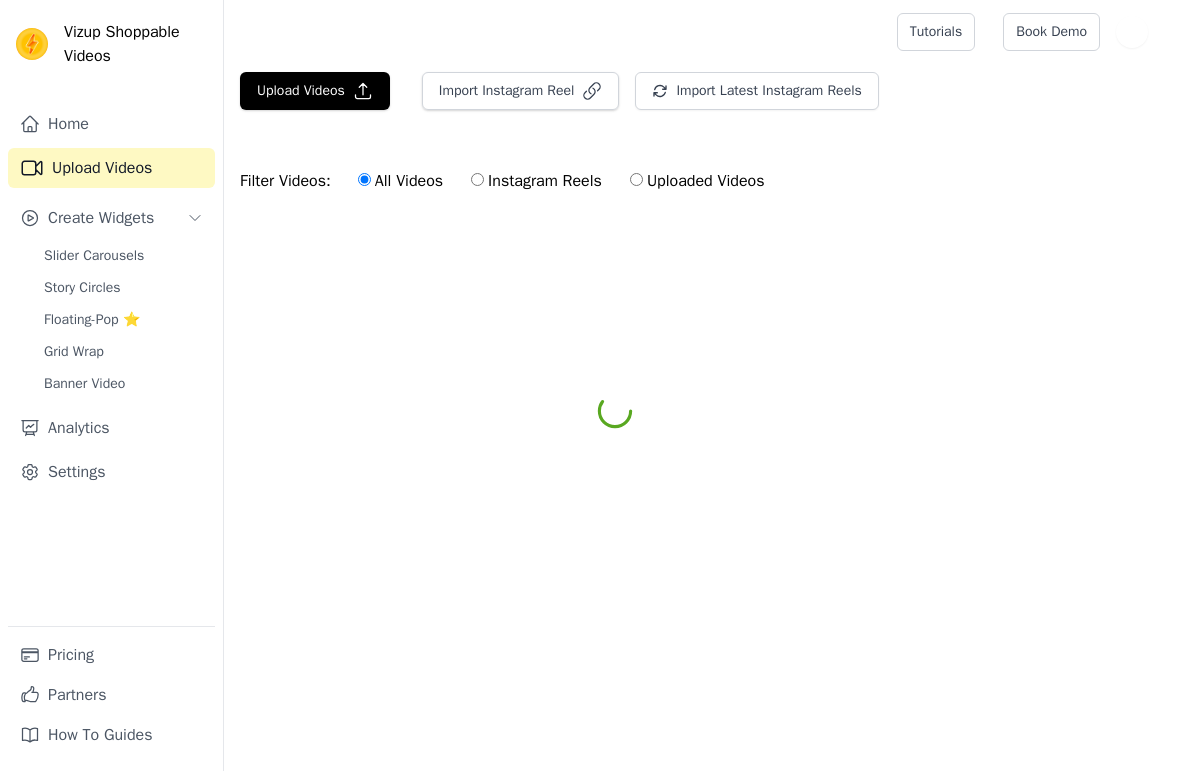 scroll, scrollTop: 0, scrollLeft: 0, axis: both 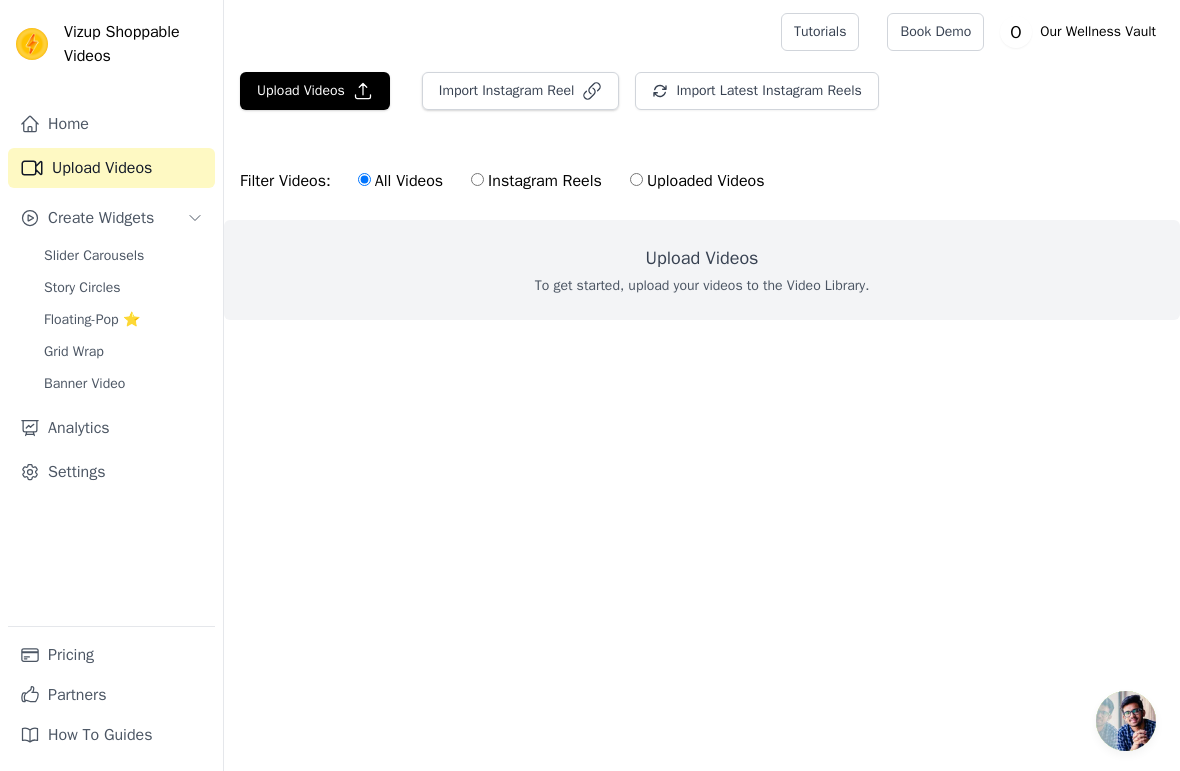 click on "Uploaded Videos" at bounding box center [697, 181] 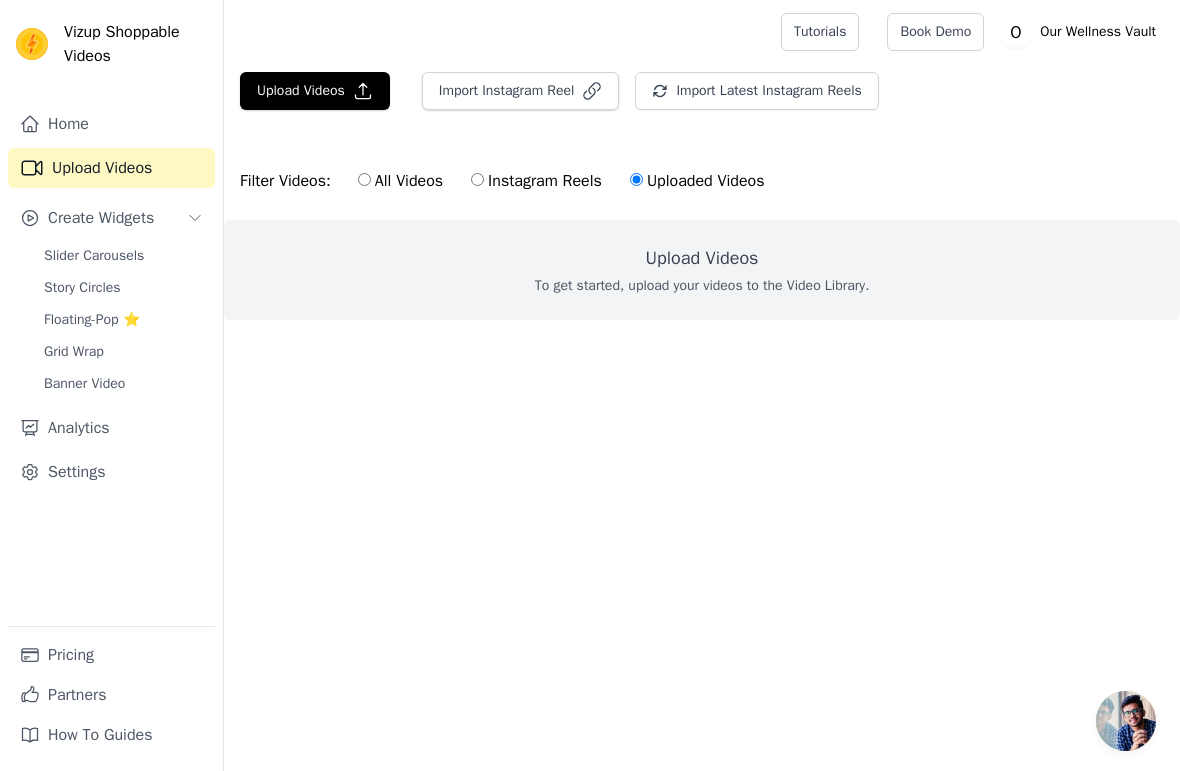 click on "Uploaded Videos" at bounding box center [697, 181] 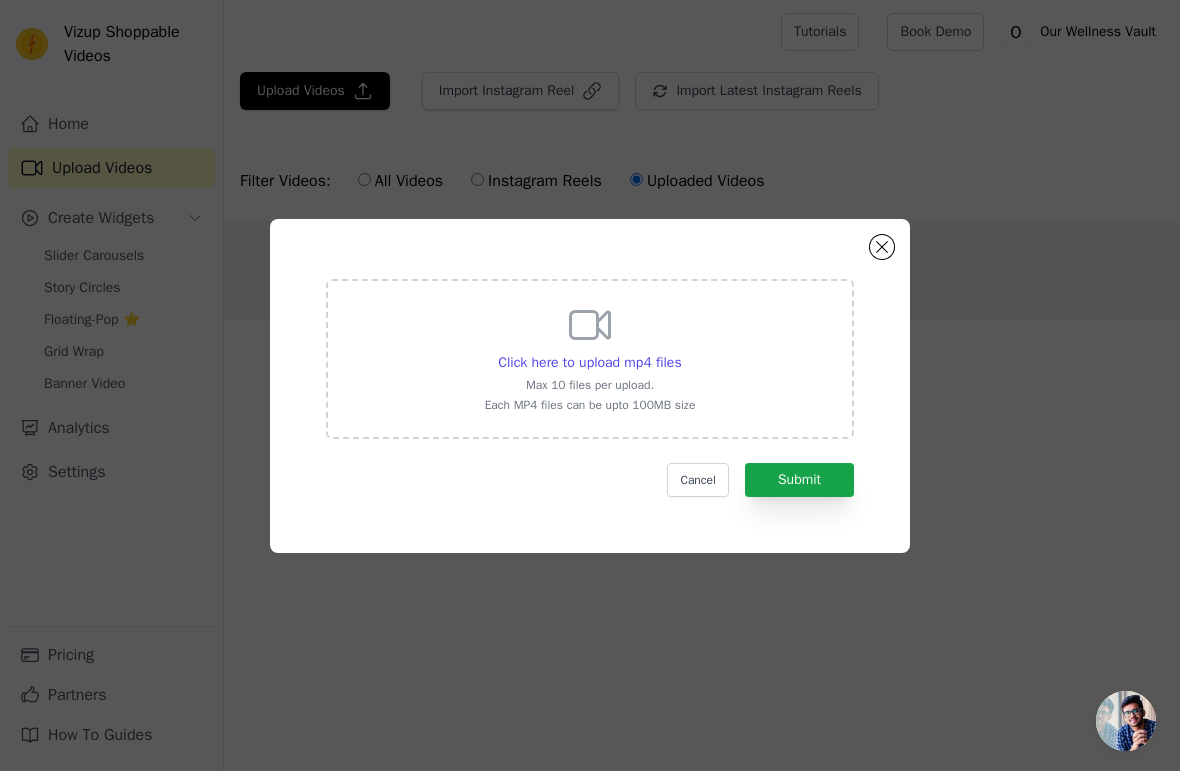 click on "Click here to upload mp4 files     Max 10 files per upload.   Each MP4 files can be upto 100MB size" at bounding box center (590, 359) 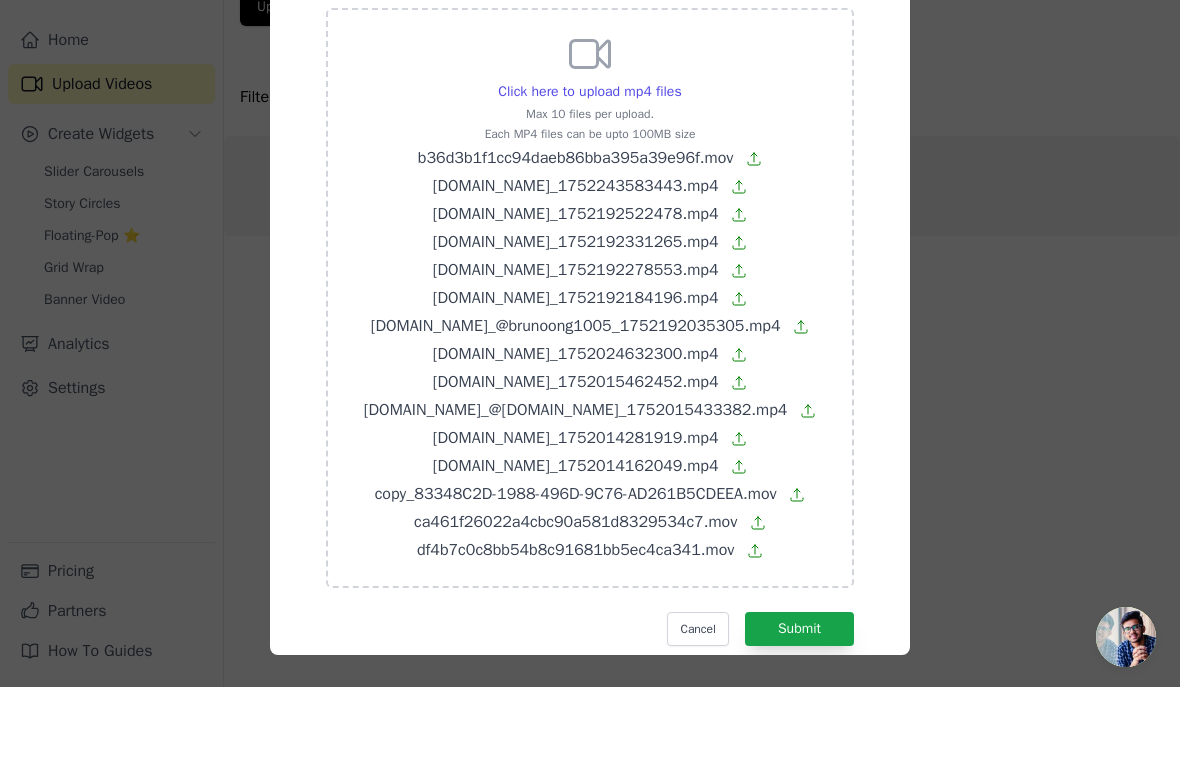 click on "Submit" at bounding box center (799, 713) 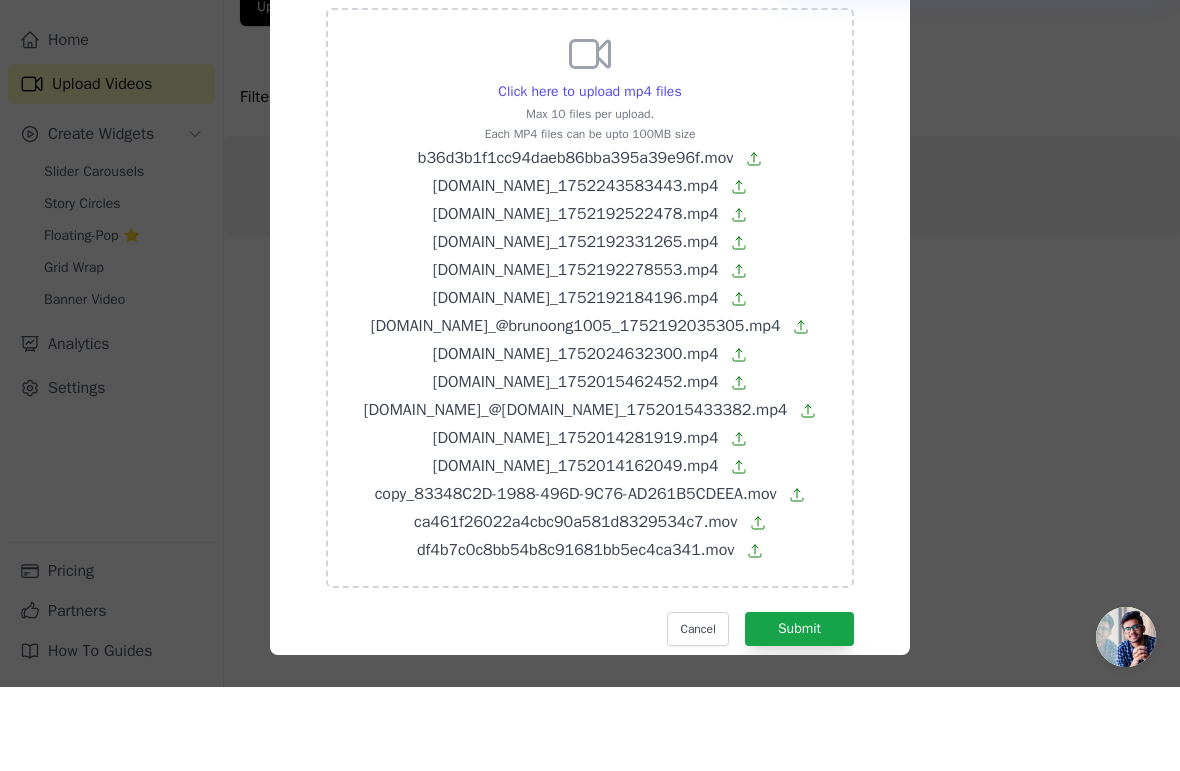 scroll, scrollTop: 1, scrollLeft: 0, axis: vertical 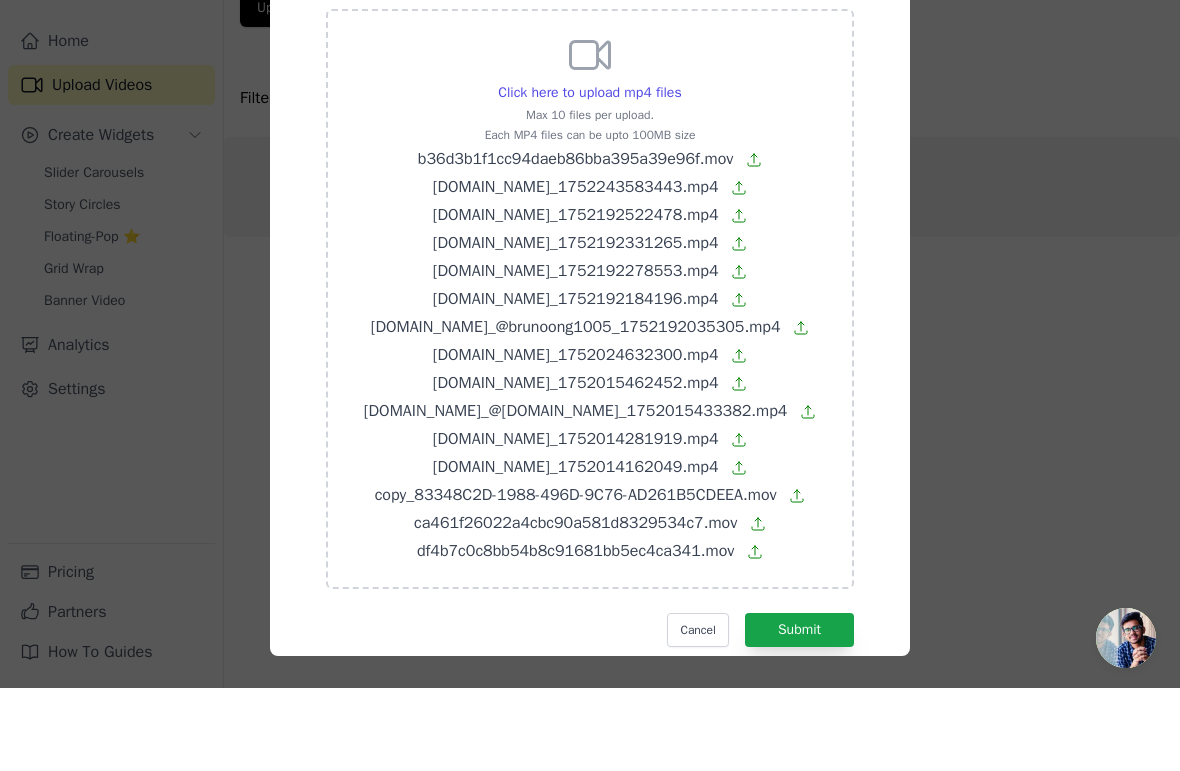 click on "Submit" at bounding box center [799, 713] 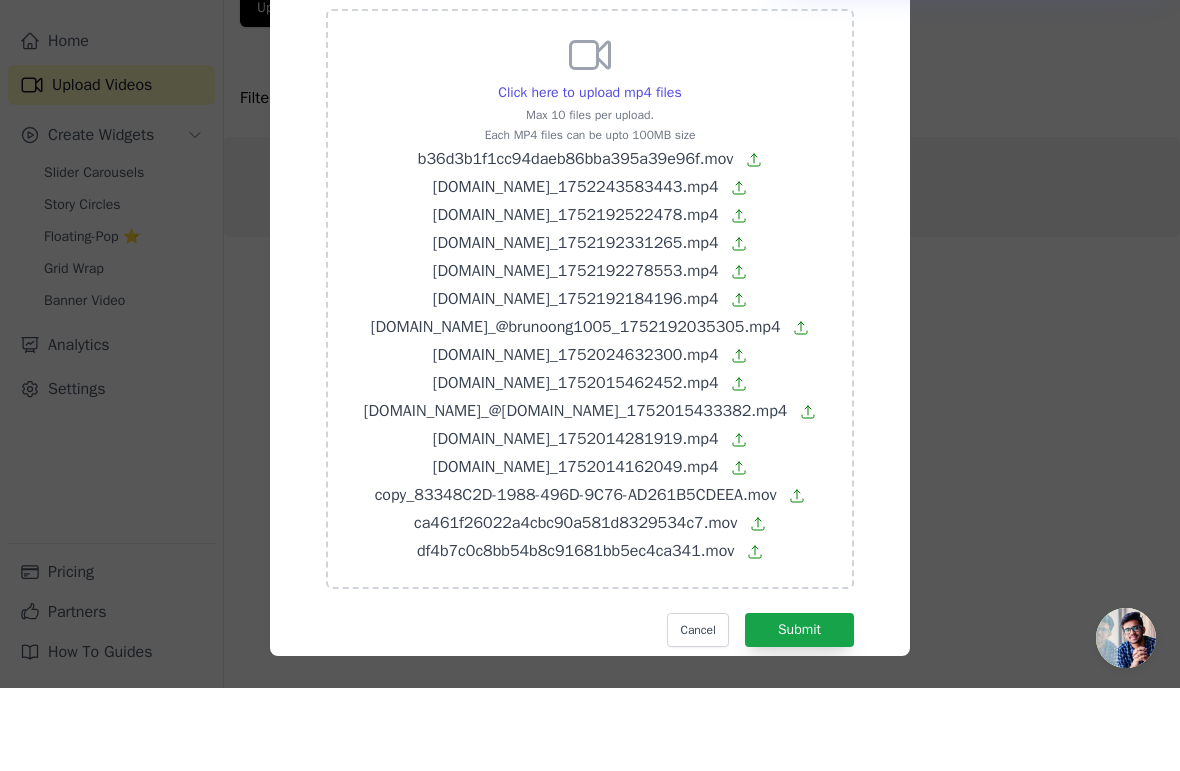 click on "Submit" at bounding box center (799, 713) 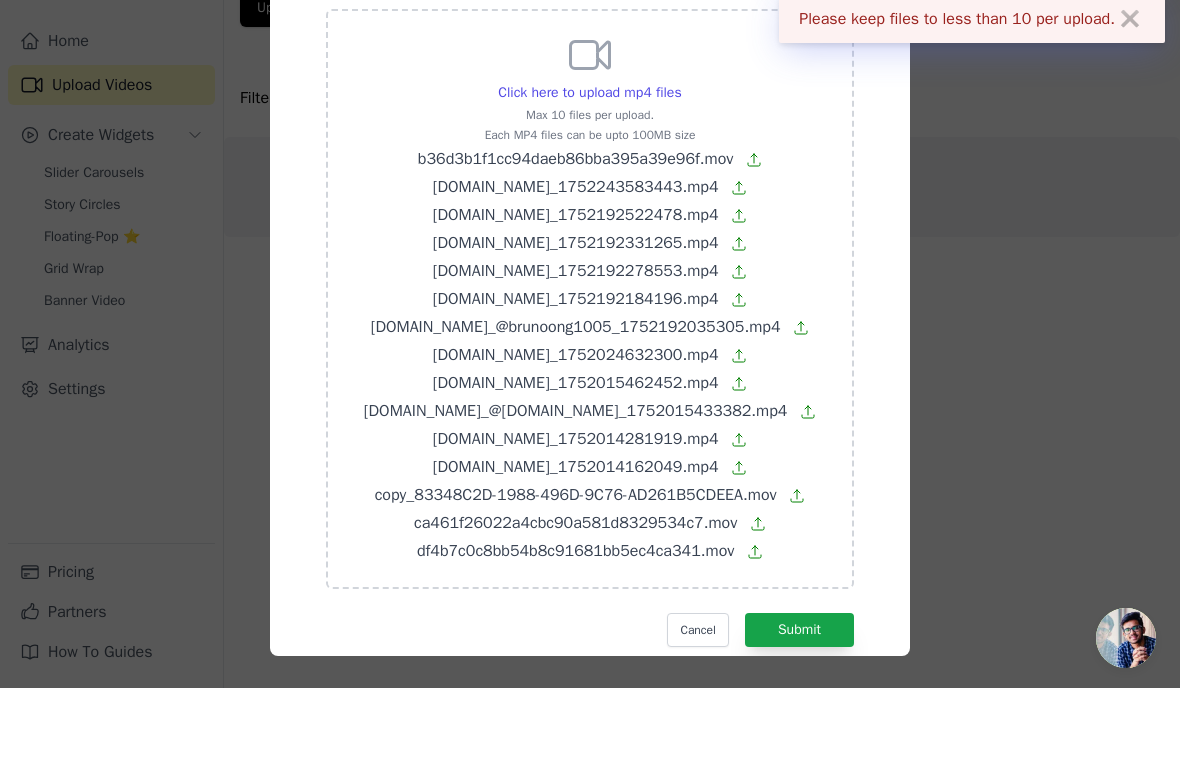 click on "Submit" at bounding box center (799, 713) 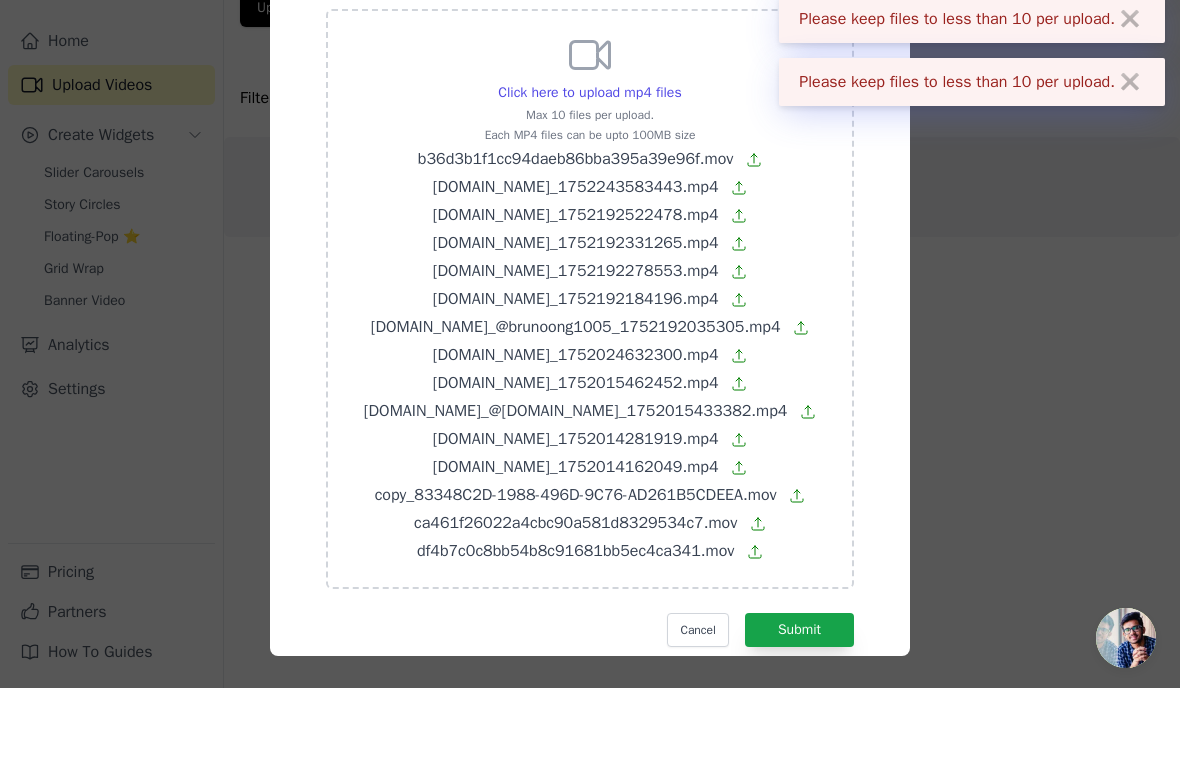 click on "Submit" at bounding box center [799, 713] 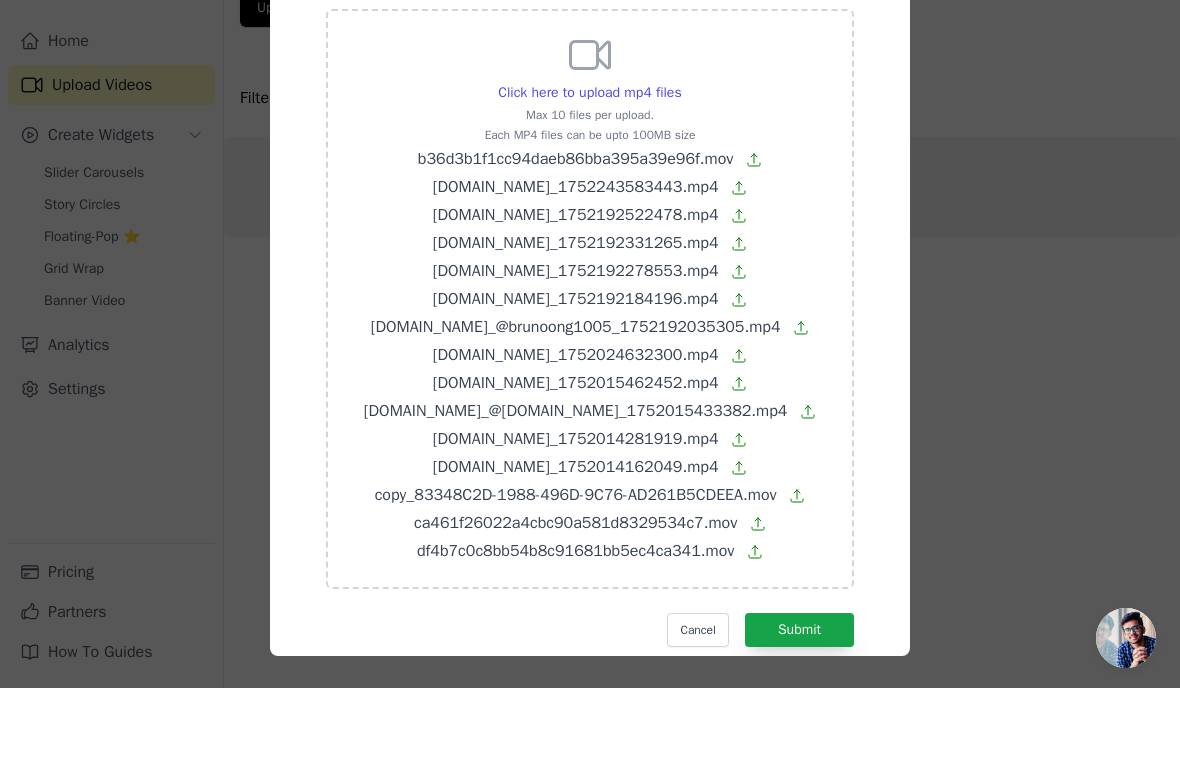 click on "Cancel" at bounding box center (697, 713) 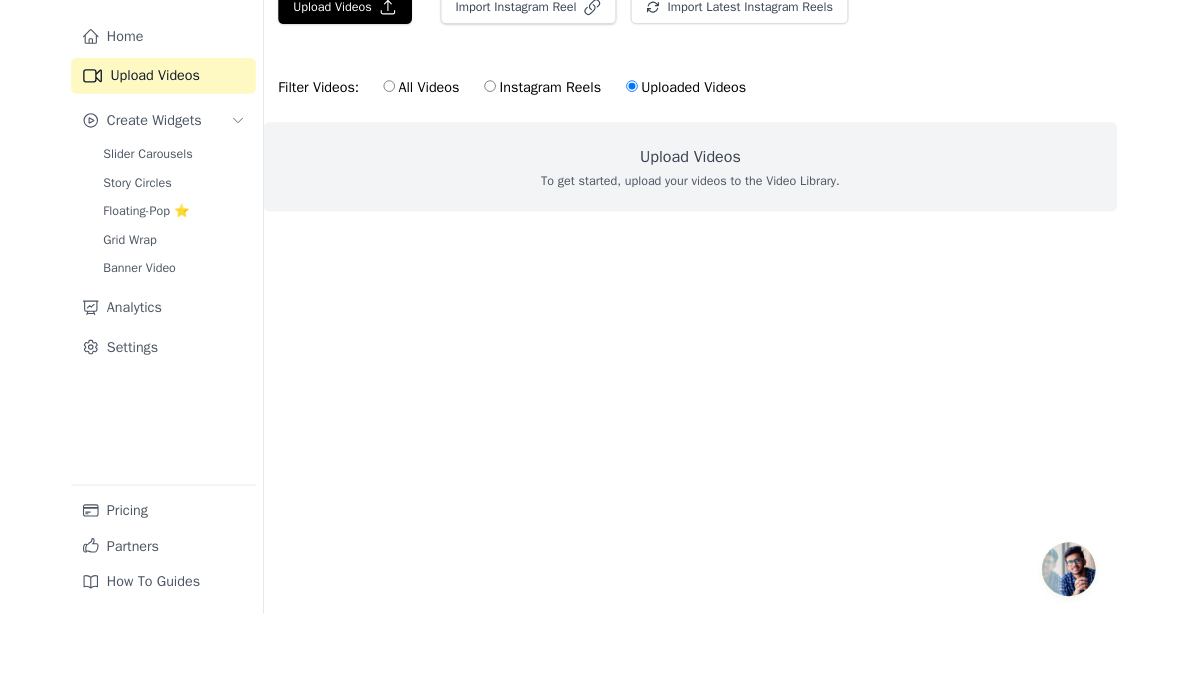 scroll, scrollTop: 0, scrollLeft: 0, axis: both 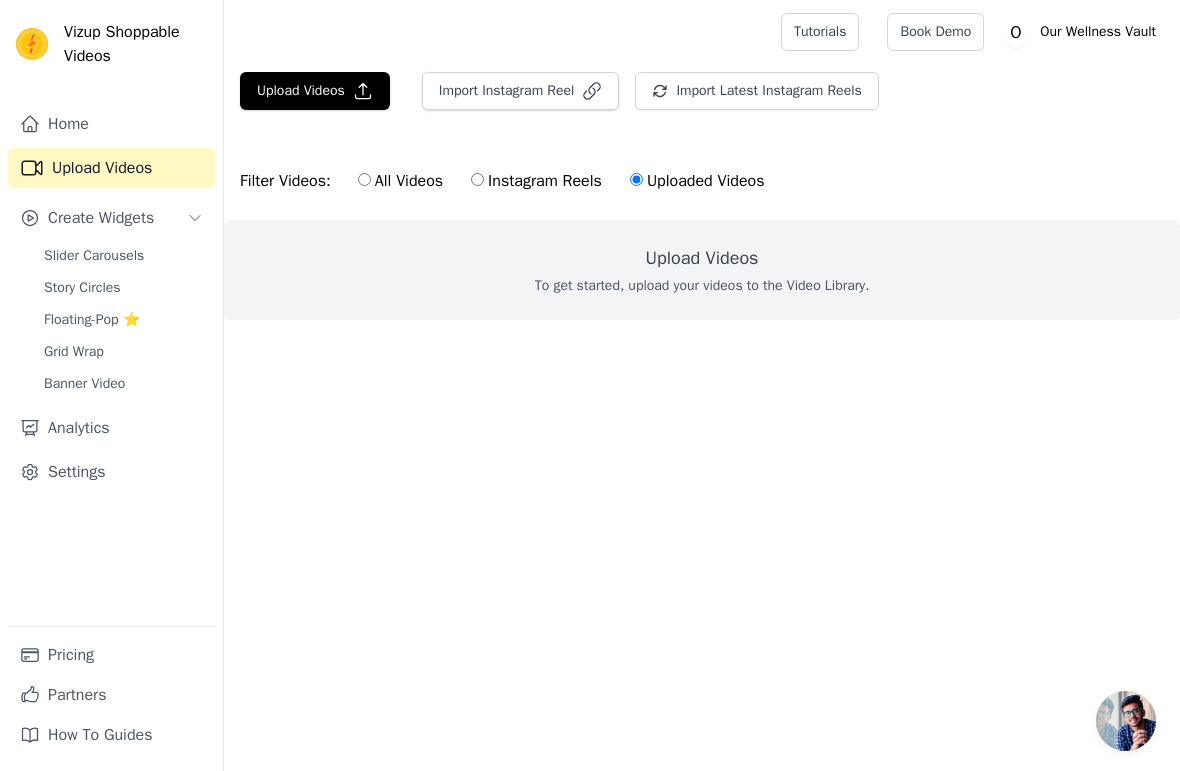 click on "Upload Videos" at bounding box center [315, 91] 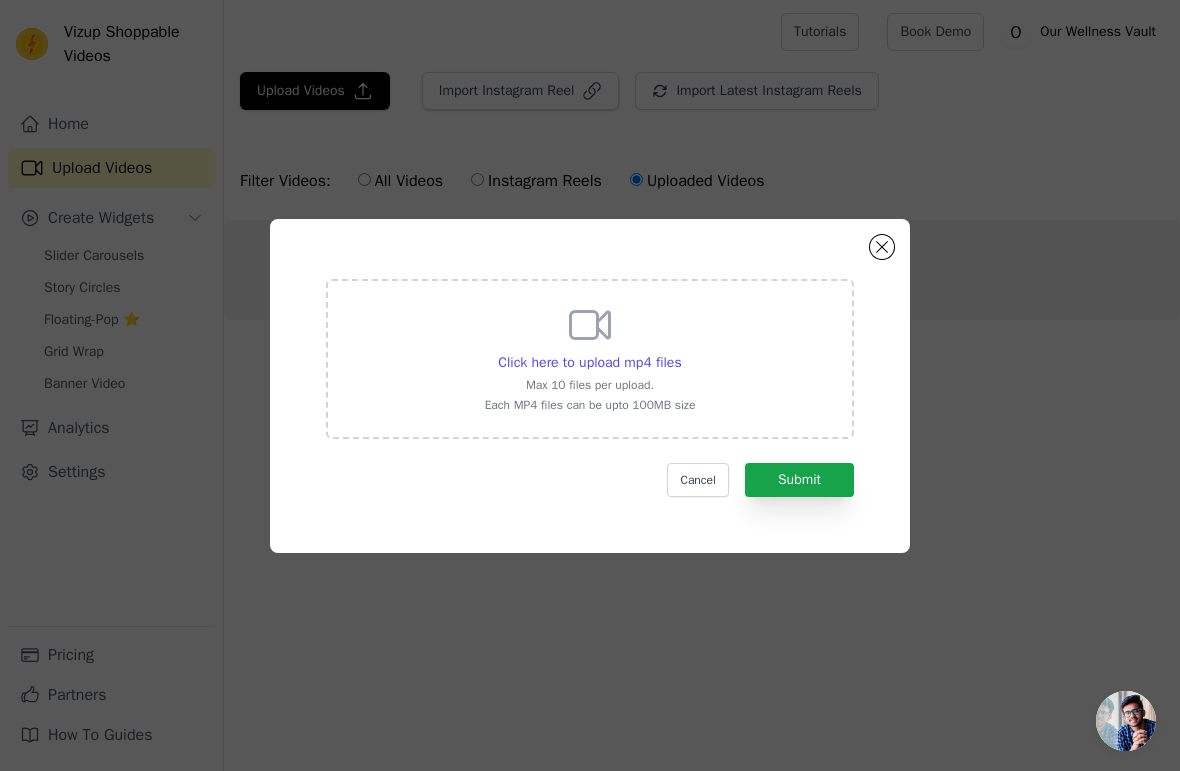 click on "Submit" at bounding box center [799, 480] 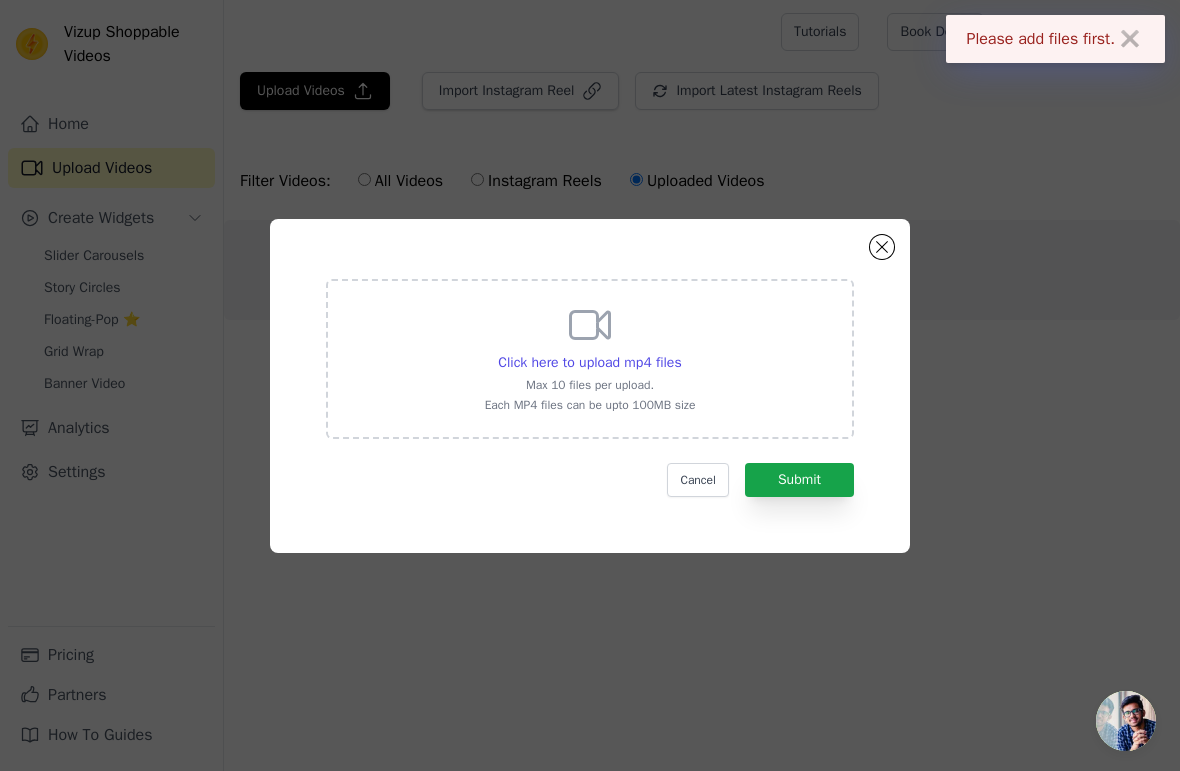 click on "Click here to upload mp4 files" at bounding box center (589, 362) 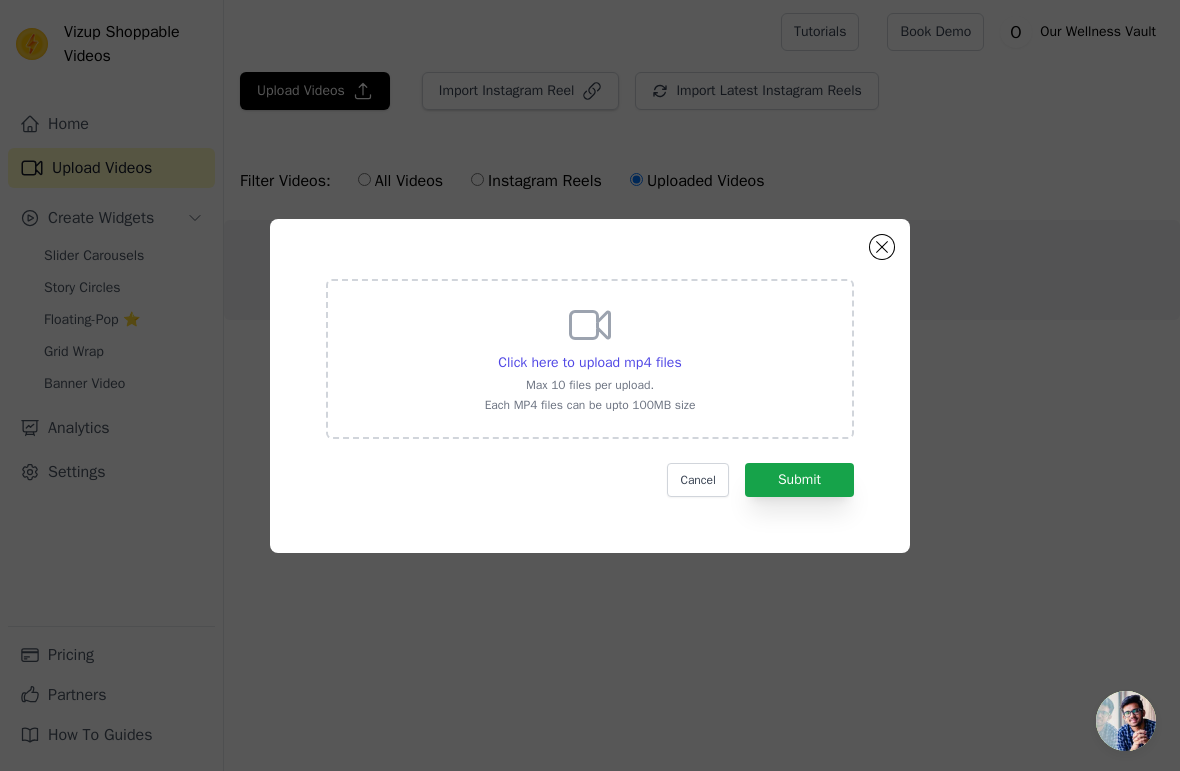 type on "C:\fakepath\b36d3b1f1cc94daeb86bba395a39e96f.mov" 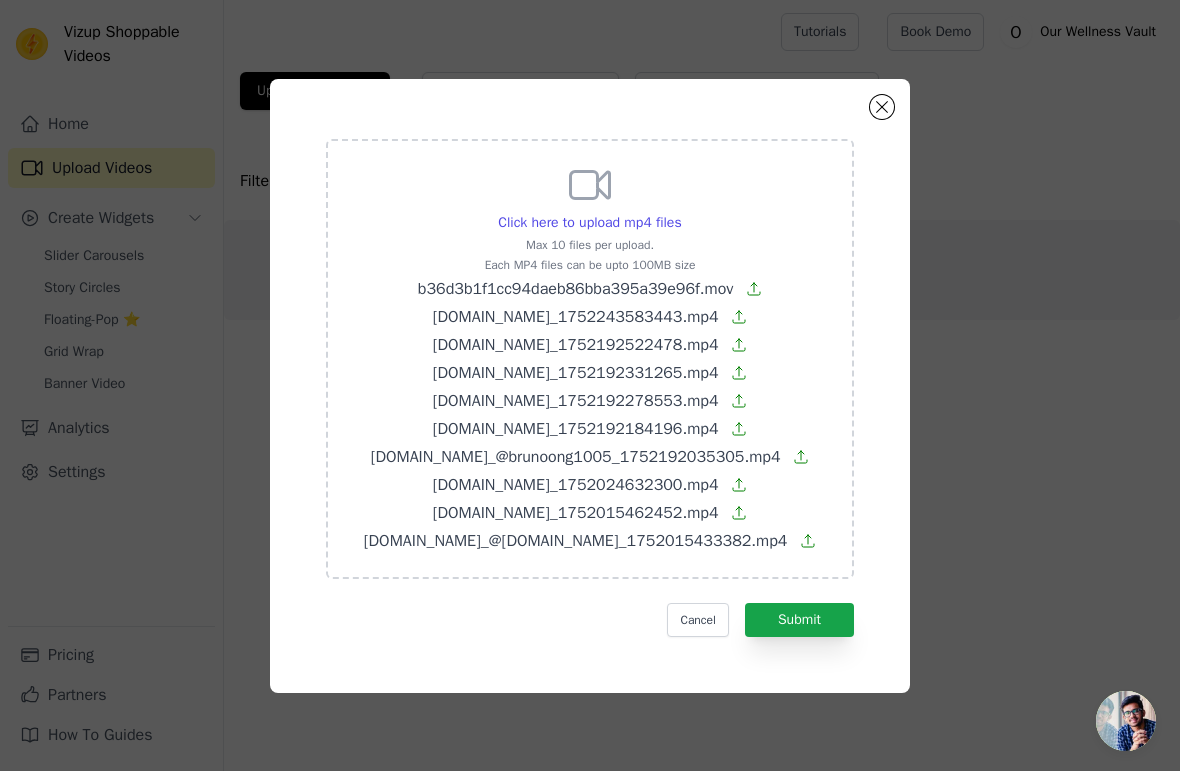 click on "Submit" at bounding box center [799, 620] 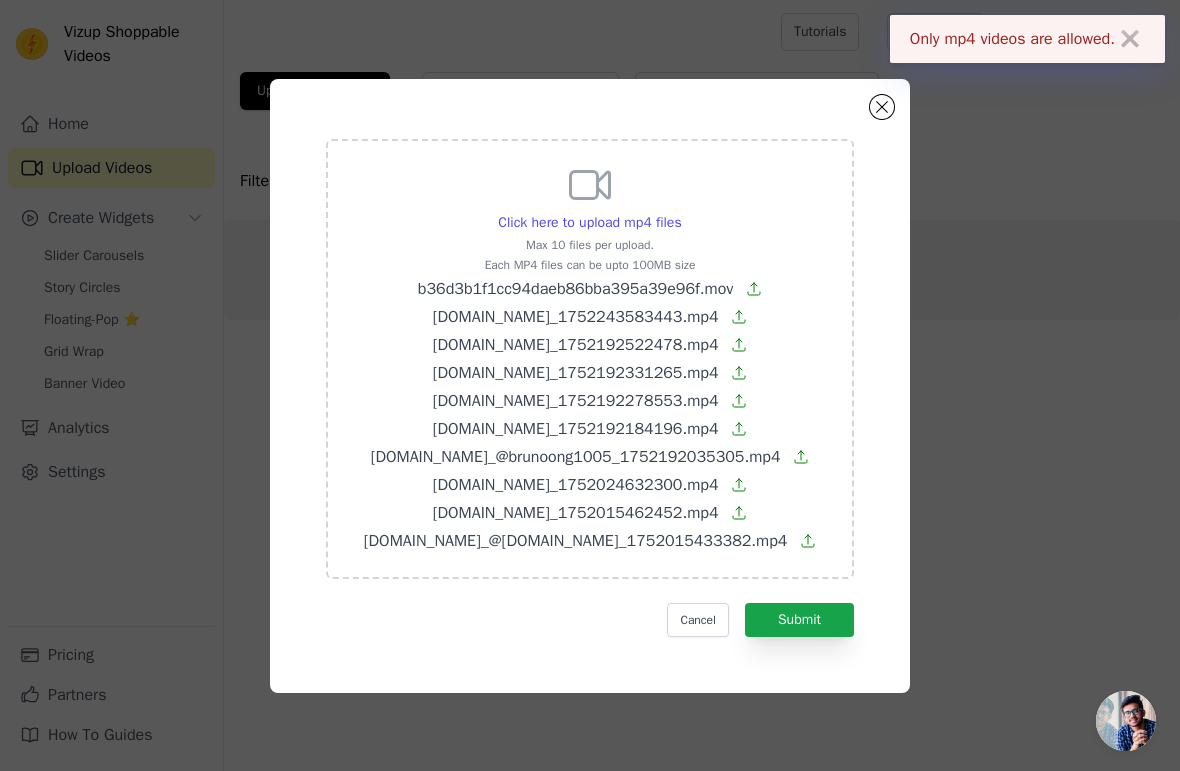 click on "Submit" at bounding box center (799, 620) 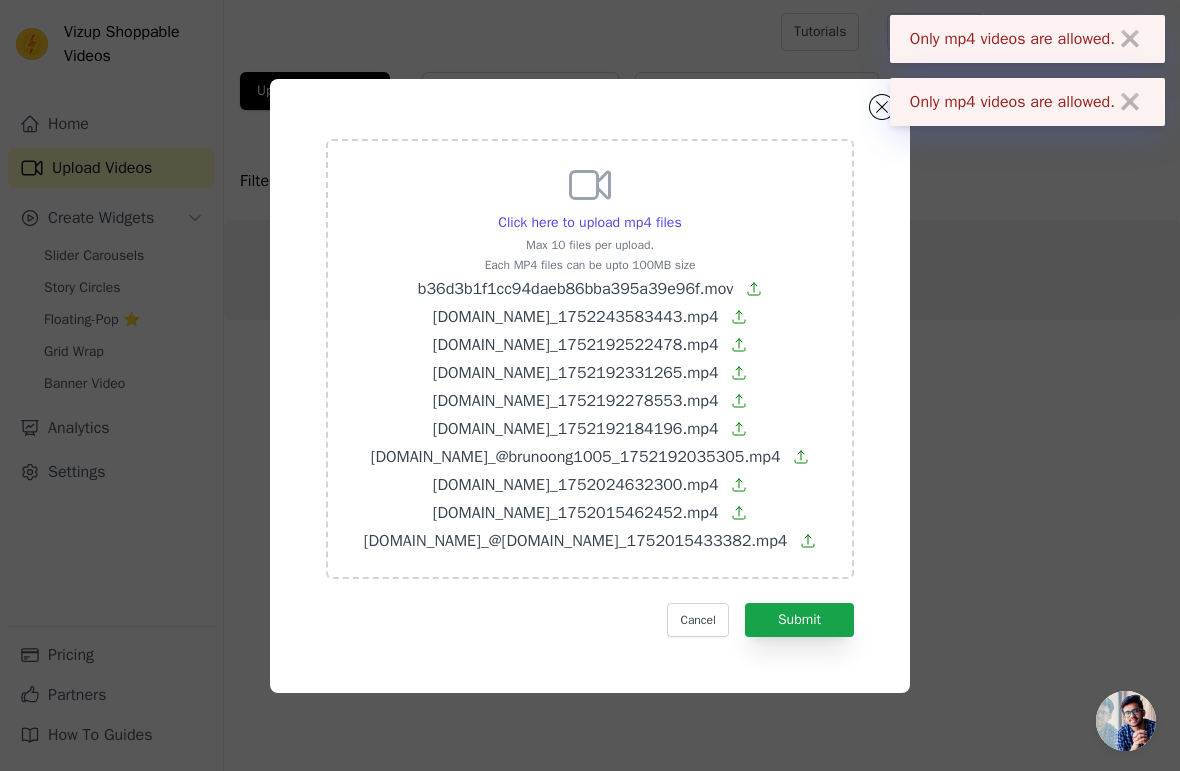 click on "Submit" at bounding box center [799, 620] 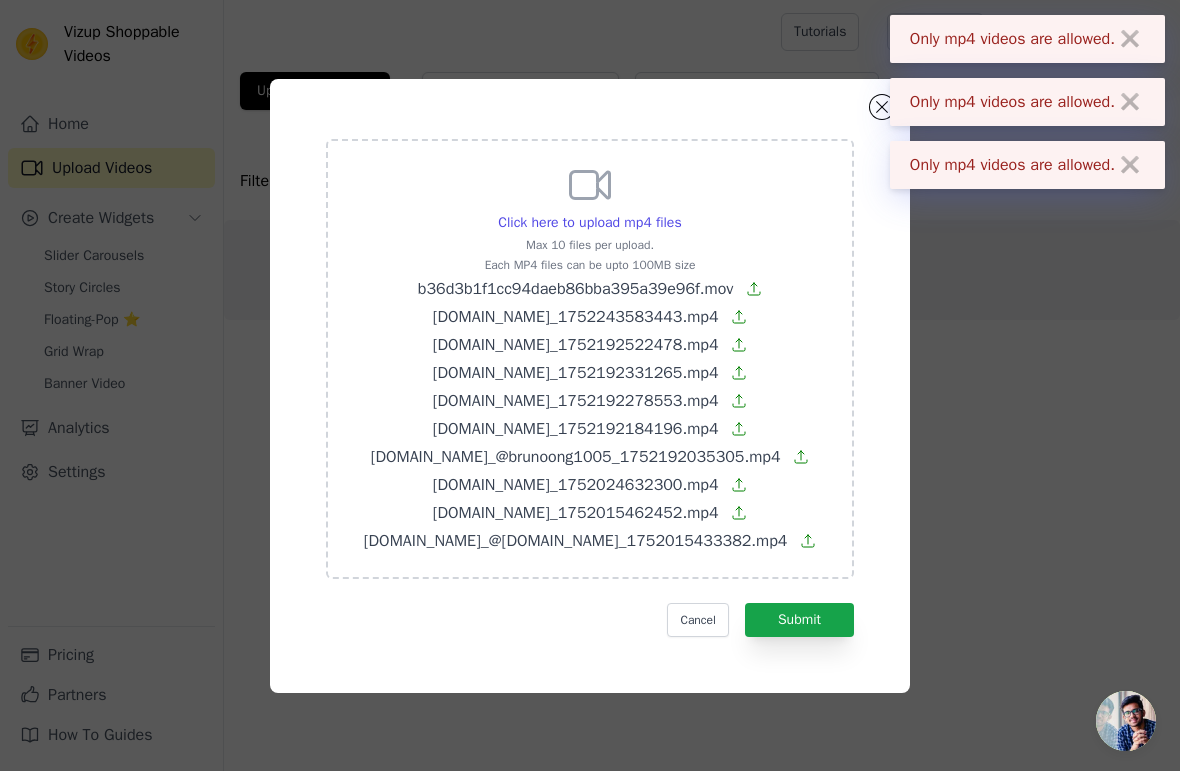 click on "Submit" at bounding box center [799, 620] 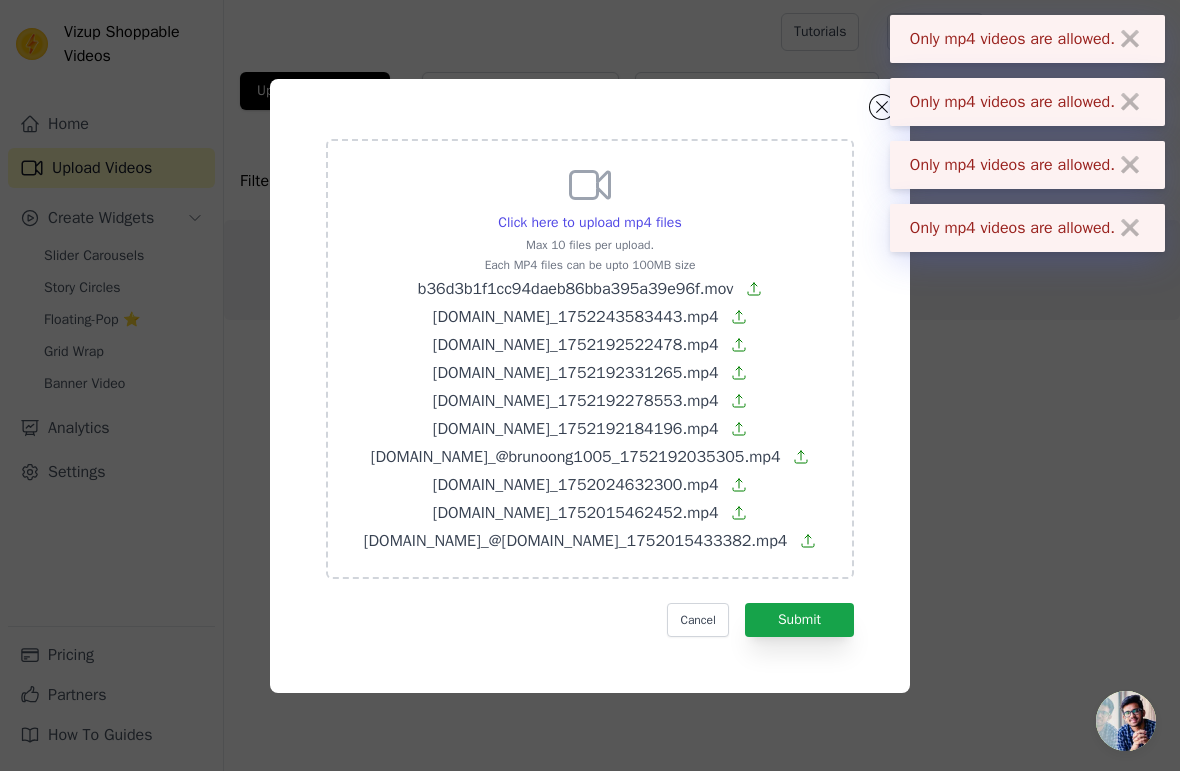 click on "Submit" at bounding box center [799, 620] 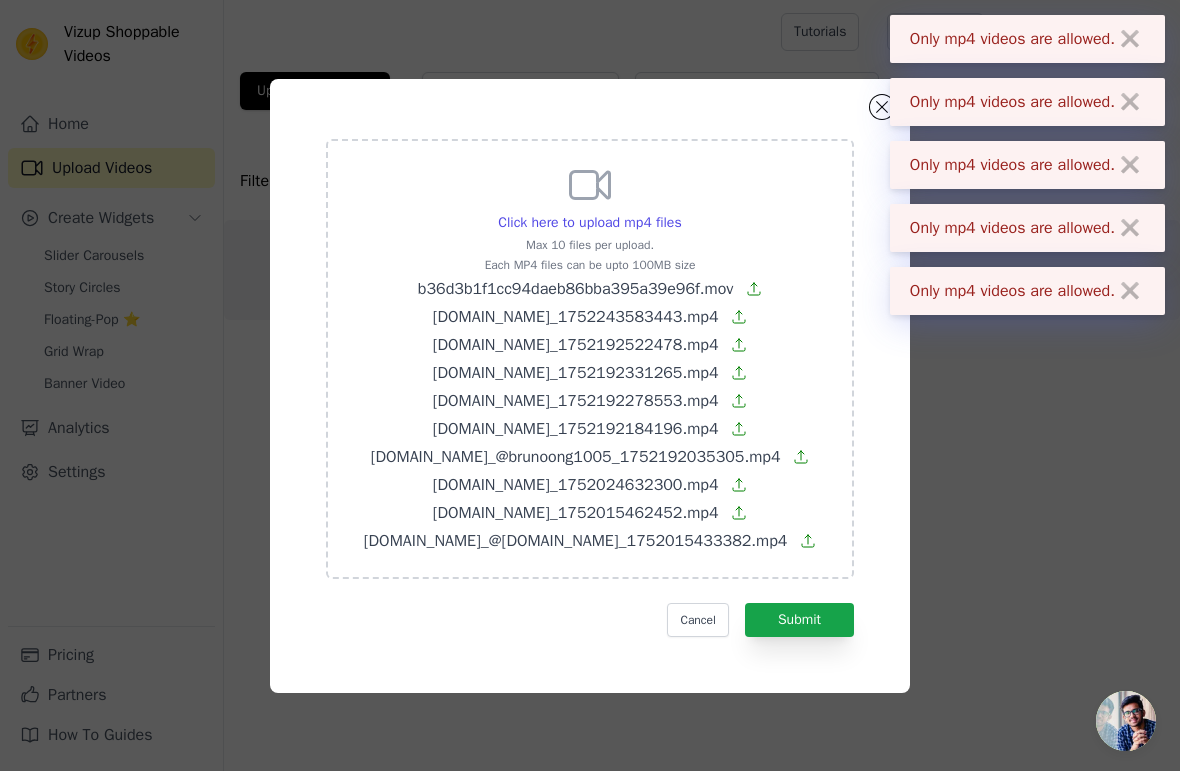 click on "Only mp4 videos are allowed. ✖" at bounding box center (1027, 165) 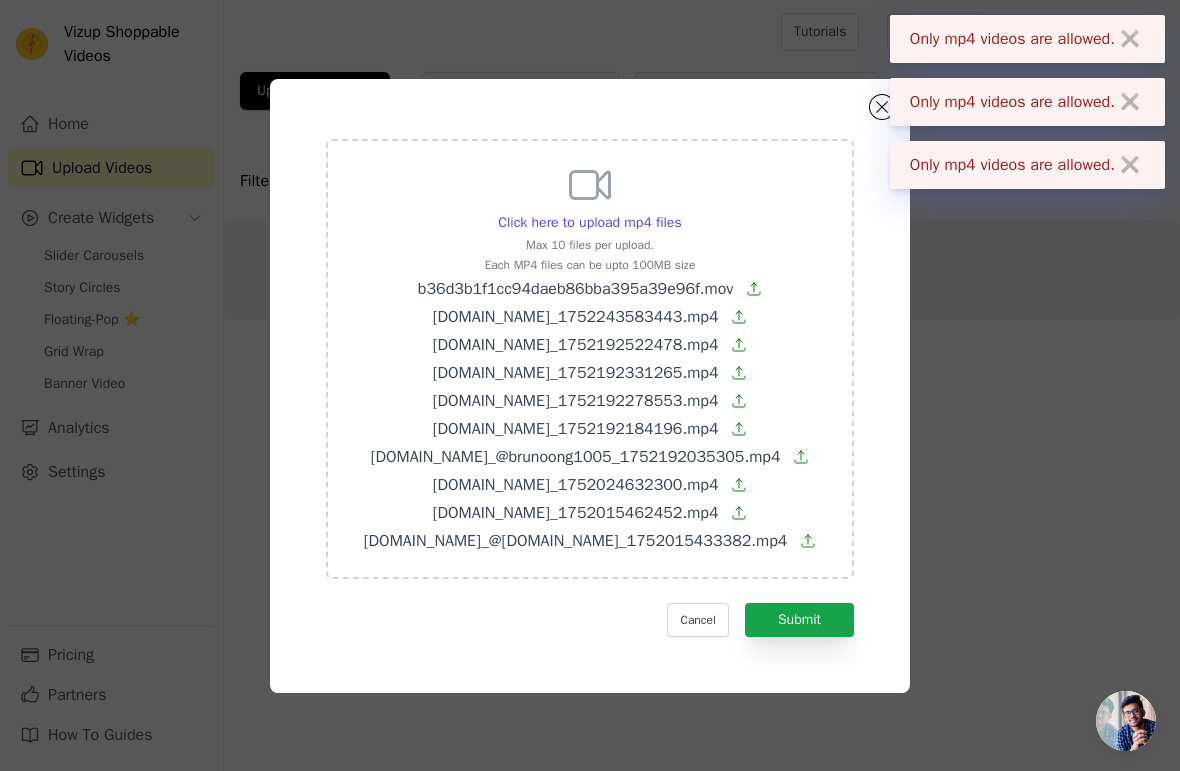 click on "Cancel" at bounding box center (697, 620) 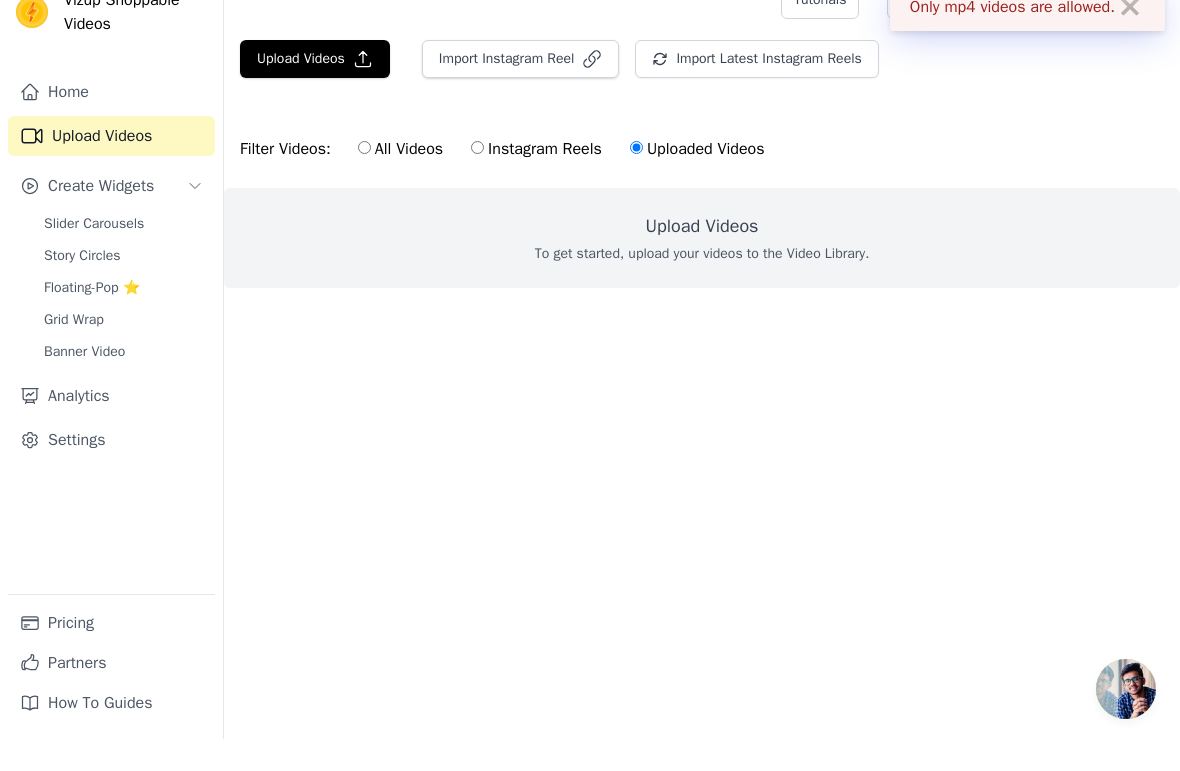click on "Upload Videos" at bounding box center [315, 91] 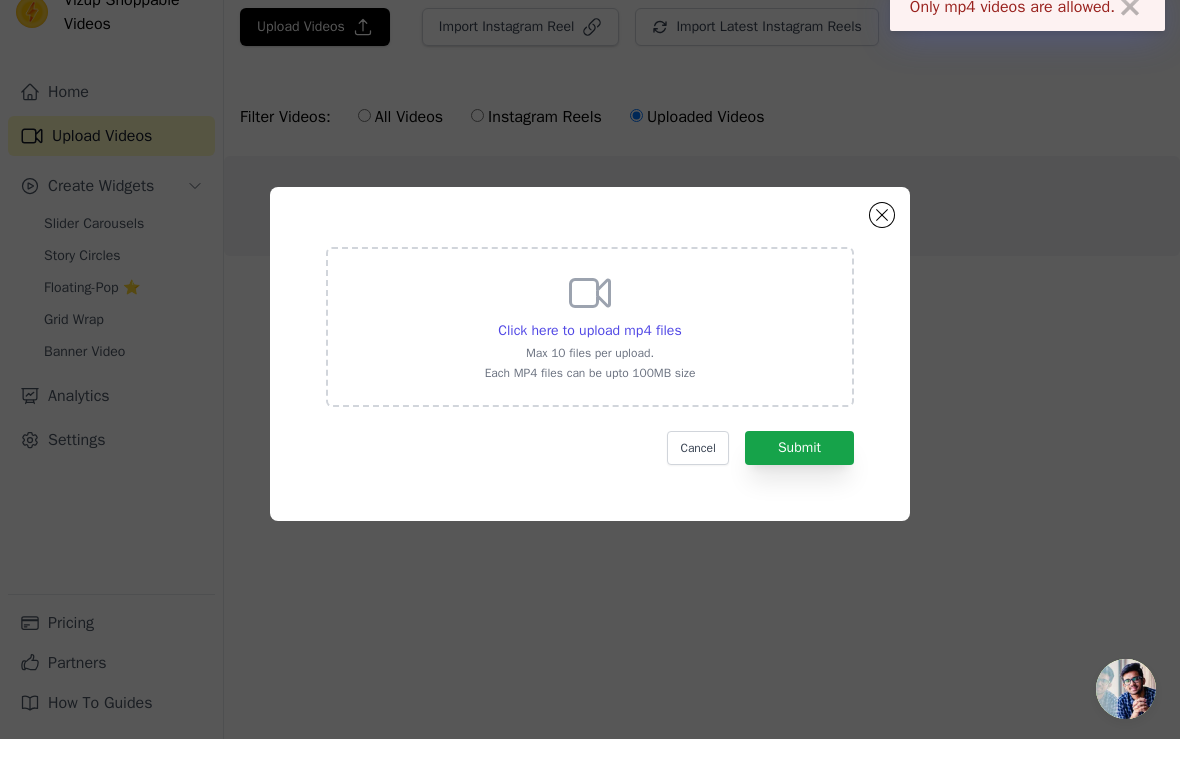 click on "Click here to upload mp4 files     Max 10 files per upload.   Each MP4 files can be upto 100MB size" at bounding box center [590, 357] 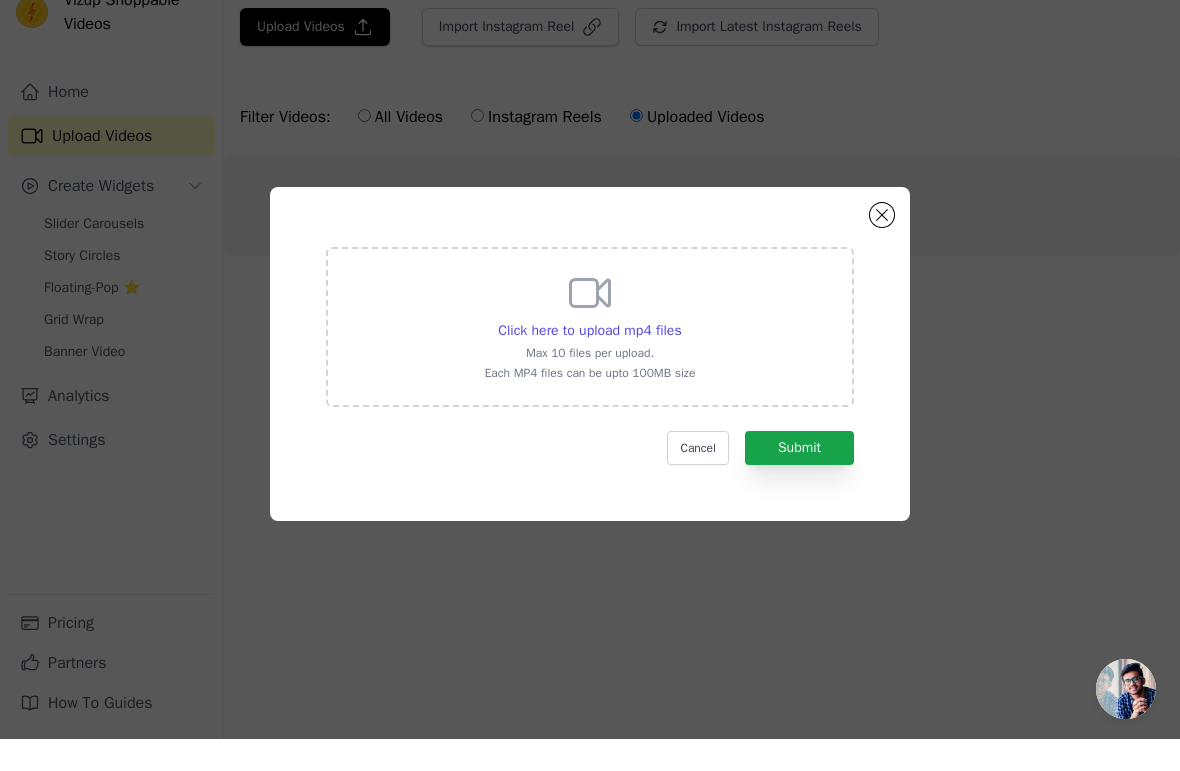type on "C:\fakepath\b36d3b1f1cc94daeb86bba395a39e96f.mov" 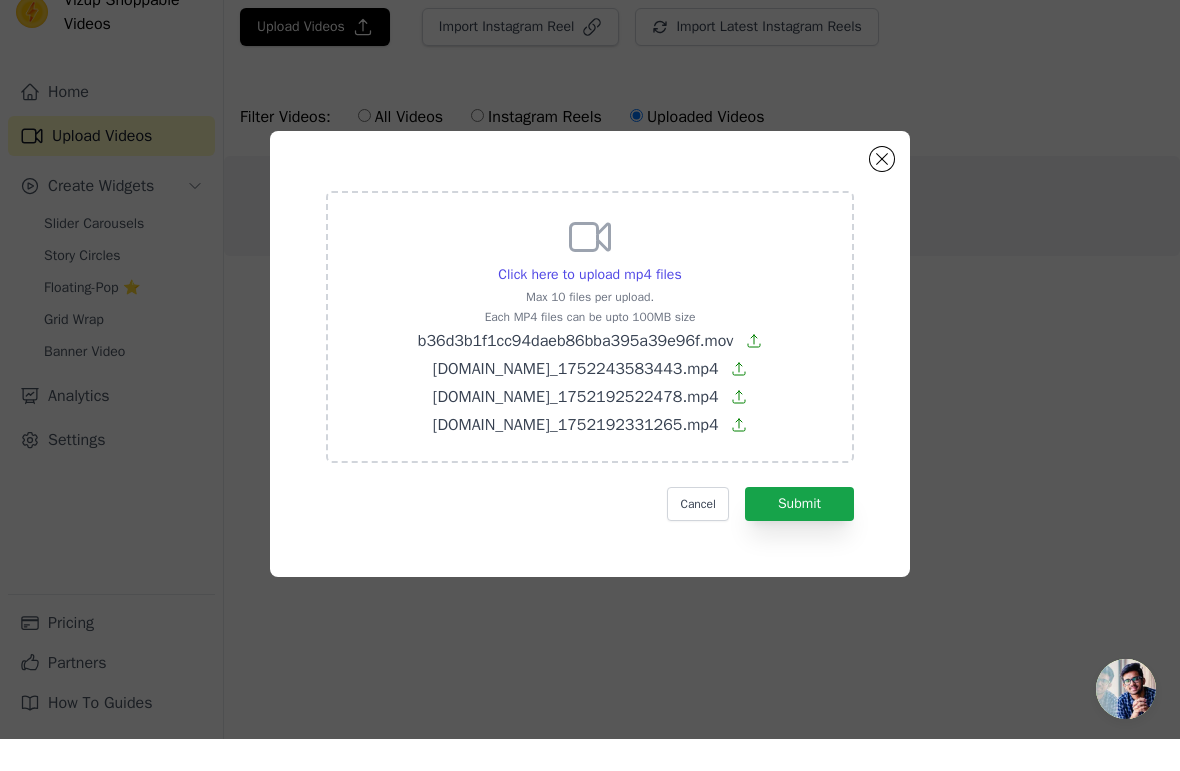 click on "Submit" at bounding box center [799, 536] 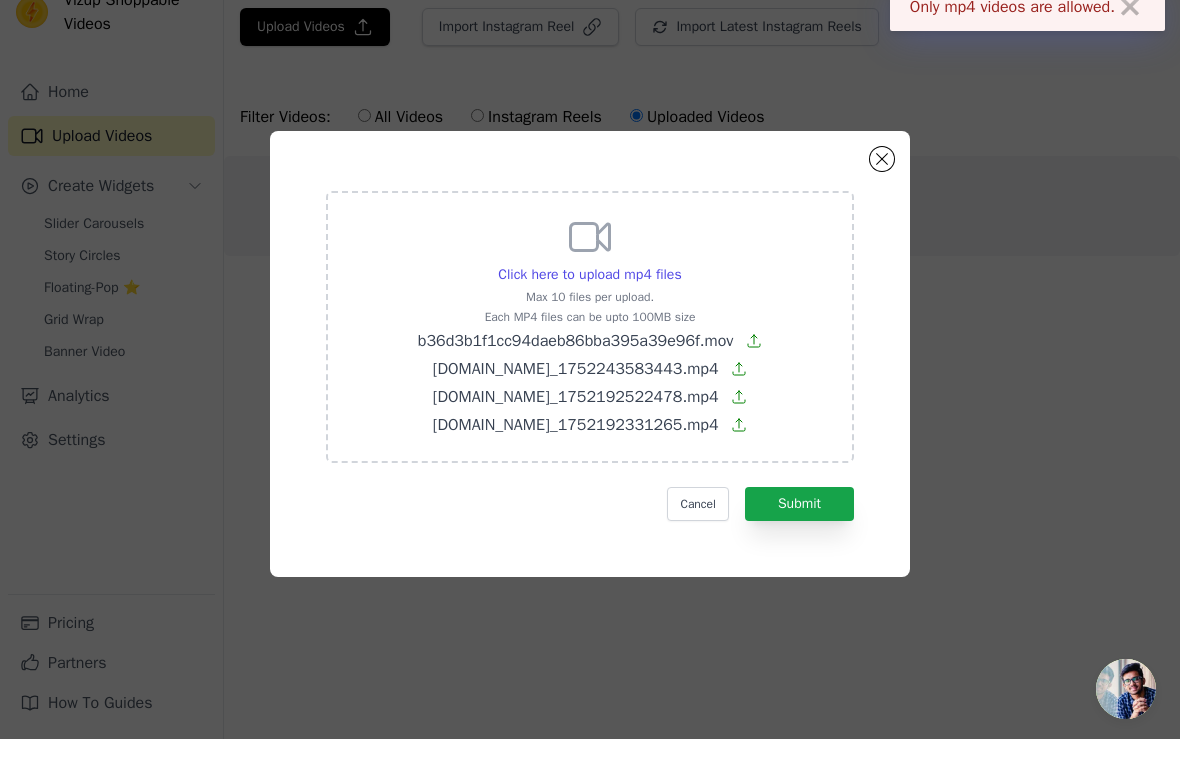 click on "Submit" at bounding box center [799, 536] 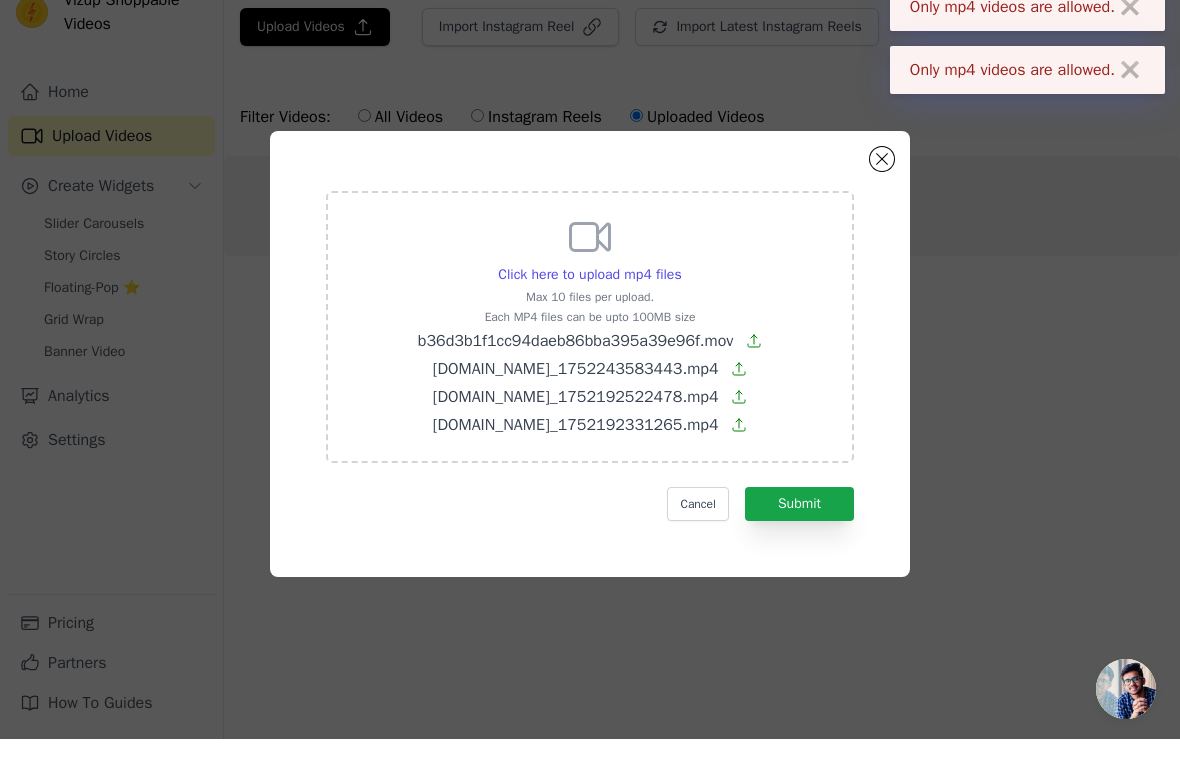 click on "Only mp4 videos are allowed. ✖" at bounding box center [1027, 102] 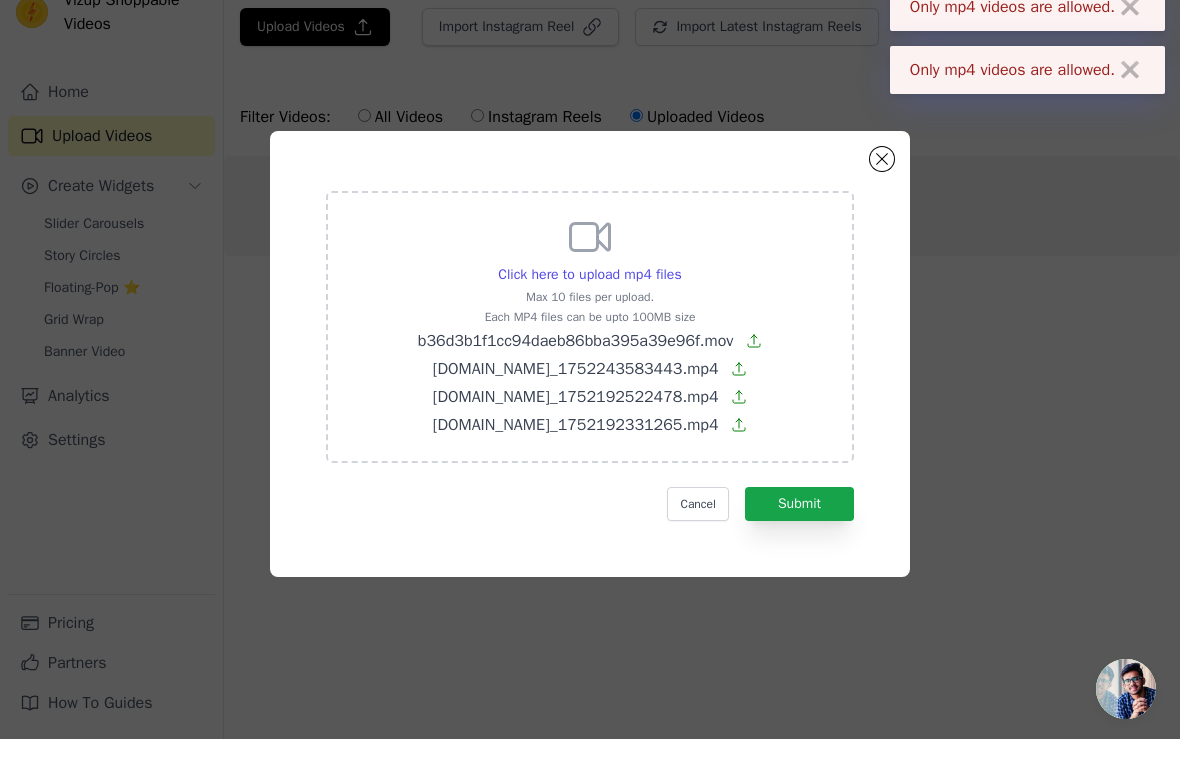click at bounding box center [882, 191] 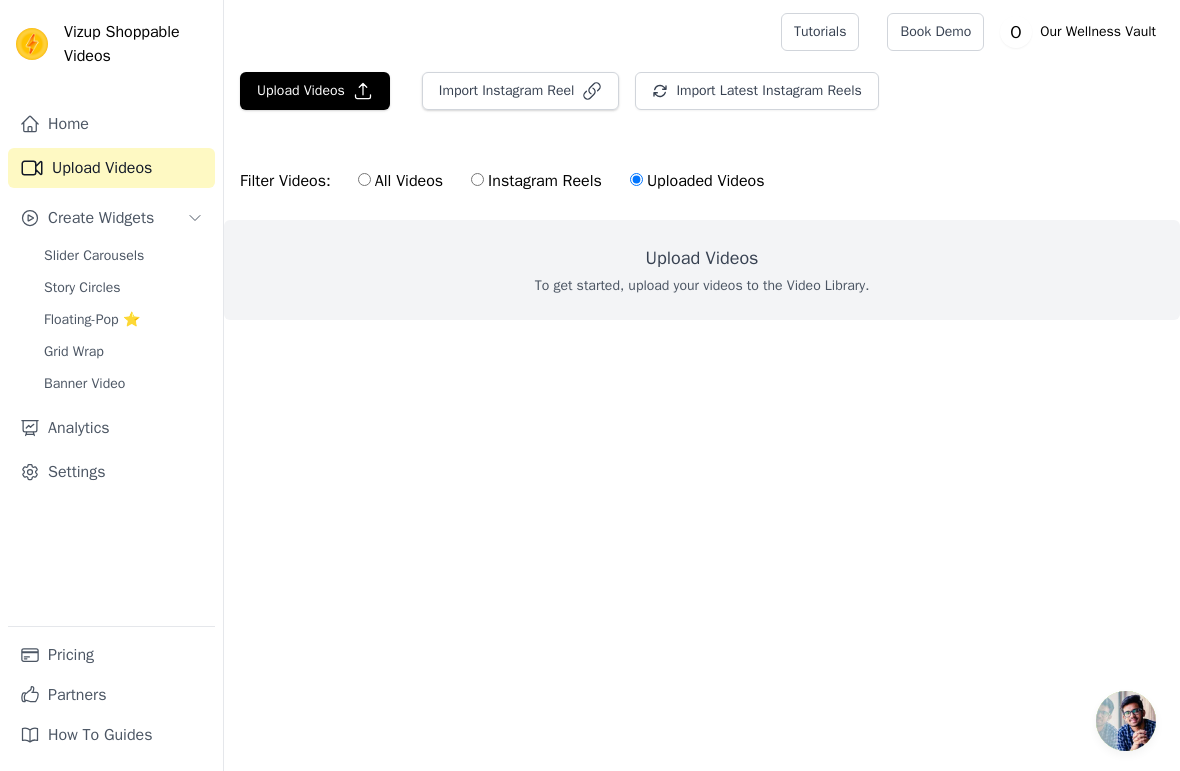 click on "Slider Carousels" at bounding box center [94, 256] 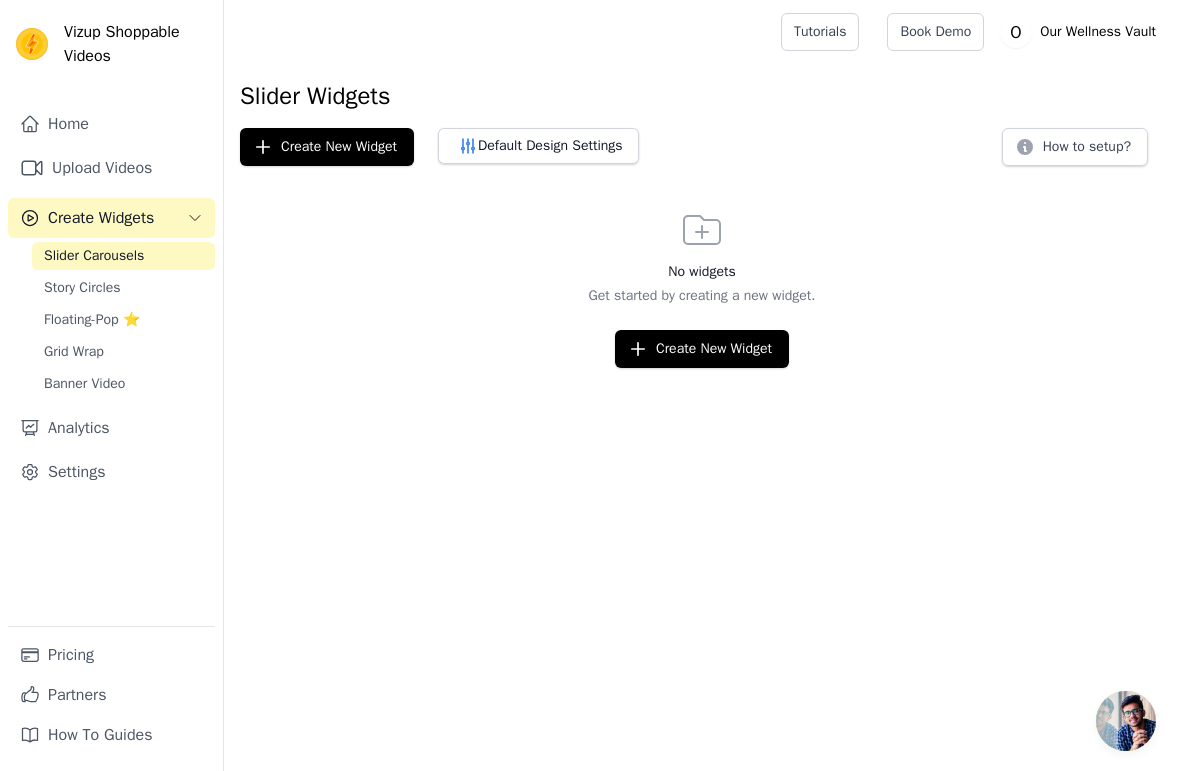 click 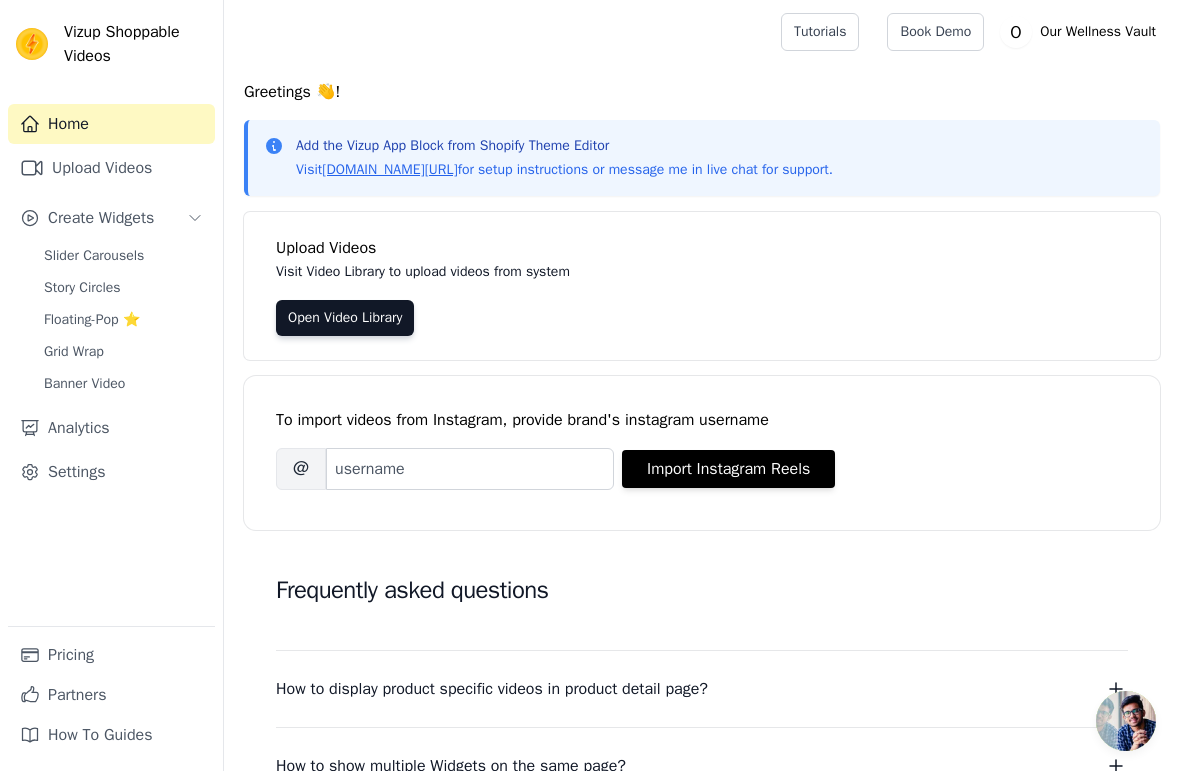 click on "Open Video Library" at bounding box center [345, 318] 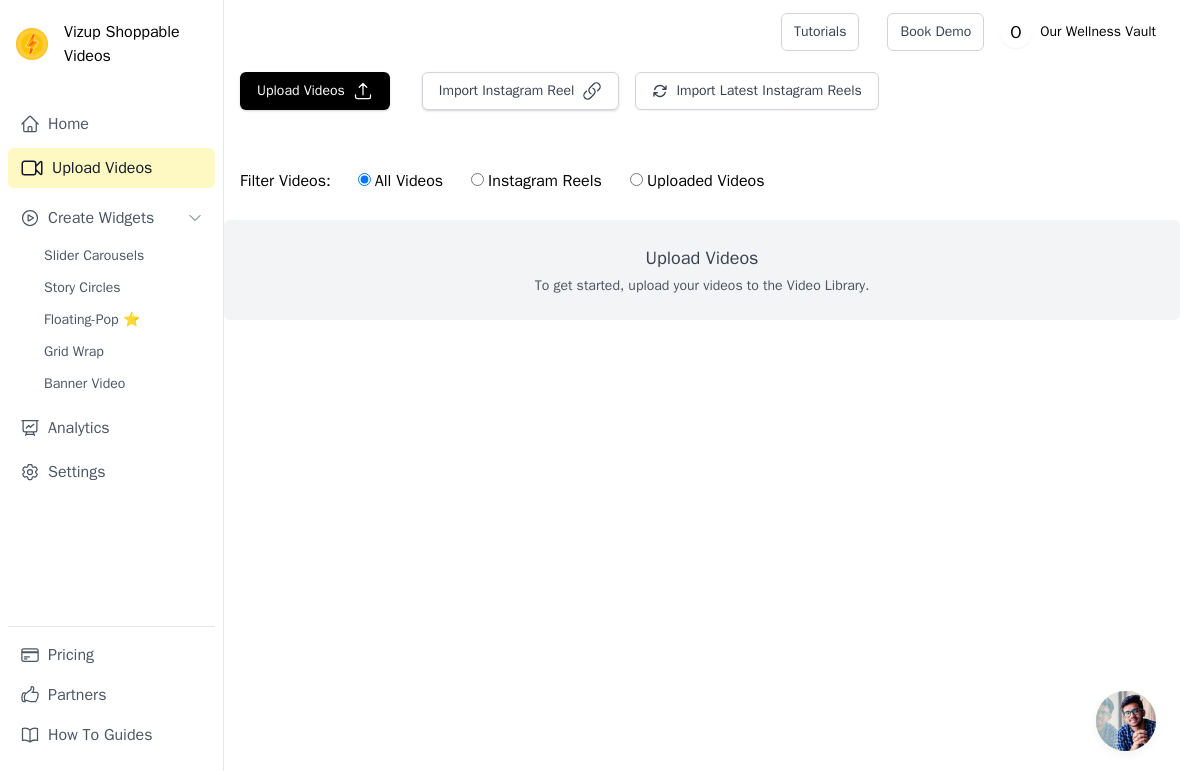 click on "Upload Videos" at bounding box center [315, 91] 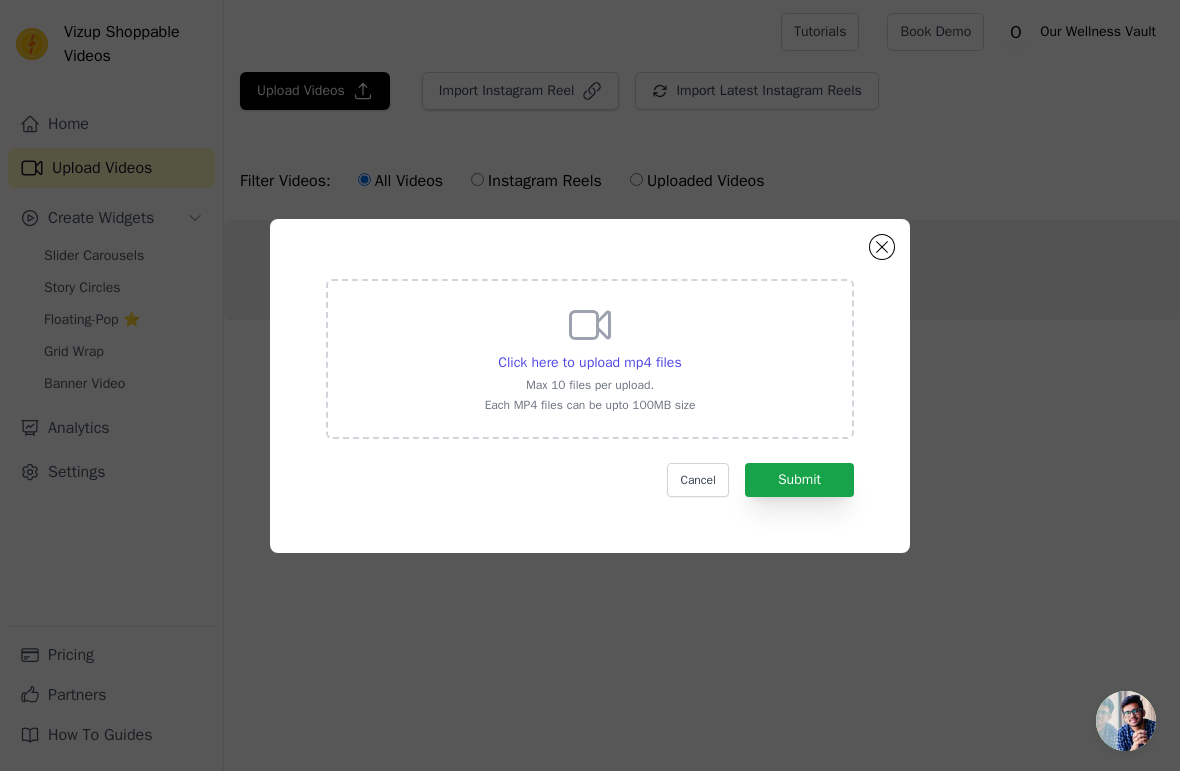 click on "Click here to upload mp4 files" at bounding box center (589, 362) 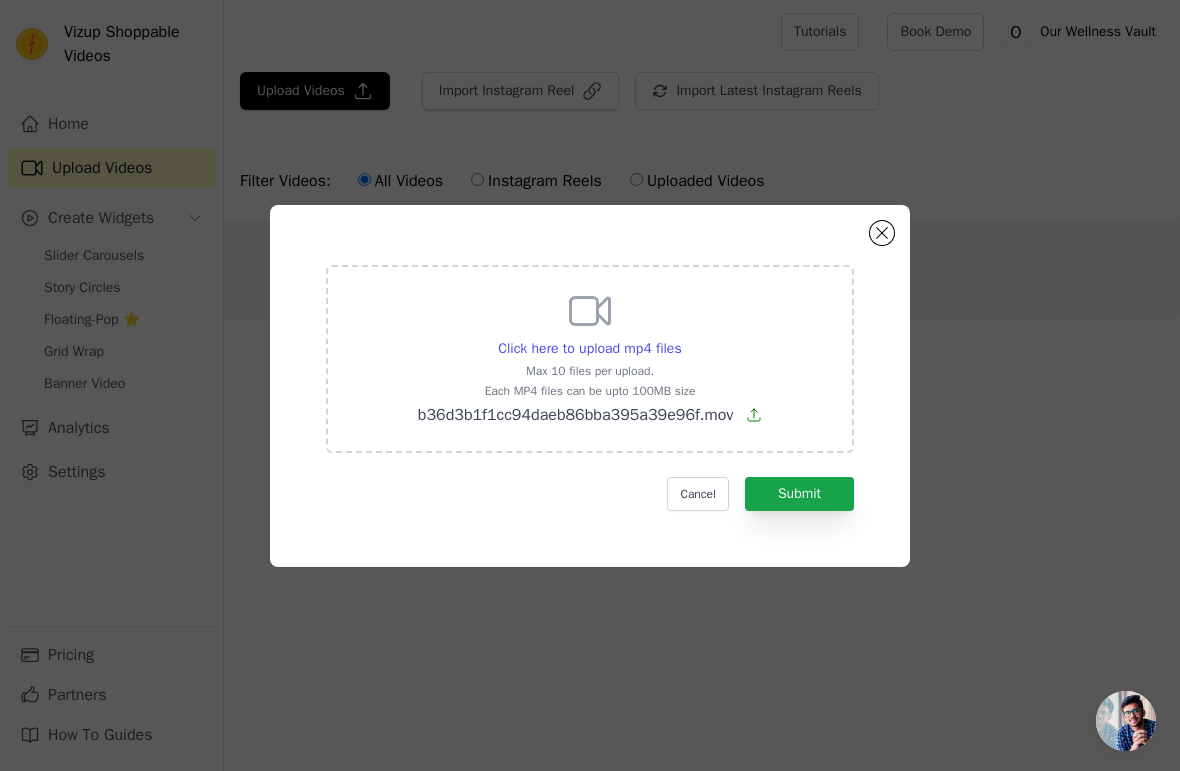 click on "Submit" at bounding box center [799, 494] 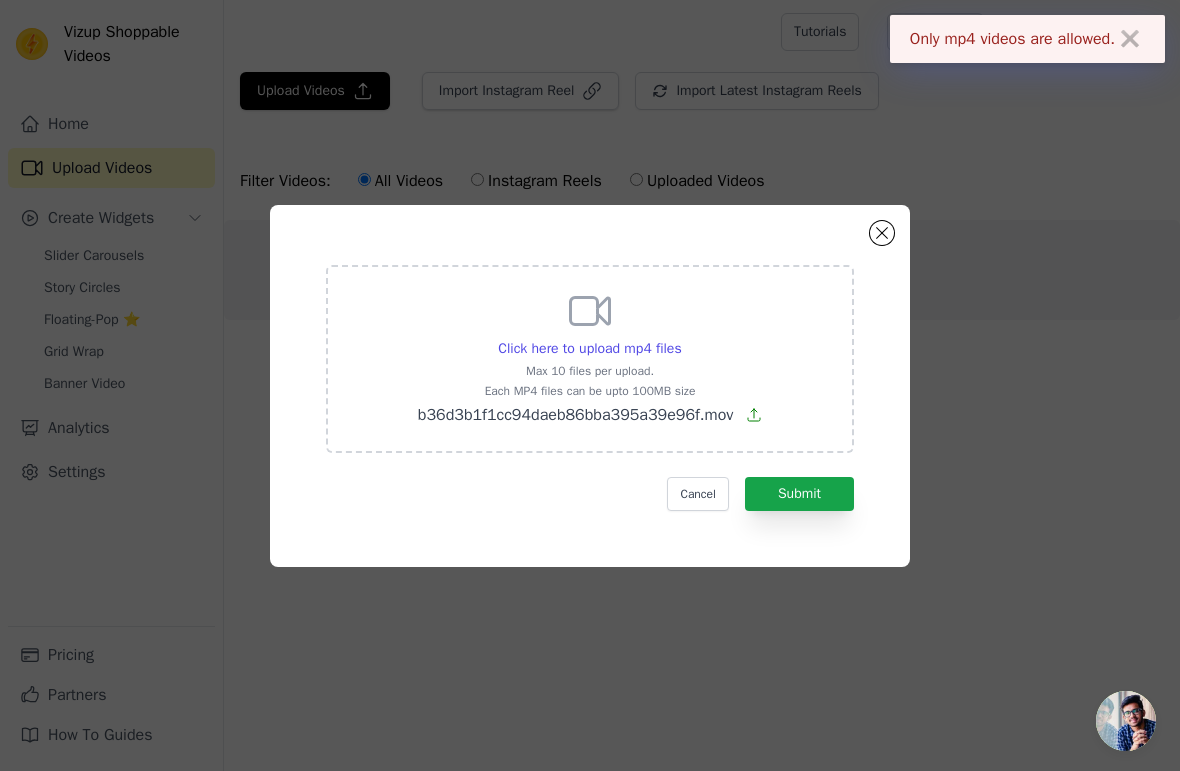 click on "Submit" at bounding box center [799, 494] 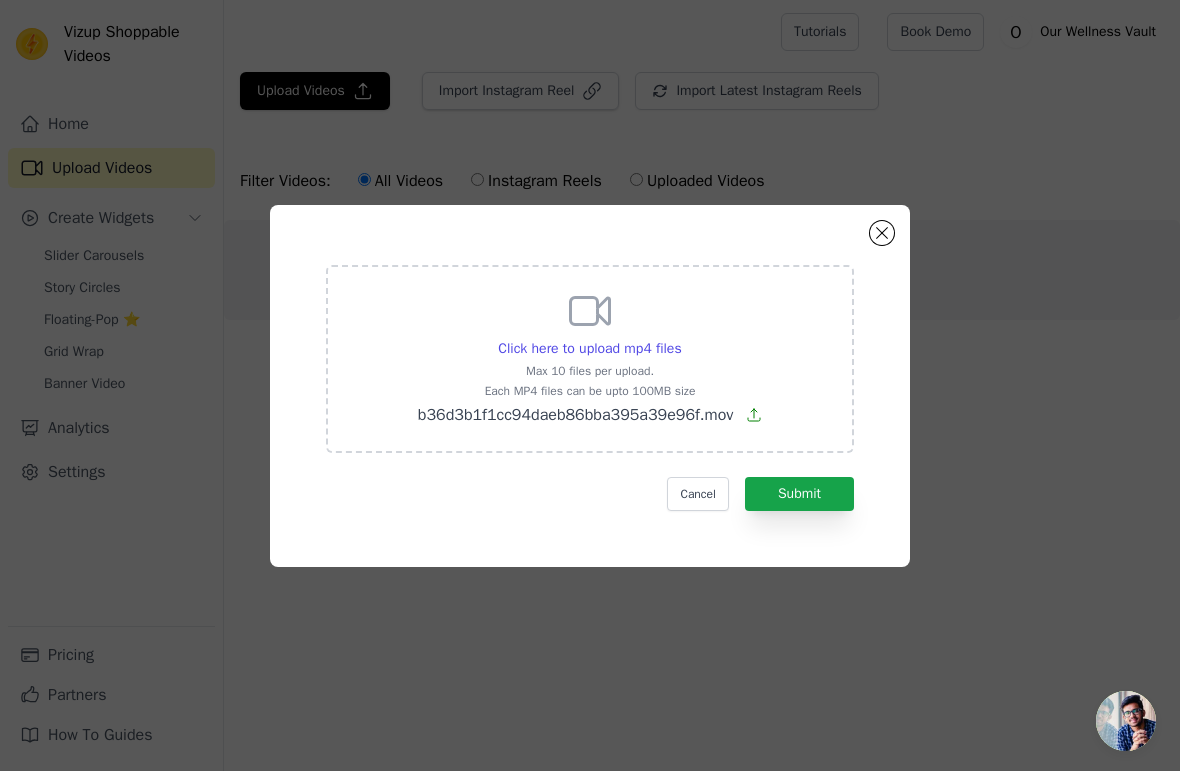 click on "Submit" at bounding box center (799, 494) 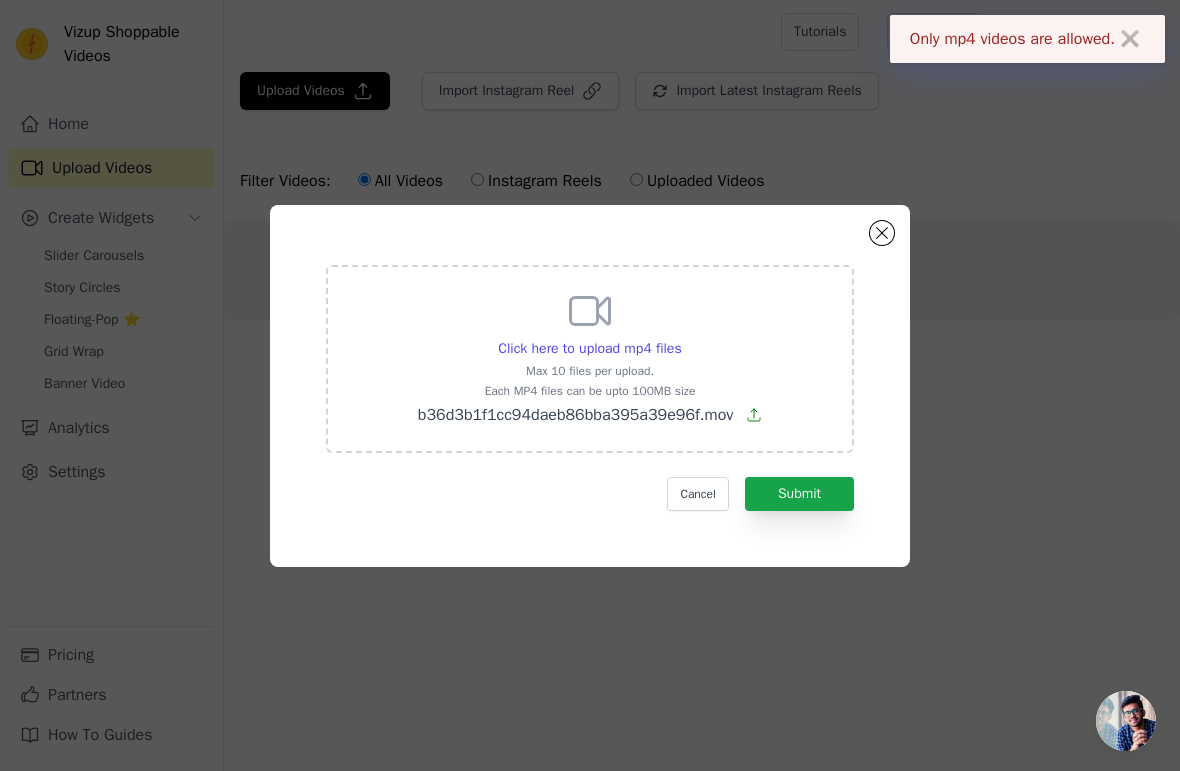 click on "Submit" at bounding box center [799, 494] 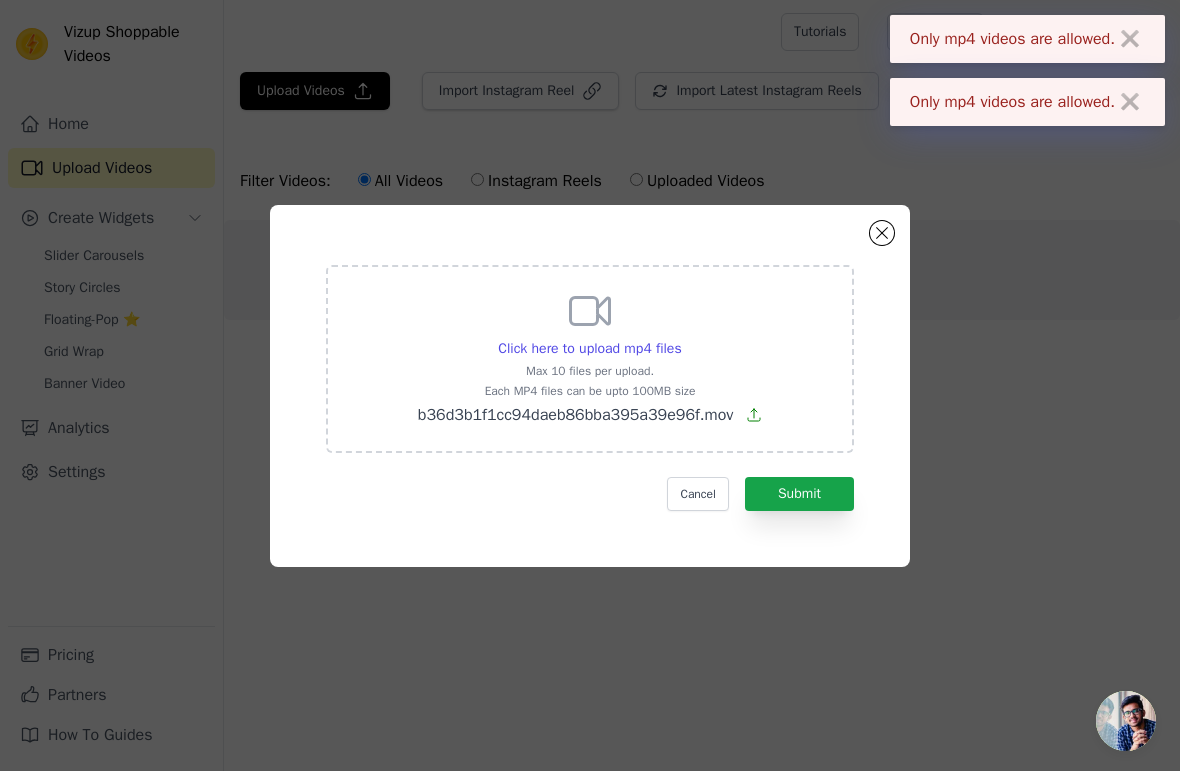 click on "Submit" at bounding box center (799, 494) 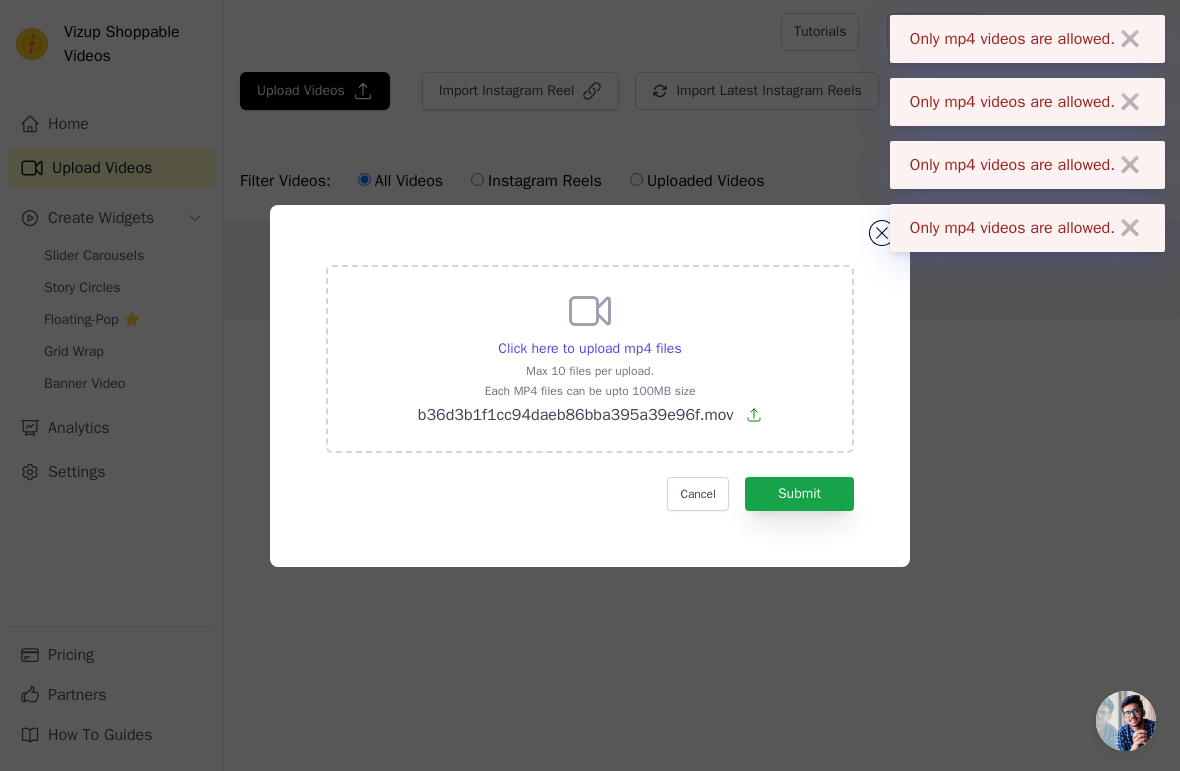 click on "Click here to upload mp4 files     Max 10 files per upload.   Each MP4 files can be upto 100MB size   b36d3b1f1cc94daeb86bba395a39e96f.mov" at bounding box center [590, 357] 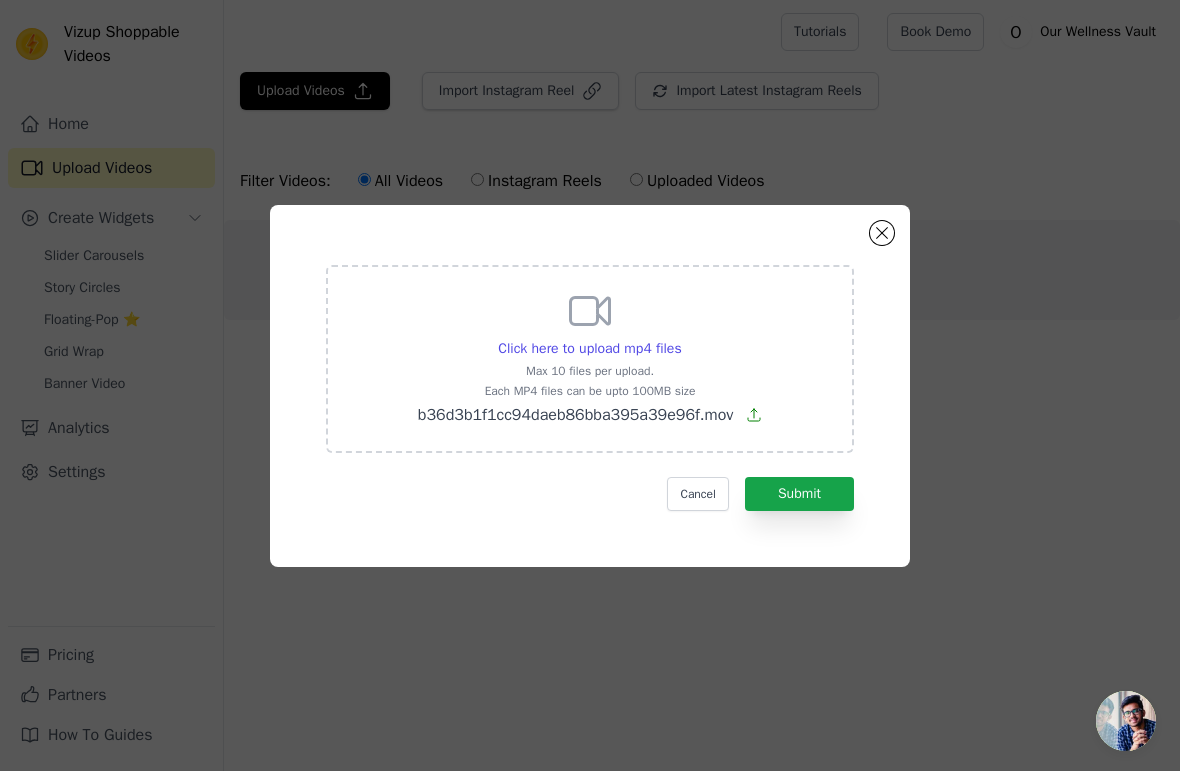 click at bounding box center (882, 233) 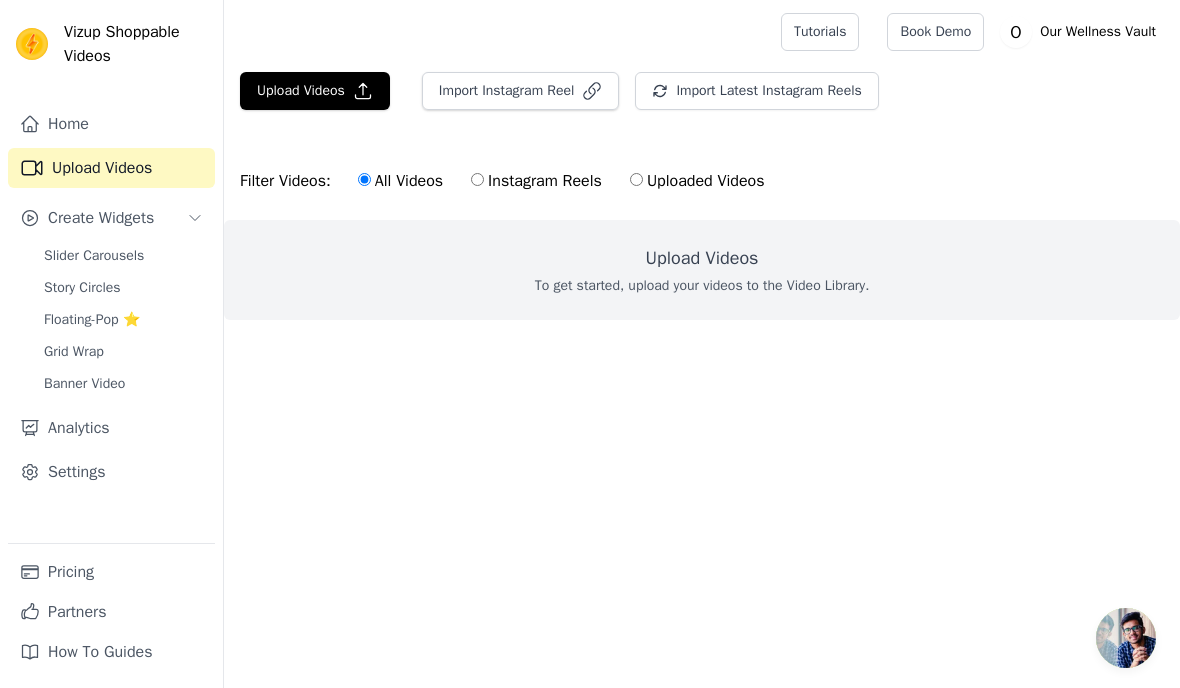 click on "Upload Videos" at bounding box center [315, 91] 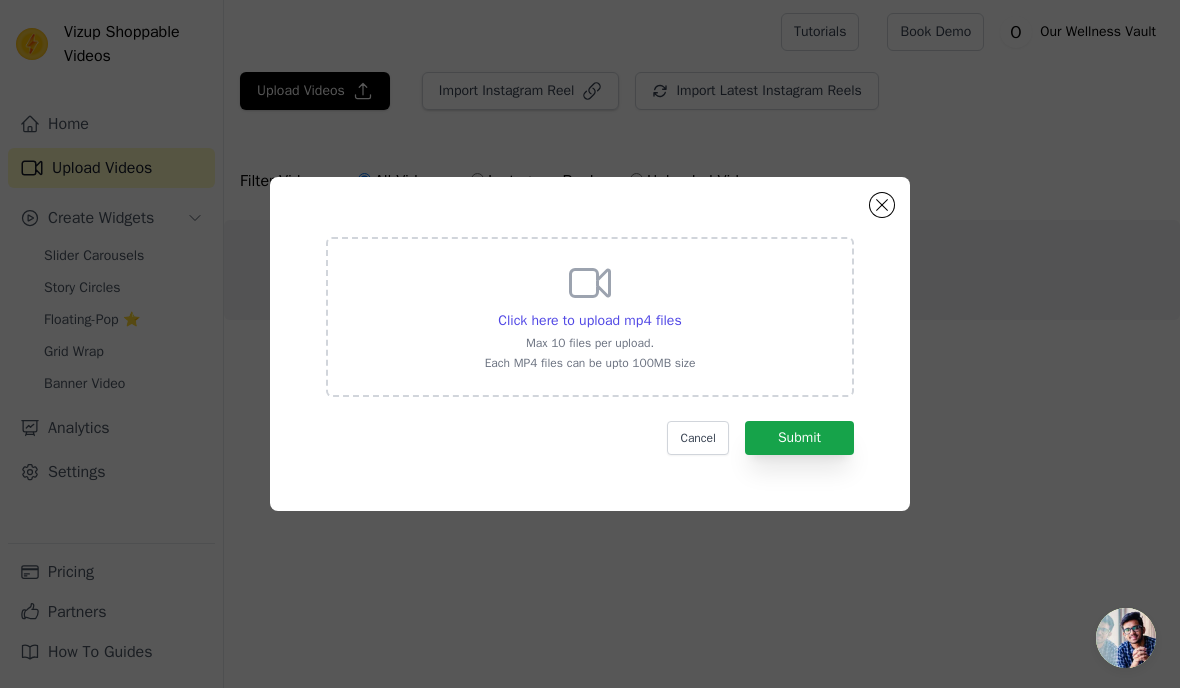click on "Click here to upload mp4 files" at bounding box center (589, 320) 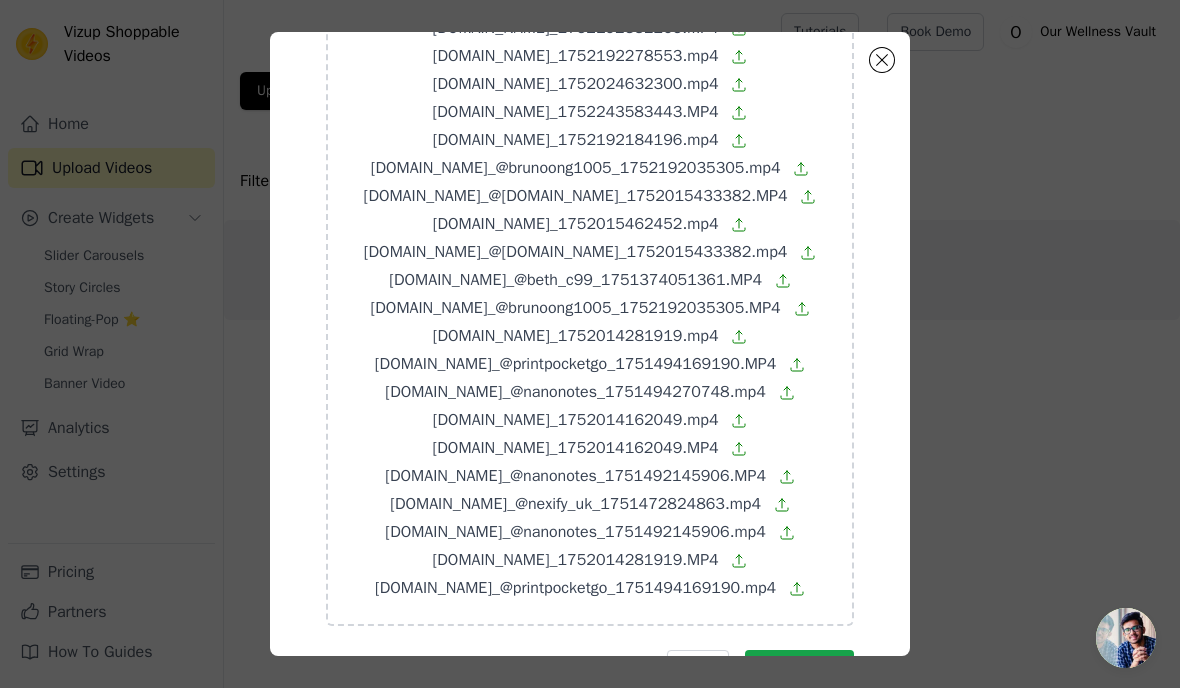 scroll, scrollTop: 550, scrollLeft: 0, axis: vertical 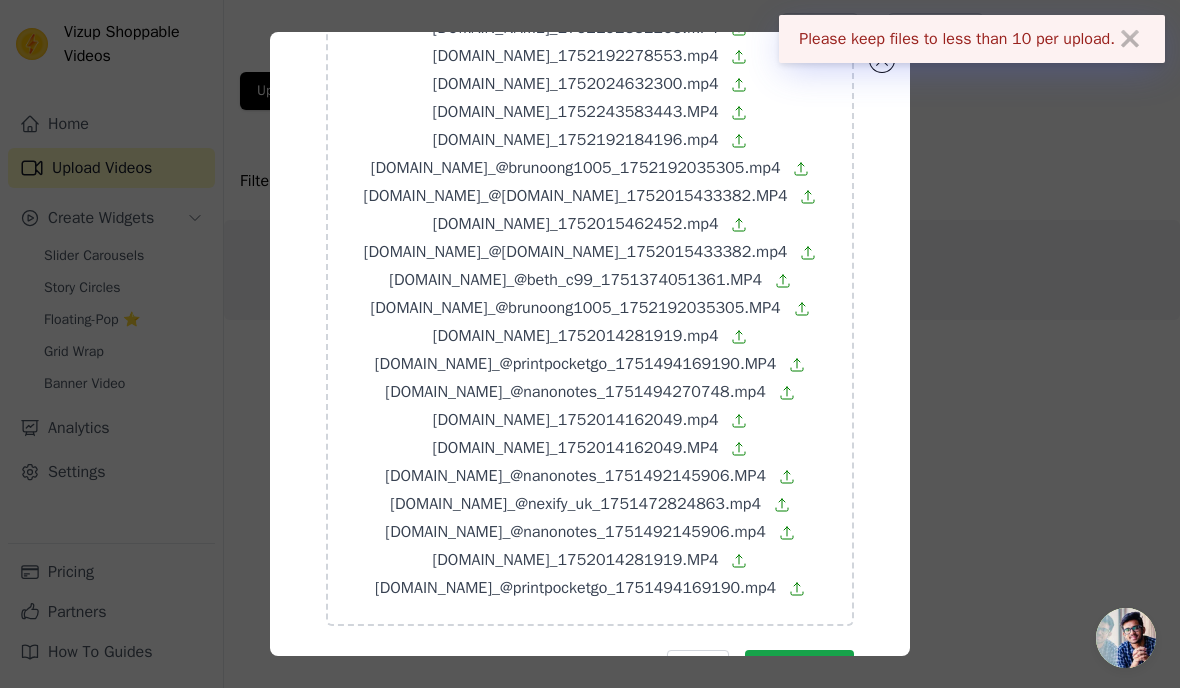 click on "Submit" at bounding box center [799, 667] 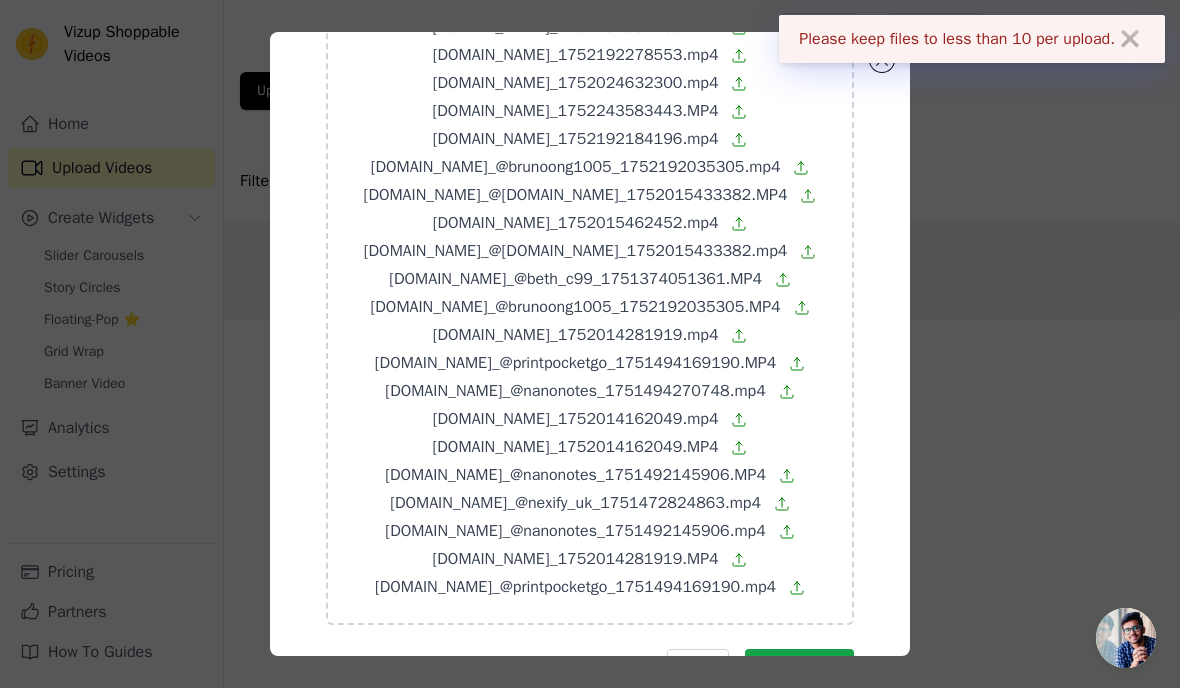 scroll, scrollTop: 550, scrollLeft: 0, axis: vertical 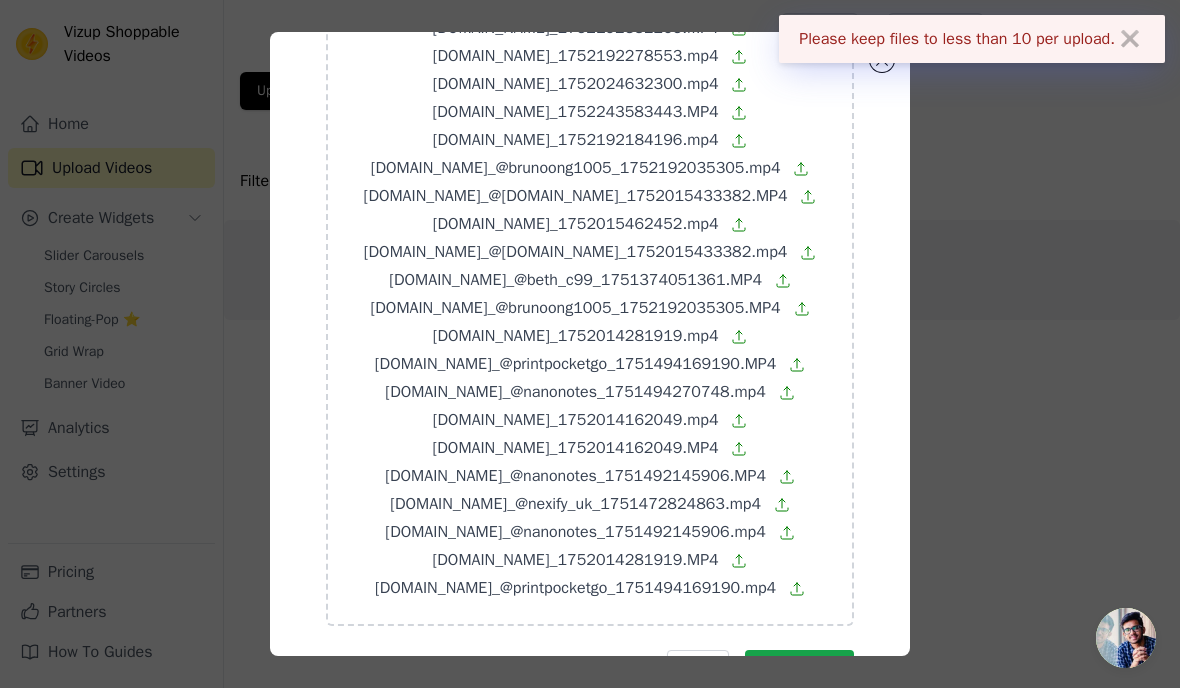 click on "Cancel" at bounding box center [697, 667] 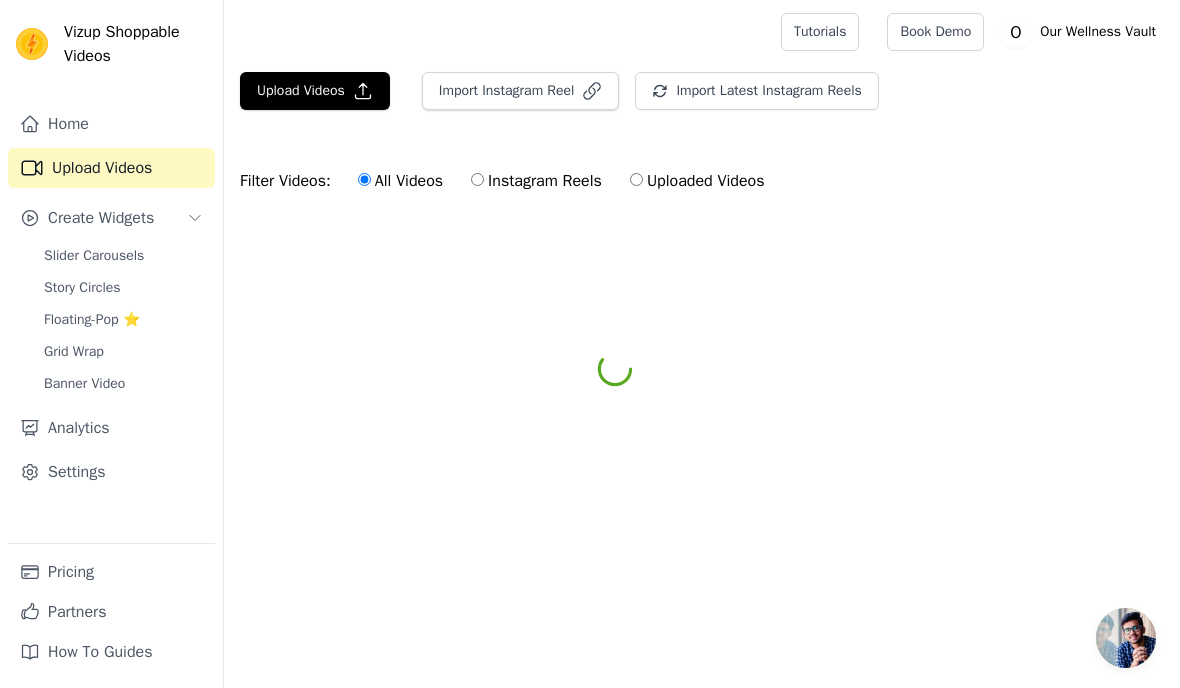 click on "Upload Videos" at bounding box center [315, 91] 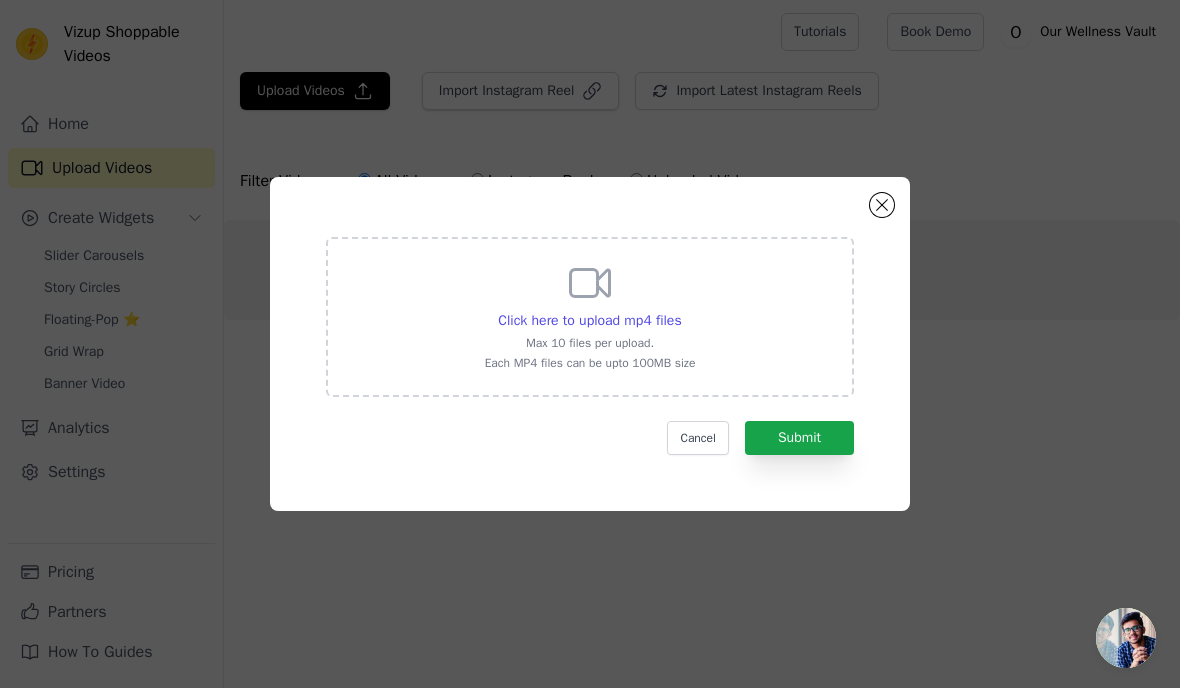click on "Max 10 files per upload." at bounding box center (590, 343) 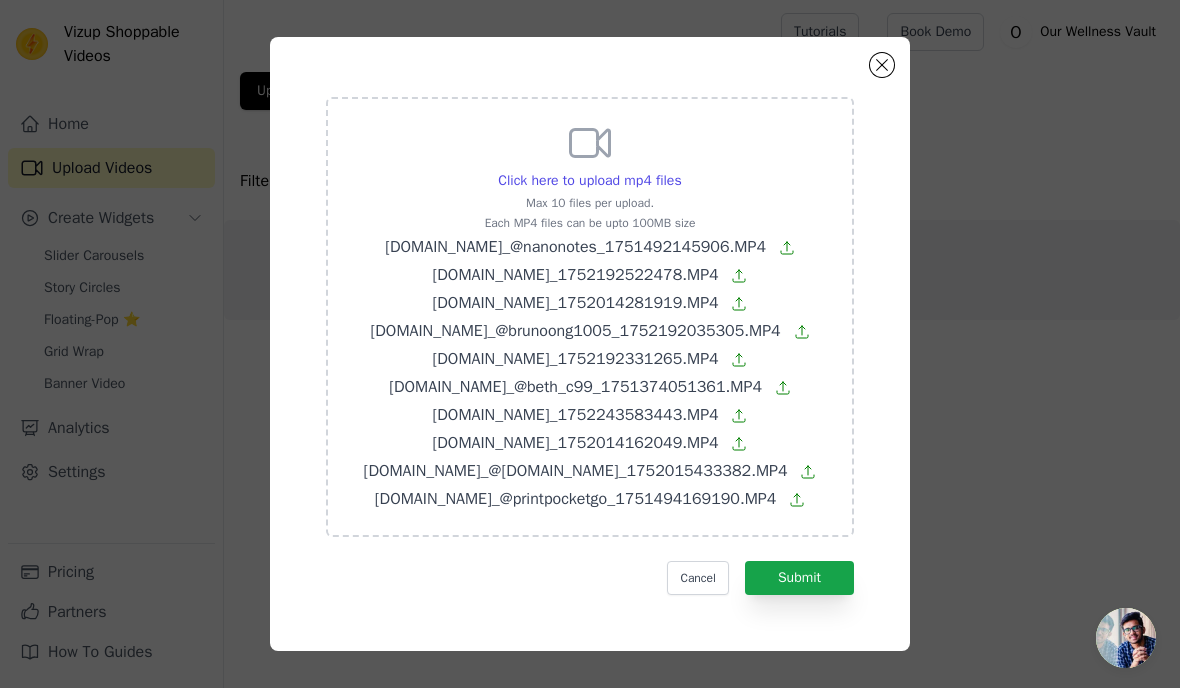 click on "Submit" at bounding box center [799, 578] 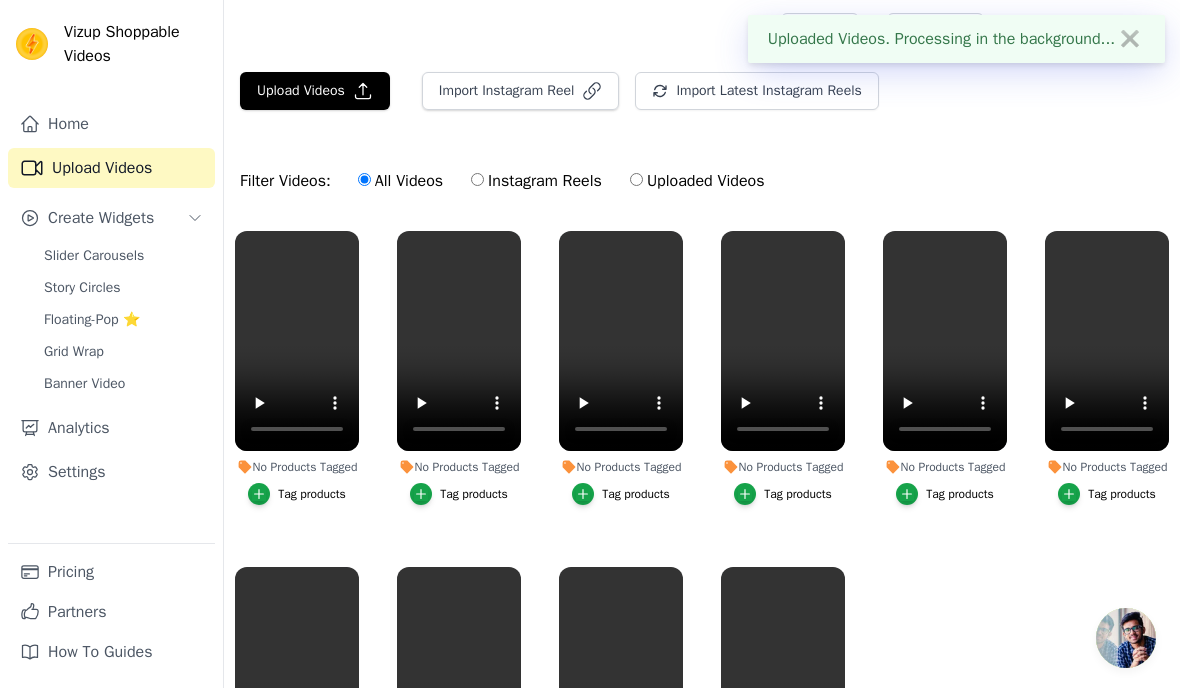 click on "Upload Videos" at bounding box center (315, 91) 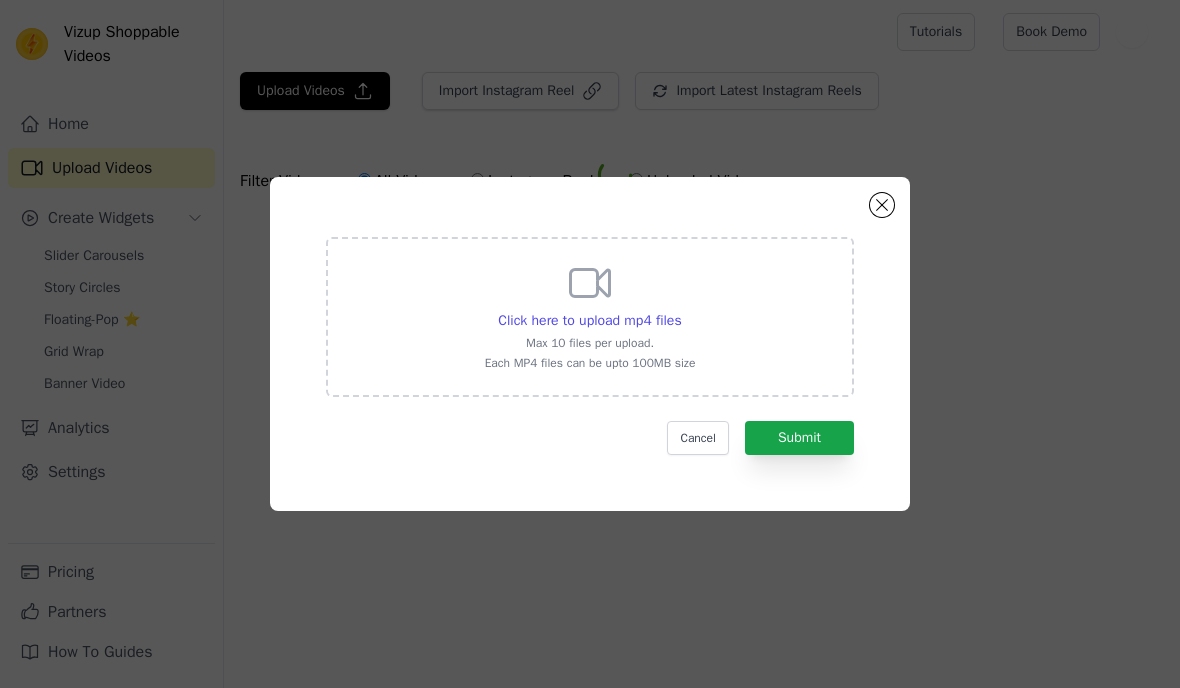 scroll, scrollTop: 0, scrollLeft: 0, axis: both 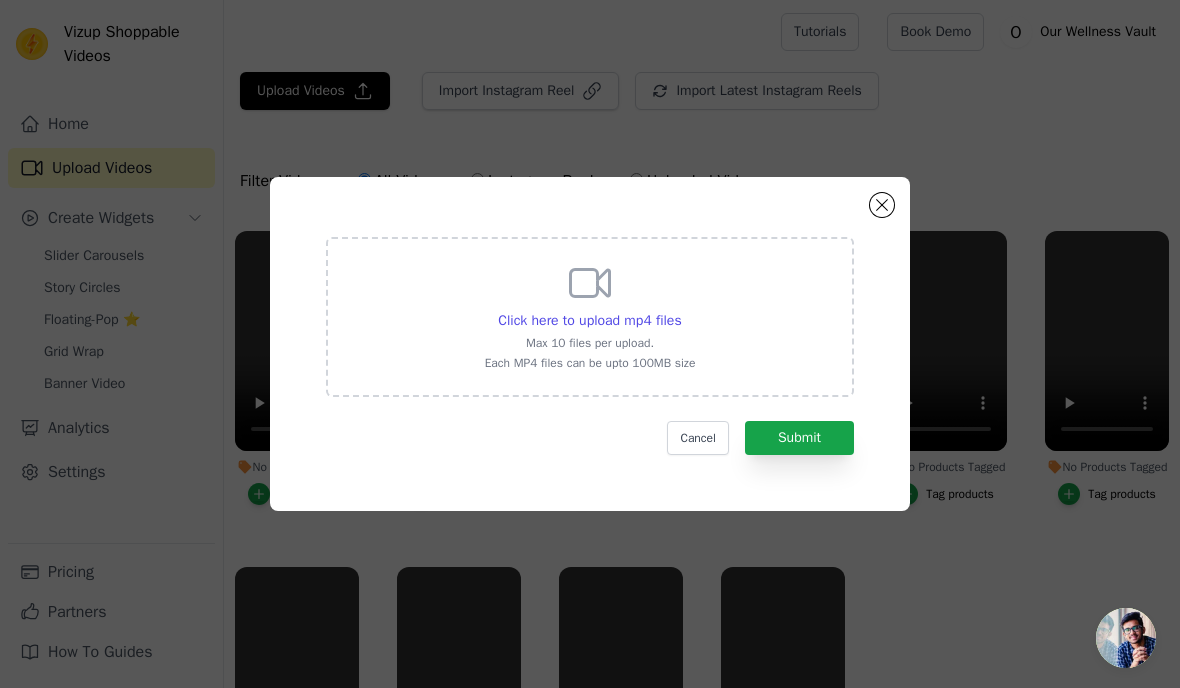 click on "Click here to upload mp4 files     Max 10 files per upload.   Each MP4 files can be upto 100MB size" at bounding box center [590, 315] 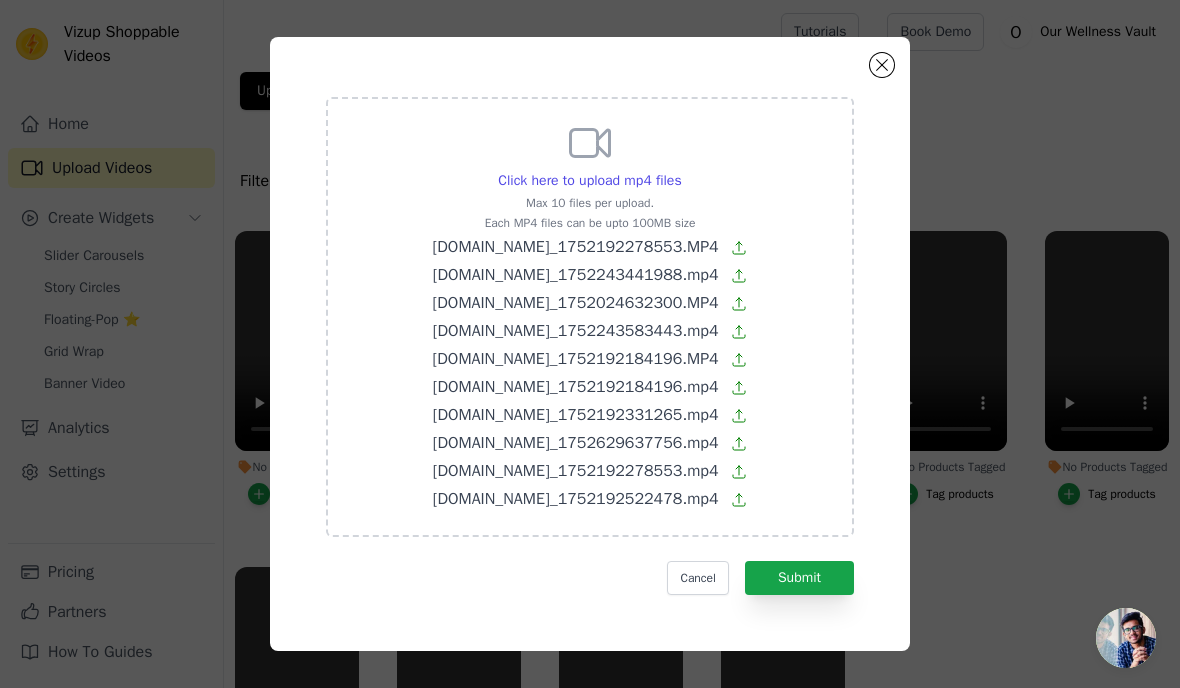 click on "Submit" at bounding box center (799, 578) 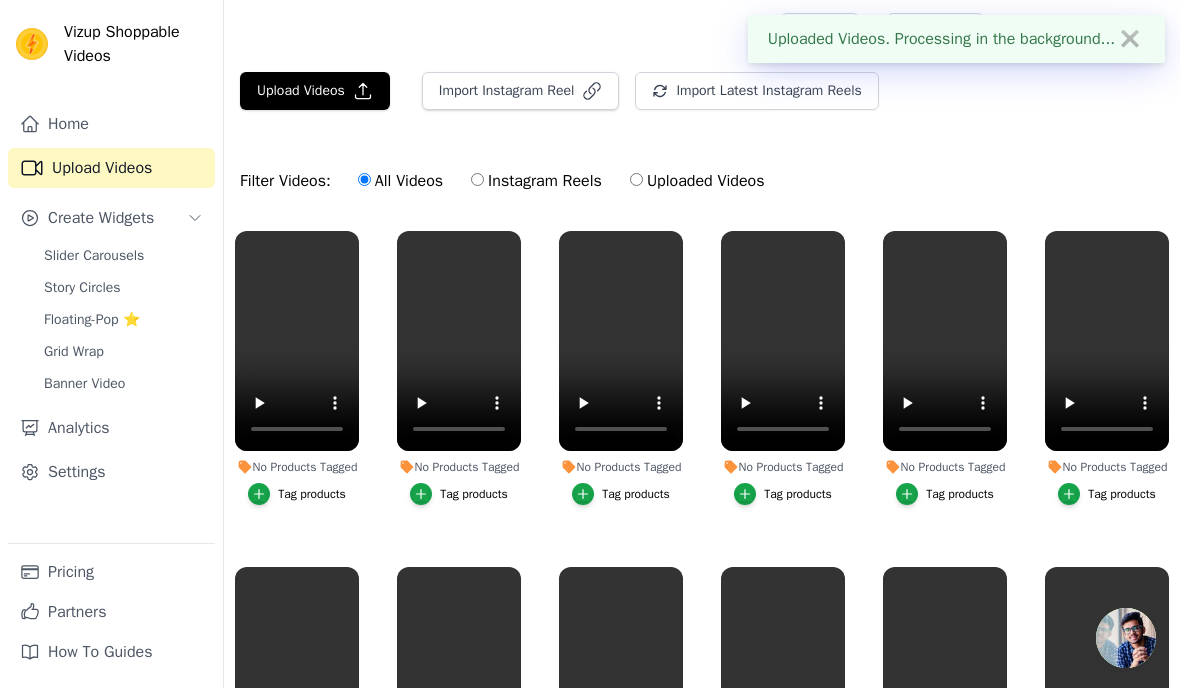 click 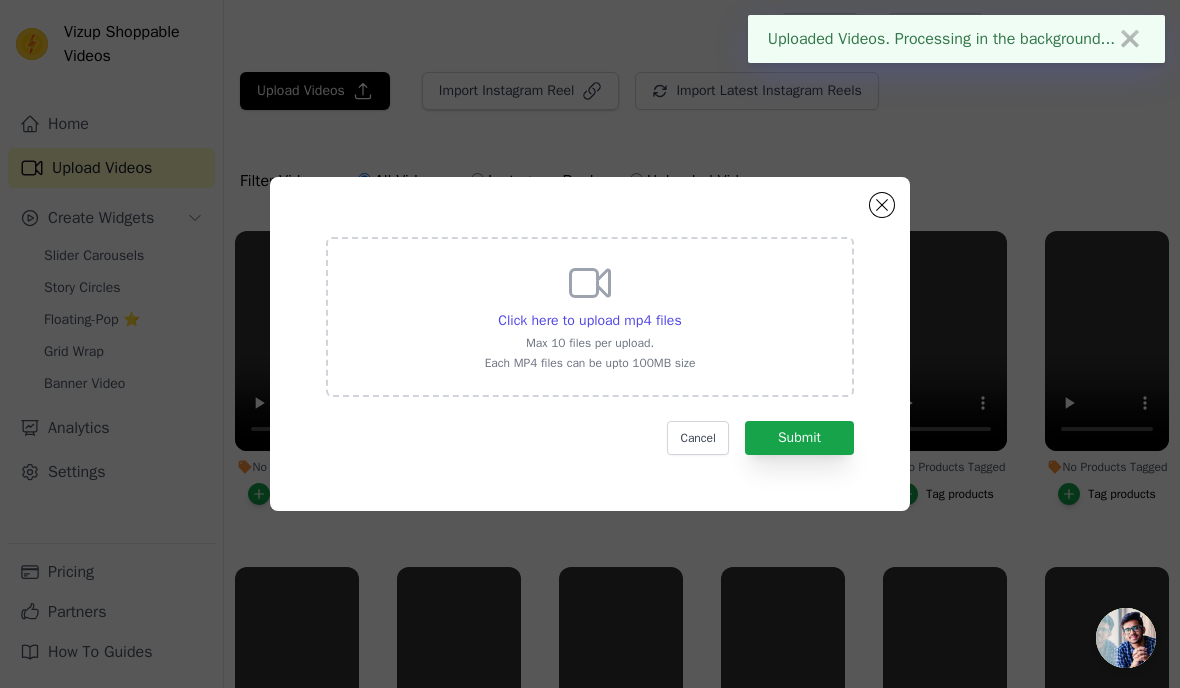 click on "Click here to upload mp4 files" at bounding box center (589, 320) 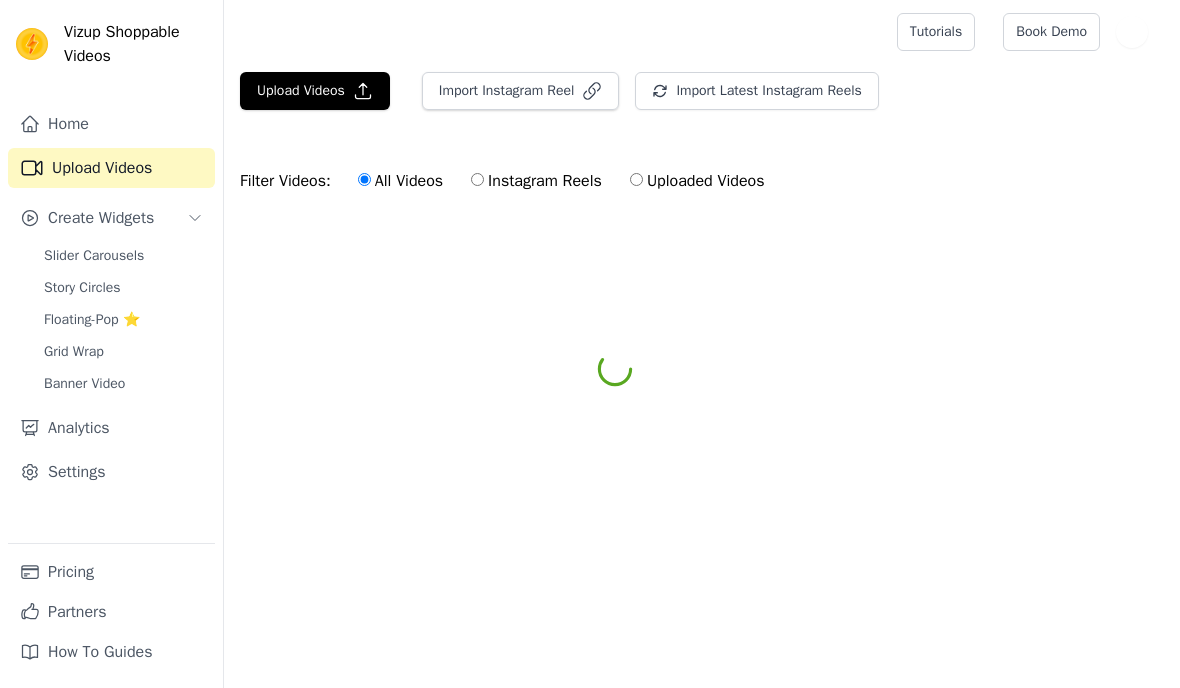 scroll, scrollTop: 0, scrollLeft: 0, axis: both 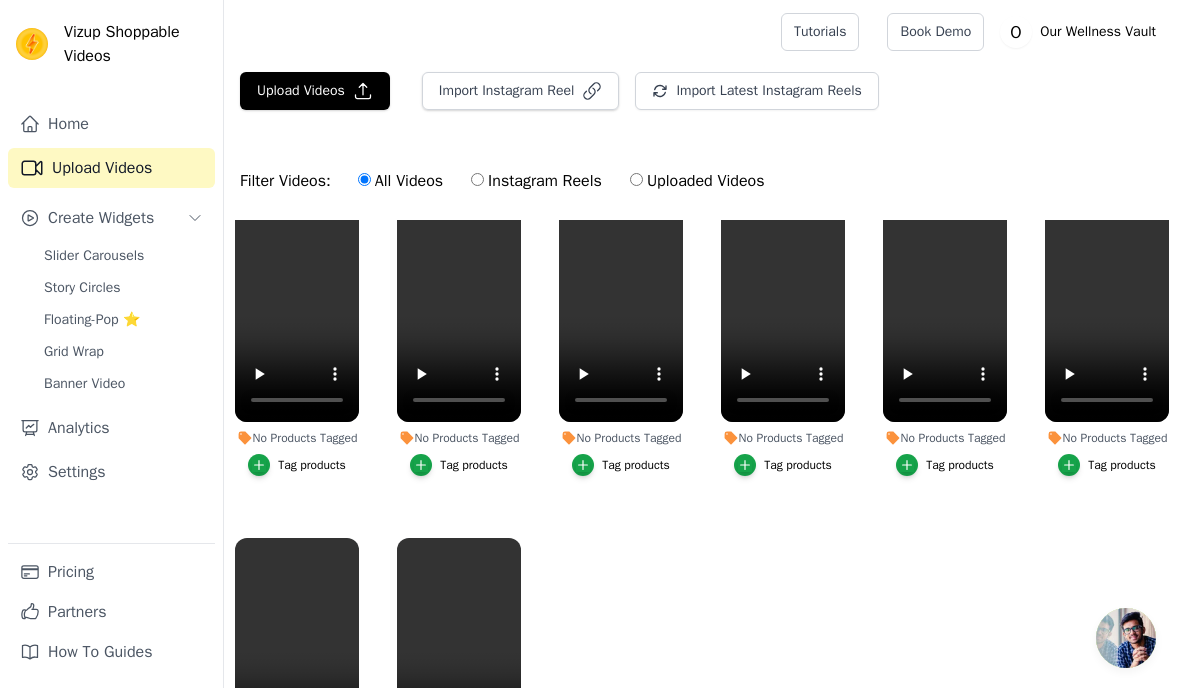 click on "Upload Videos" at bounding box center [315, 91] 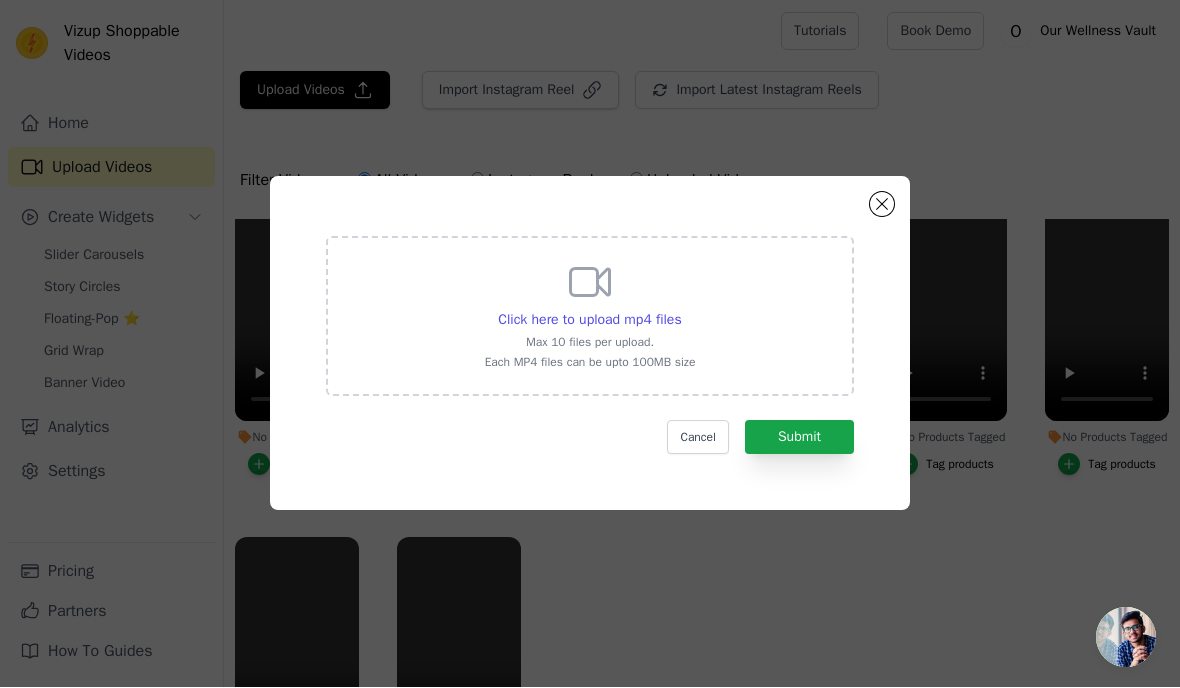 click on "Click here to upload mp4 files     Max 10 files per upload.   Each MP4 files can be upto 100MB size" at bounding box center [590, 315] 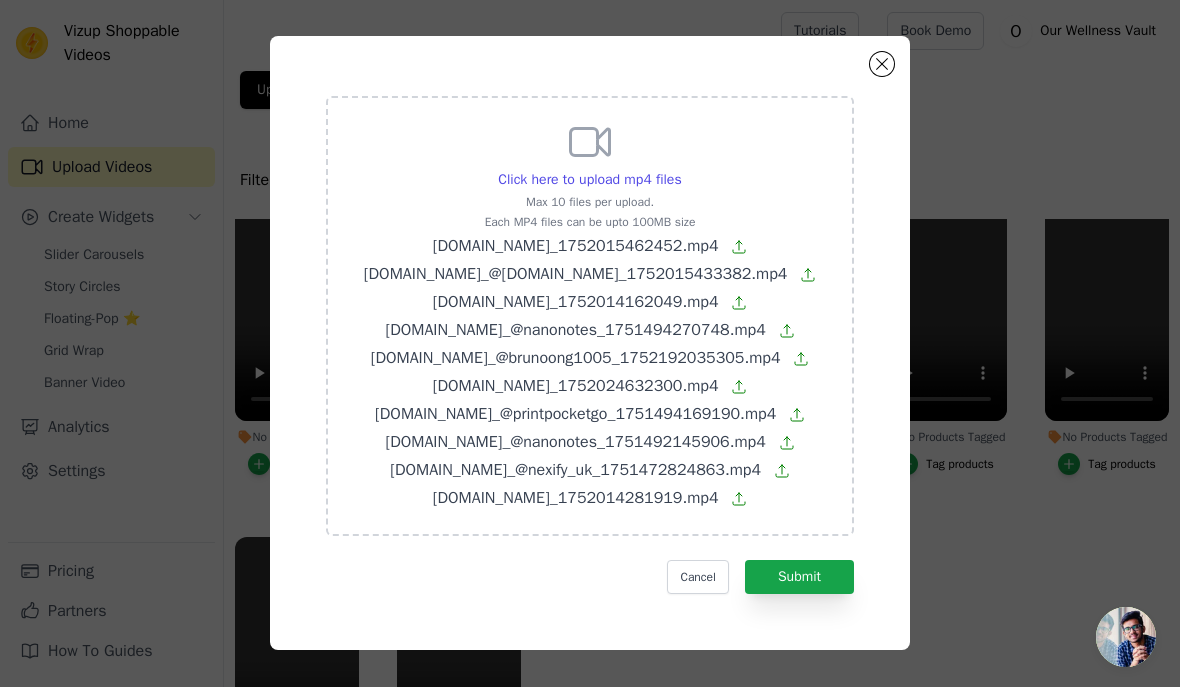 click on "Submit" at bounding box center (799, 578) 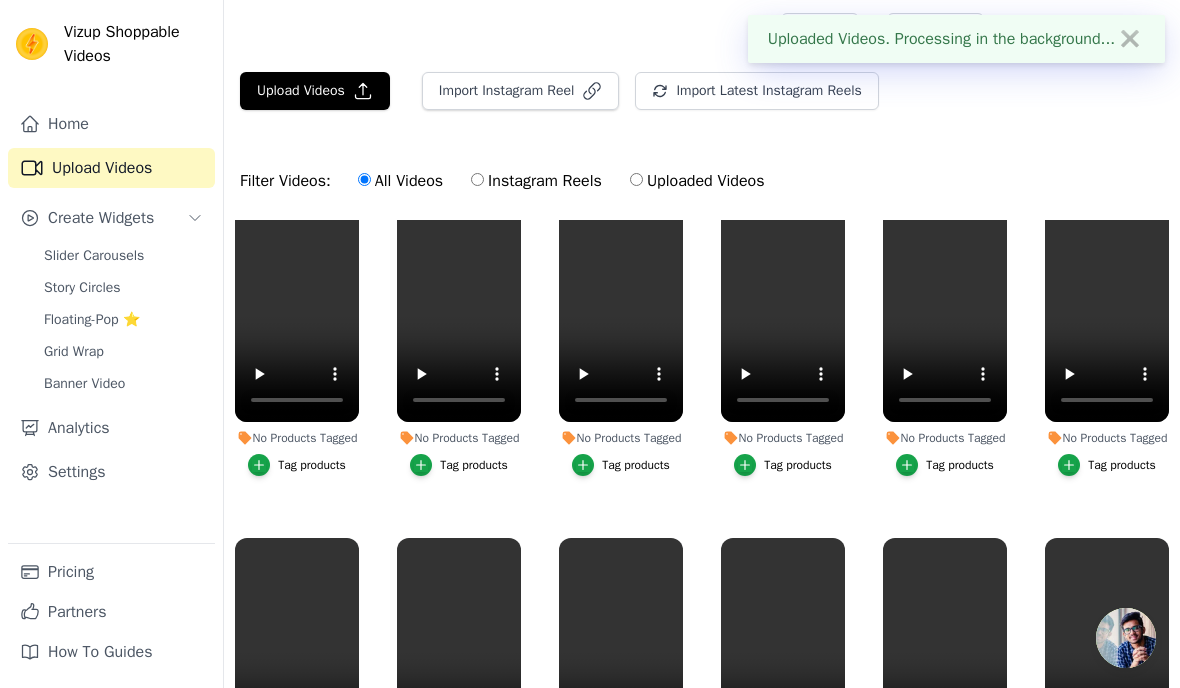 click on "Upload Videos" at bounding box center [315, 91] 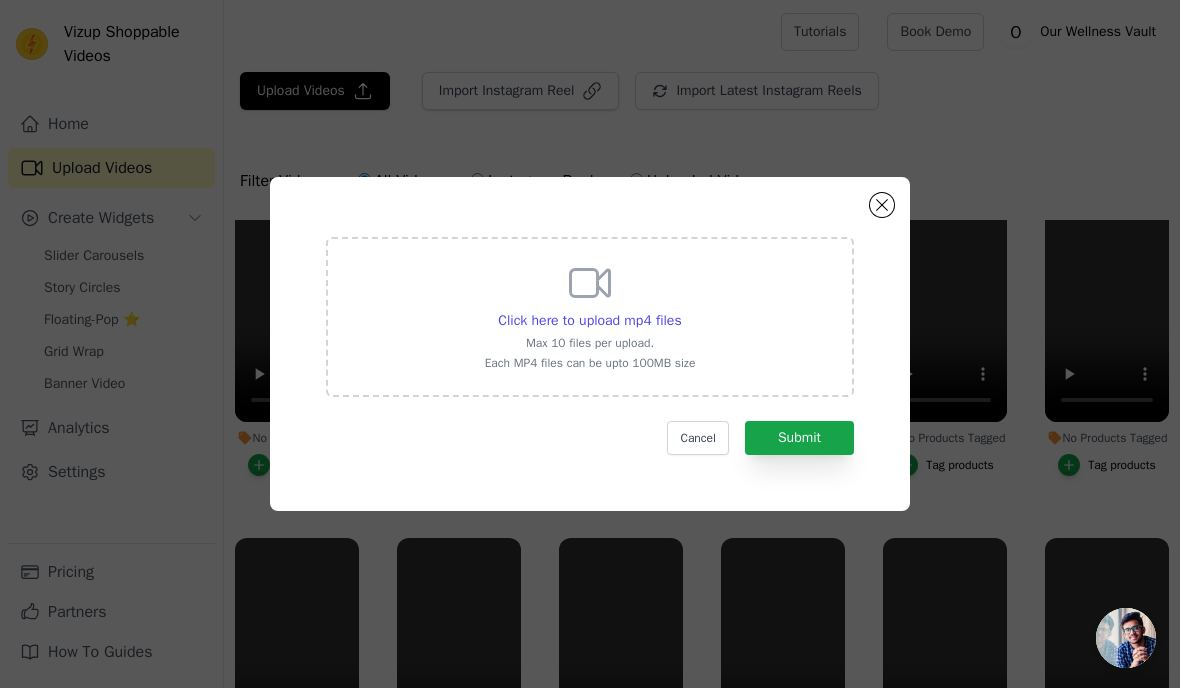 click on "Click here to upload mp4 files     Max 10 files per upload.   Each MP4 files can be upto 100MB size" at bounding box center [590, 315] 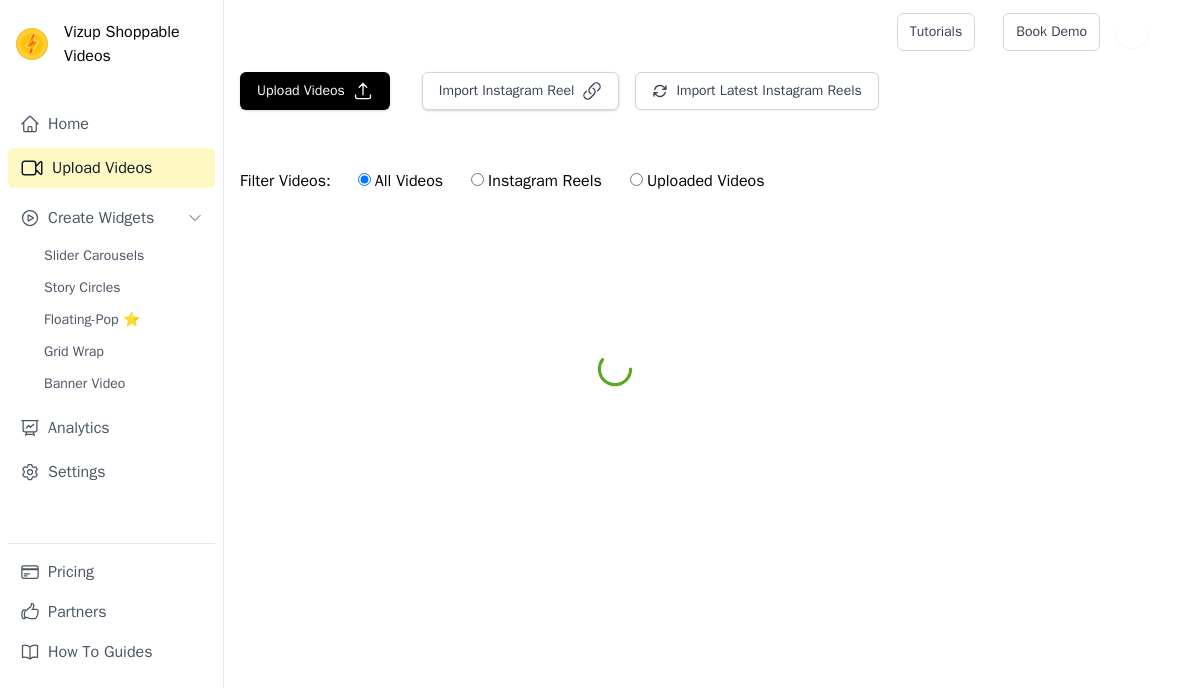 scroll, scrollTop: 0, scrollLeft: 0, axis: both 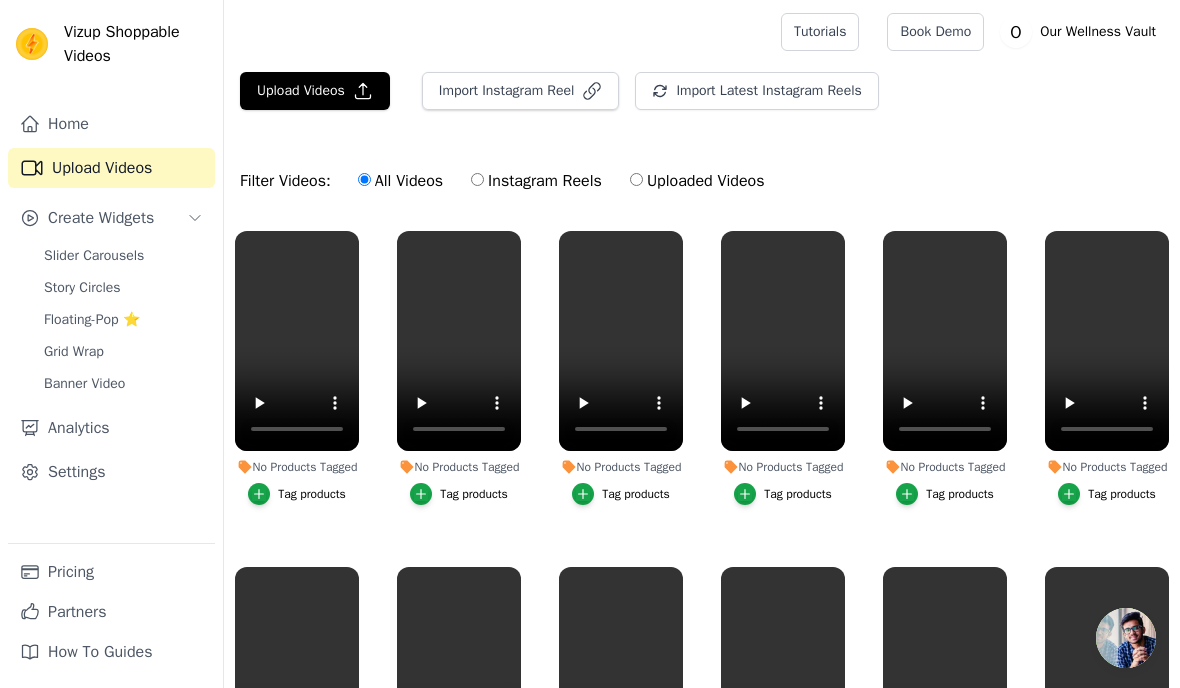 click on "Upload Videos" at bounding box center [315, 91] 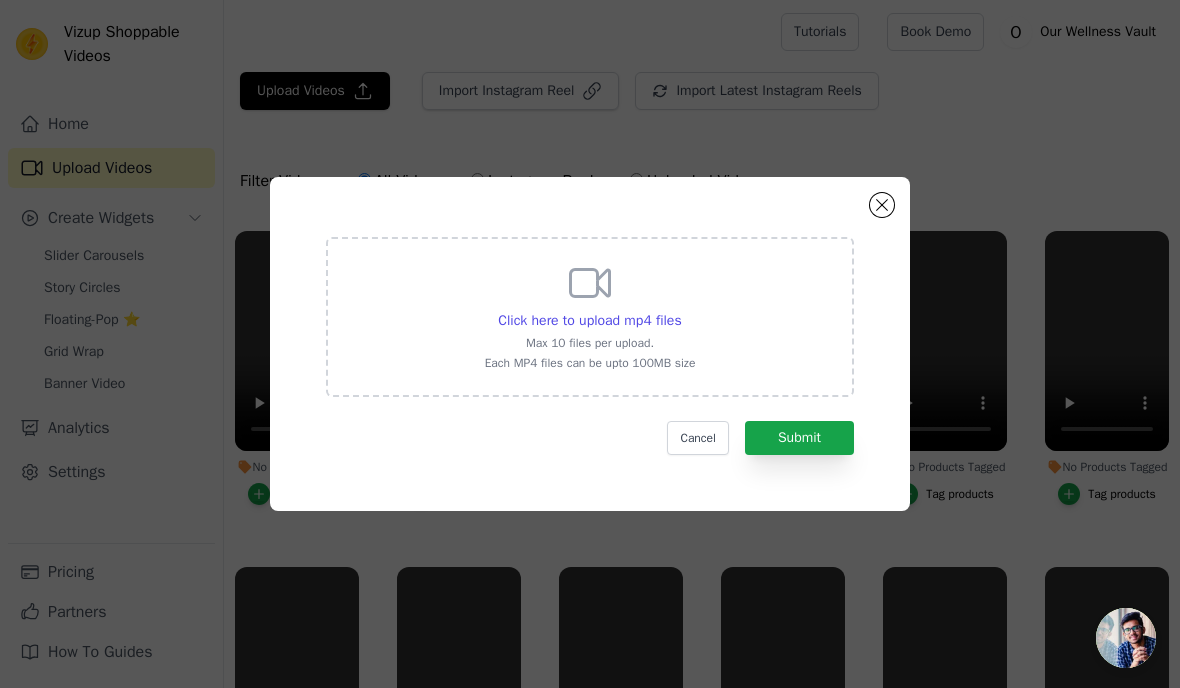 click on "Click here to upload mp4 files" at bounding box center (589, 320) 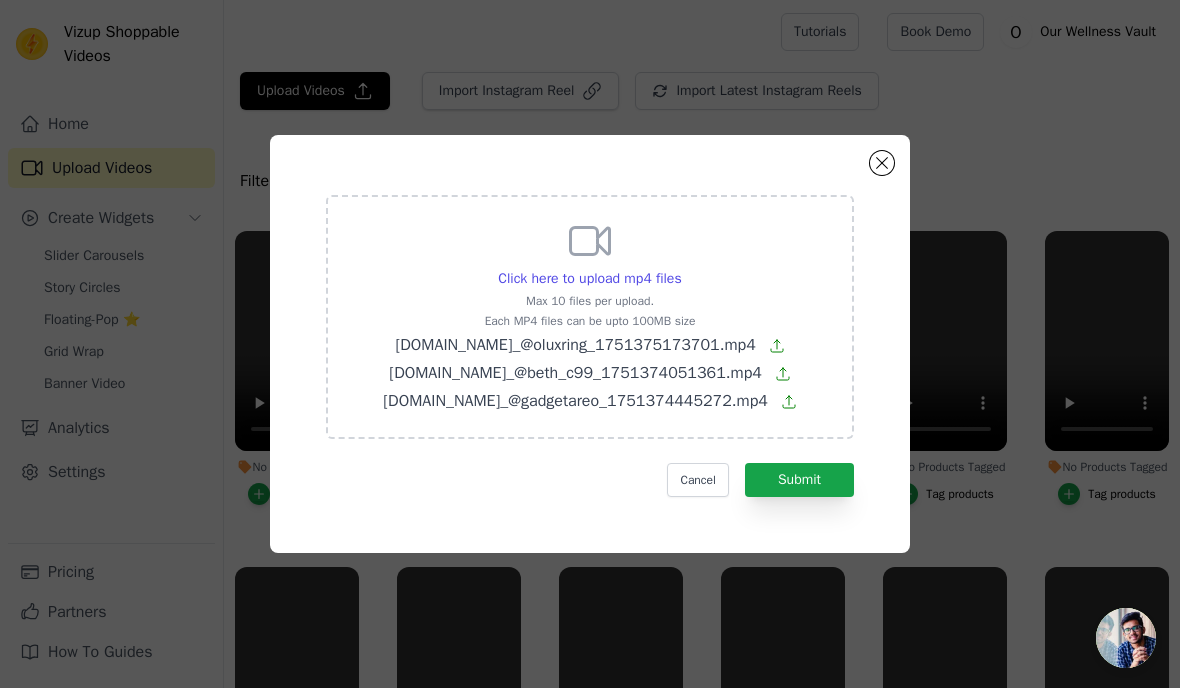 click on "Submit" at bounding box center (799, 480) 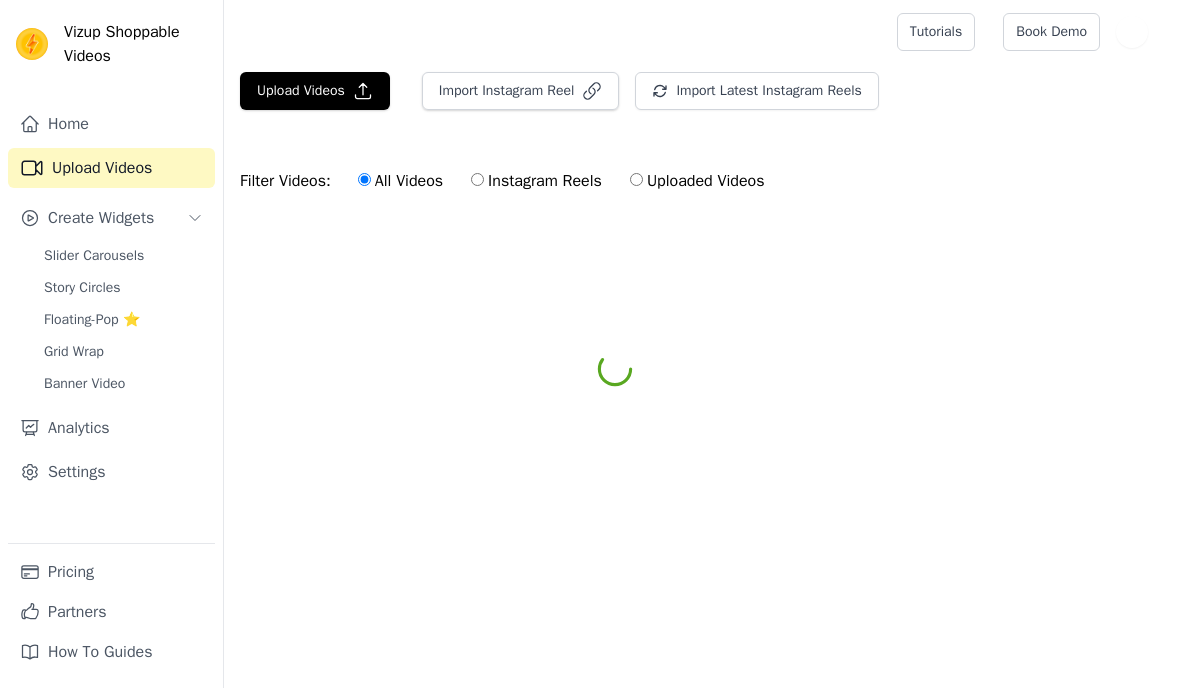 scroll, scrollTop: 0, scrollLeft: 0, axis: both 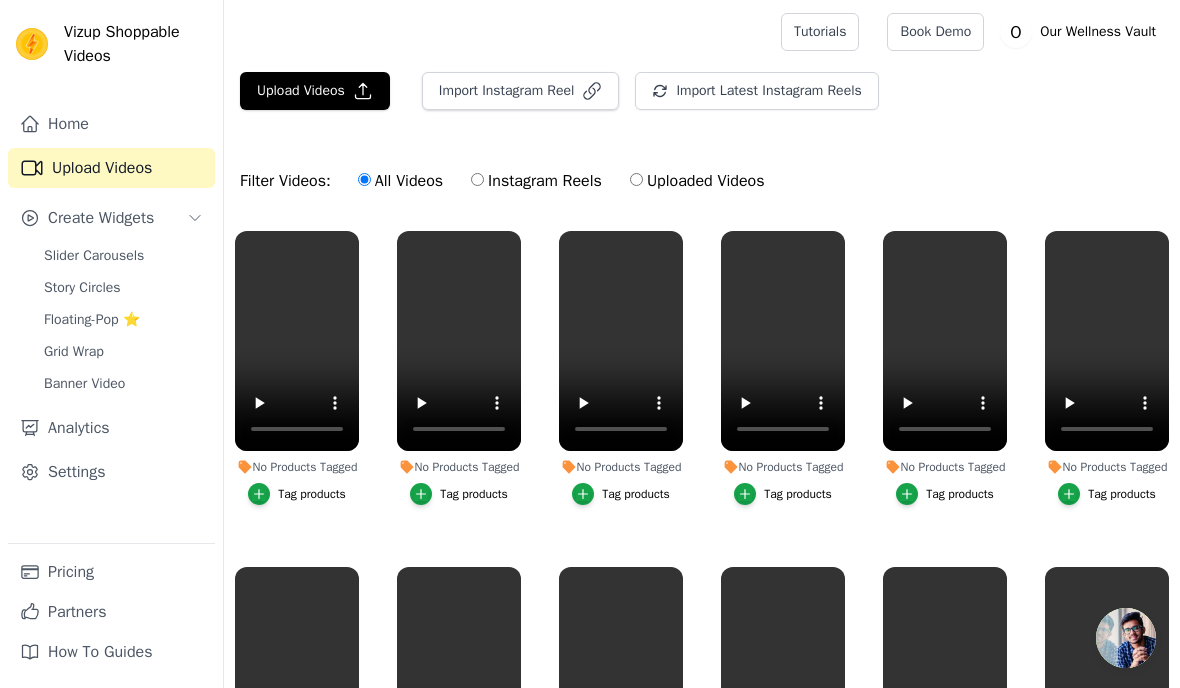 click on "Uploaded Videos" at bounding box center (697, 181) 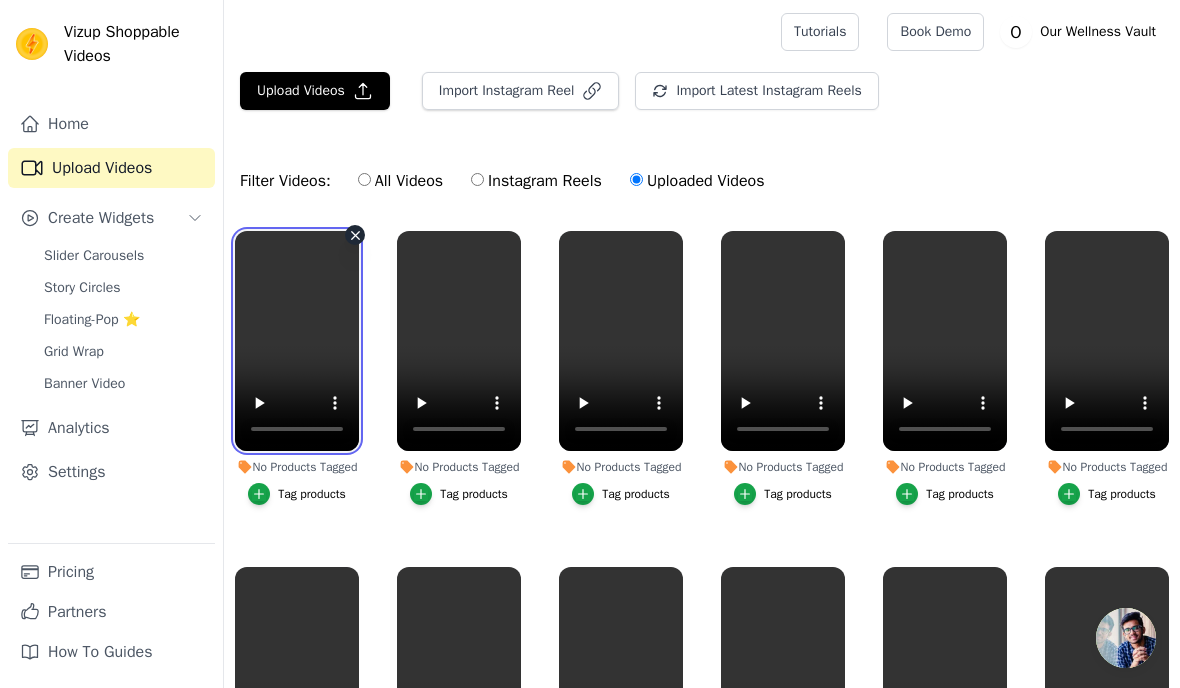 click at bounding box center [297, 341] 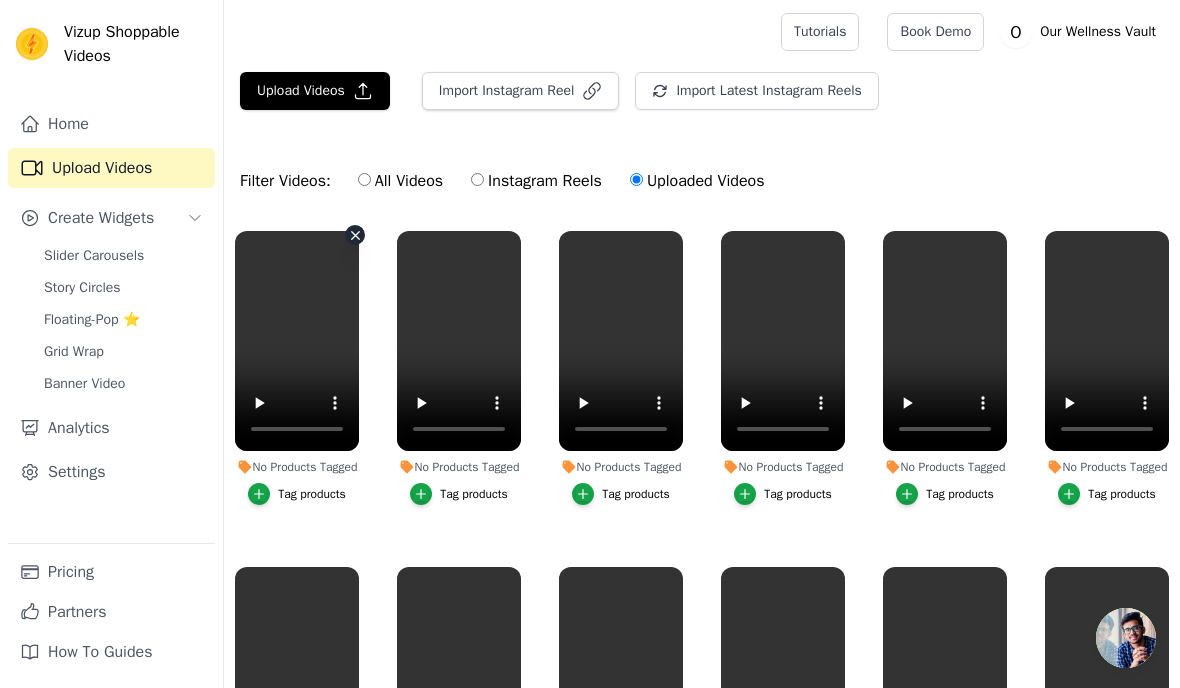 click on "Tag products" at bounding box center (297, 494) 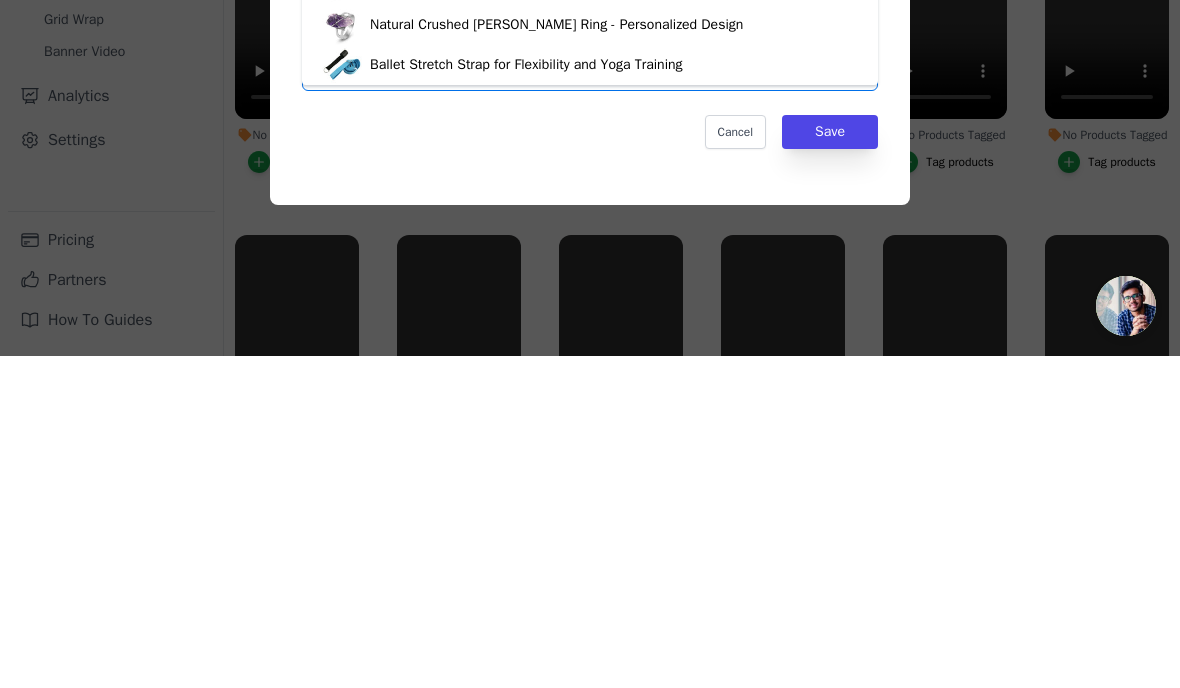 type on "ring" 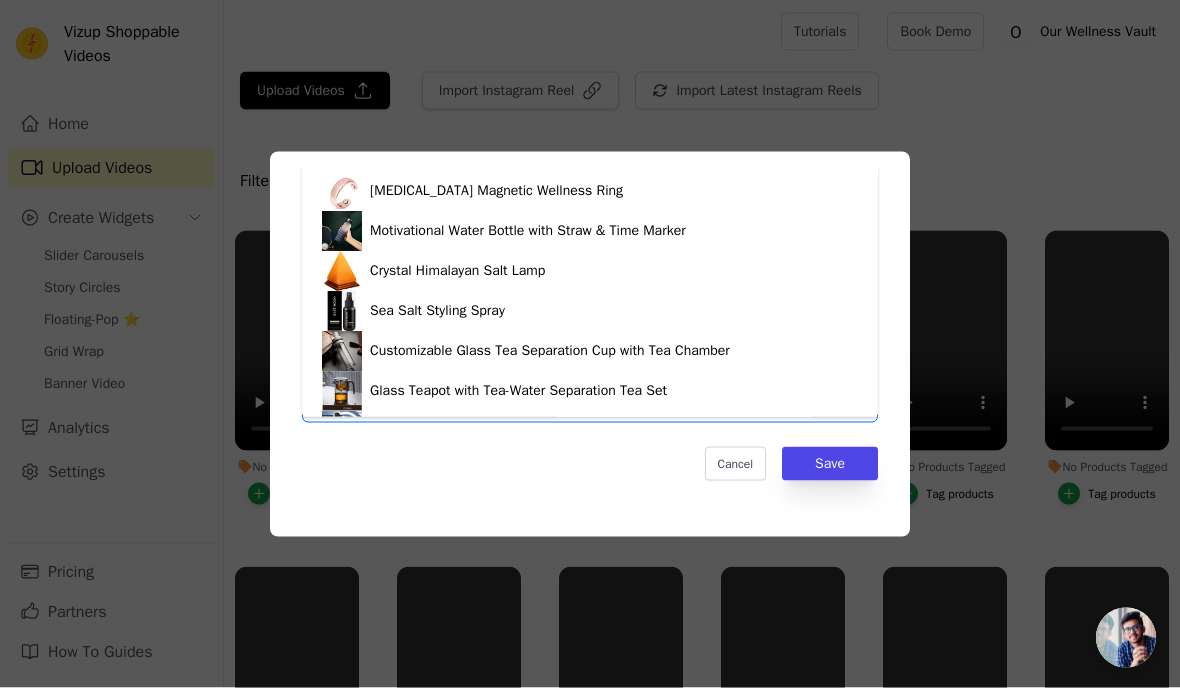 scroll, scrollTop: 314, scrollLeft: 0, axis: vertical 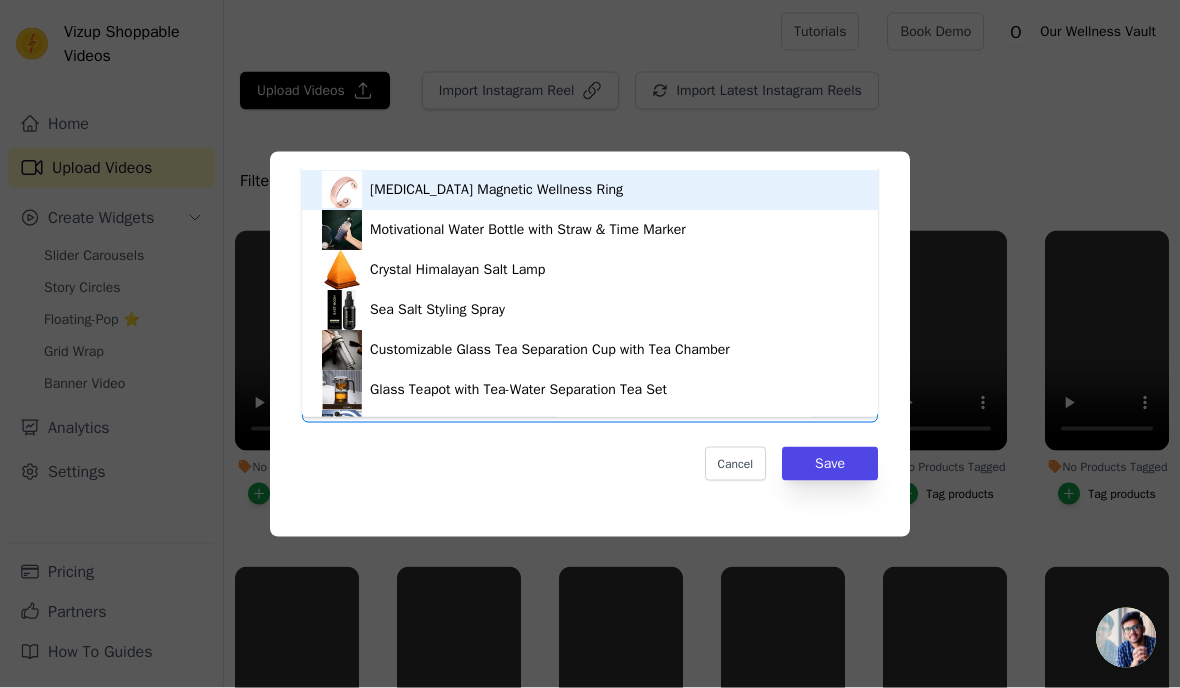 click on "[MEDICAL_DATA] Magnetic Wellness Ring" at bounding box center (590, 191) 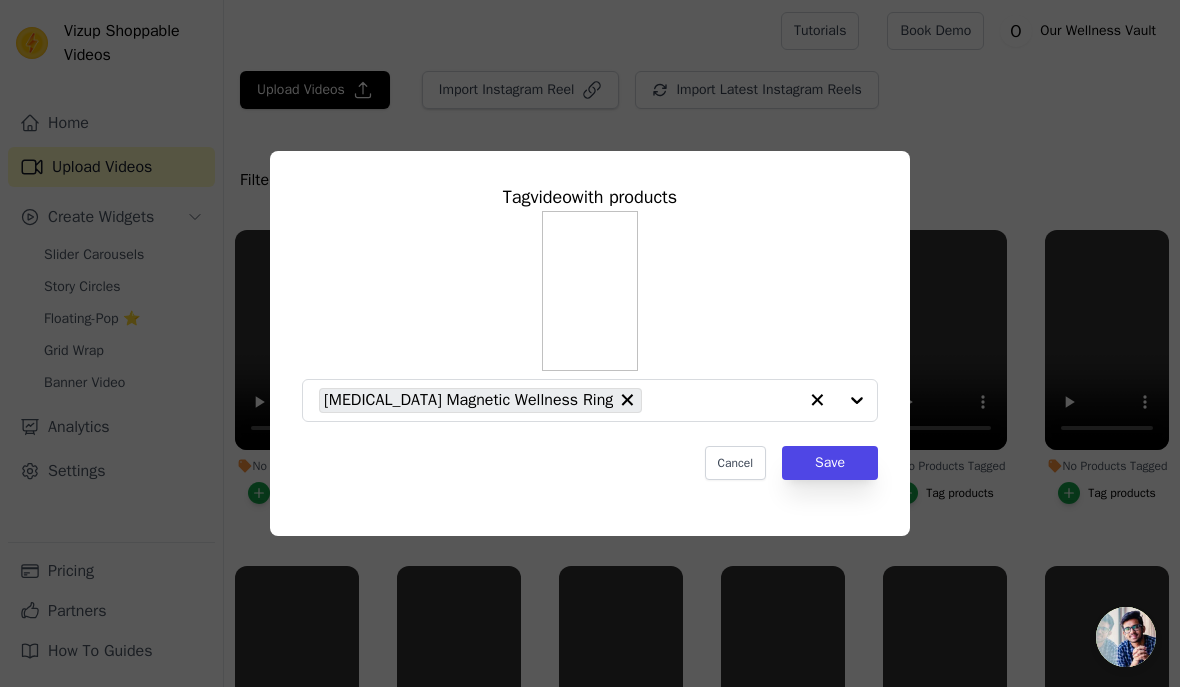 click on "Save" at bounding box center [830, 464] 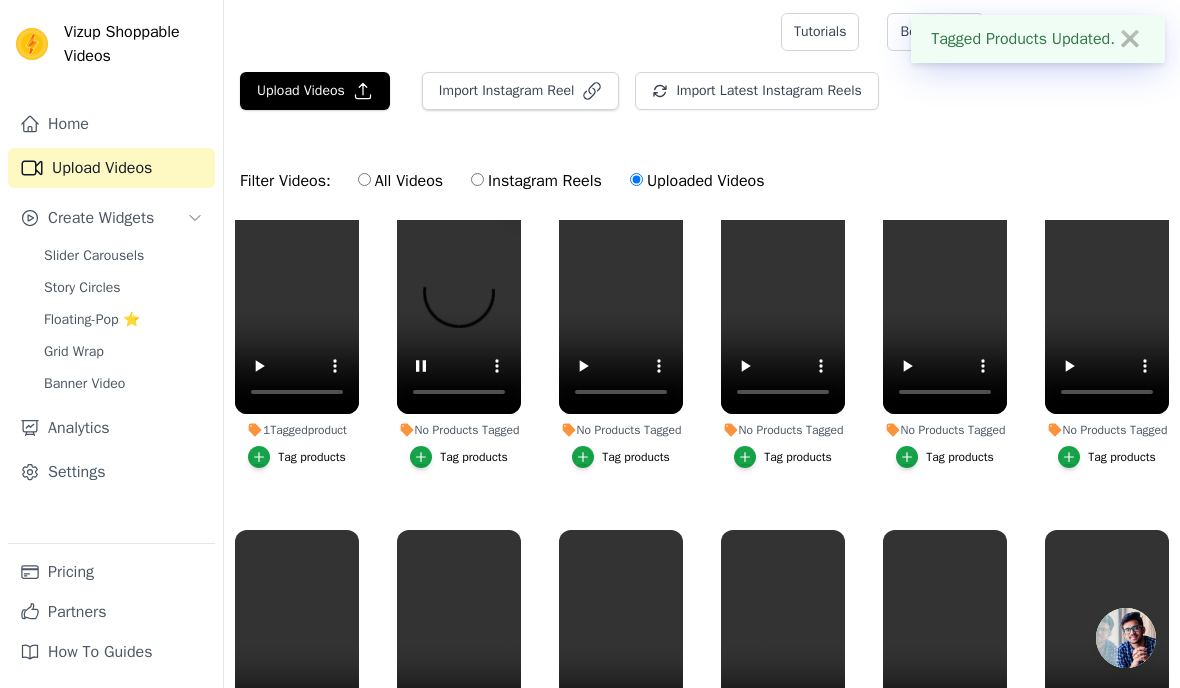 scroll, scrollTop: 35, scrollLeft: 0, axis: vertical 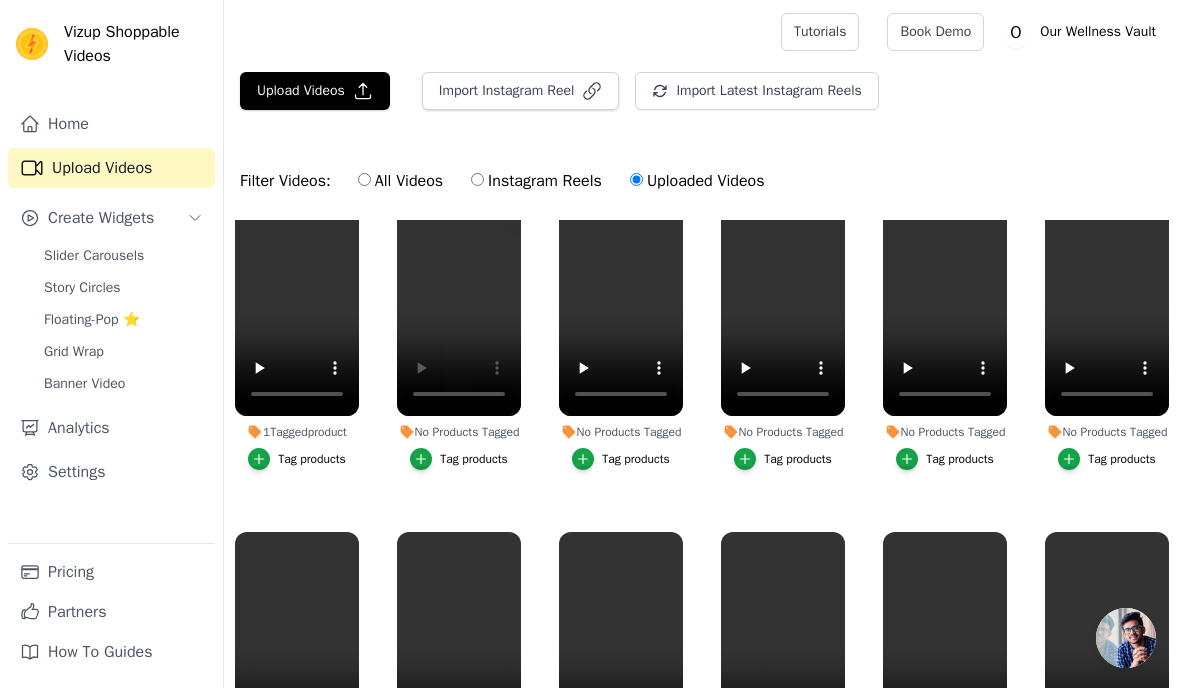 click on "Tag products" at bounding box center (459, 459) 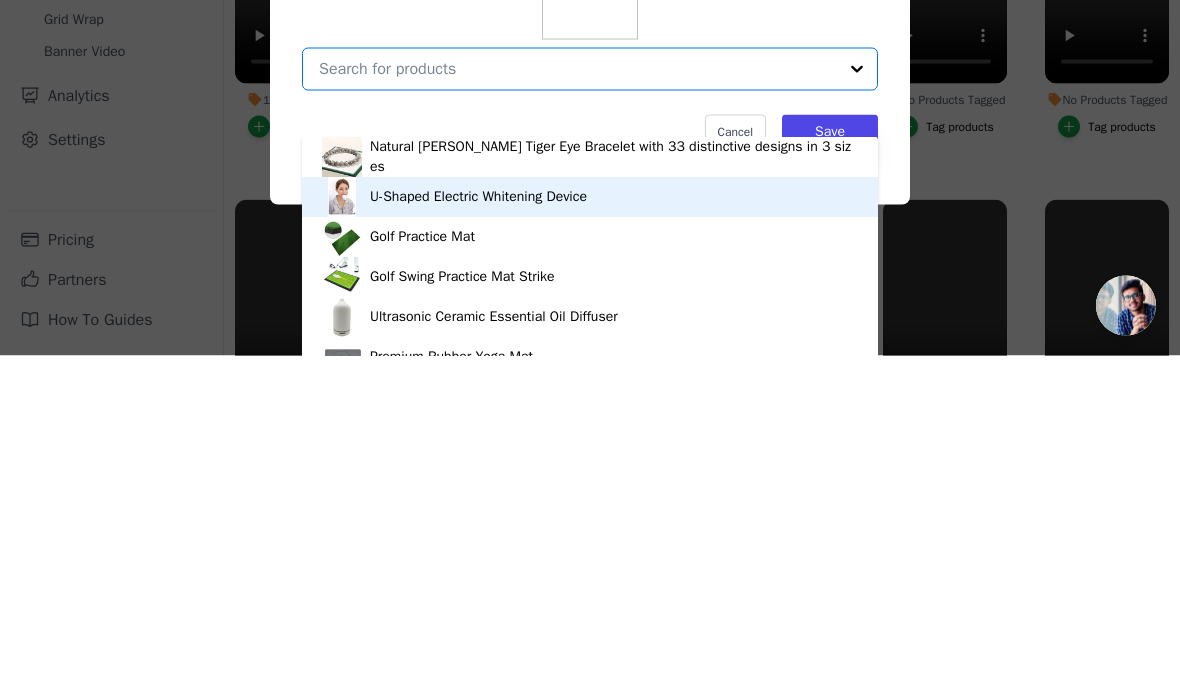 click on "U-Shaped Electric Whitening Device" at bounding box center (590, 529) 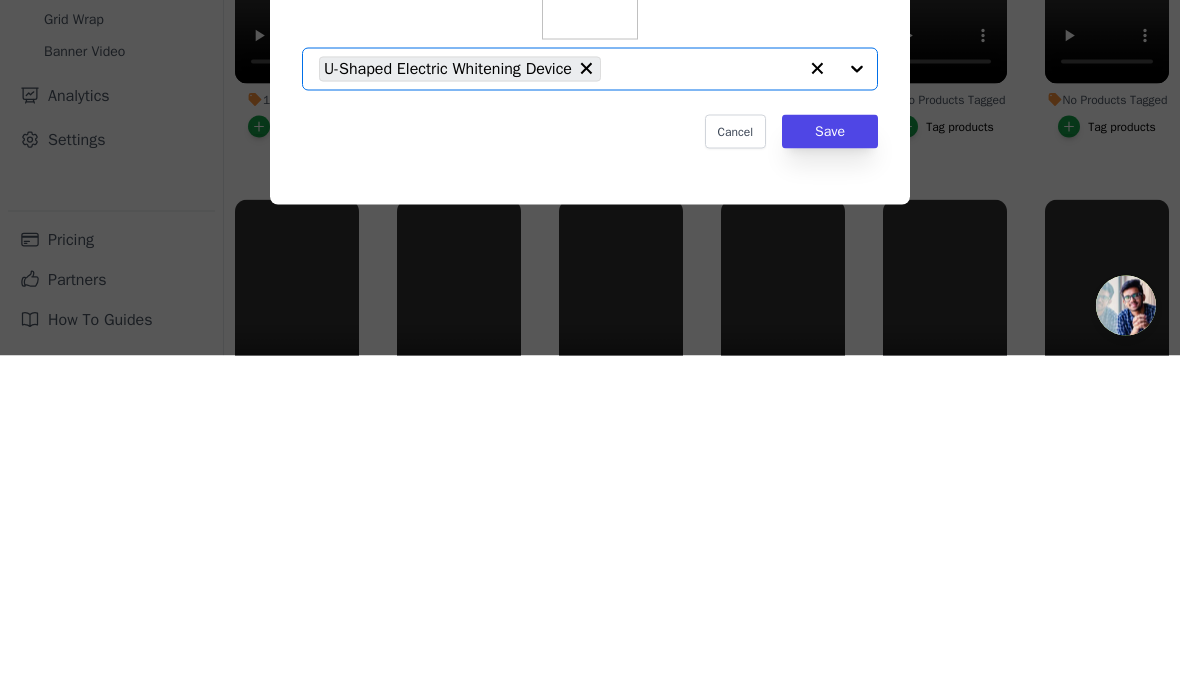 click on "Save" at bounding box center (830, 464) 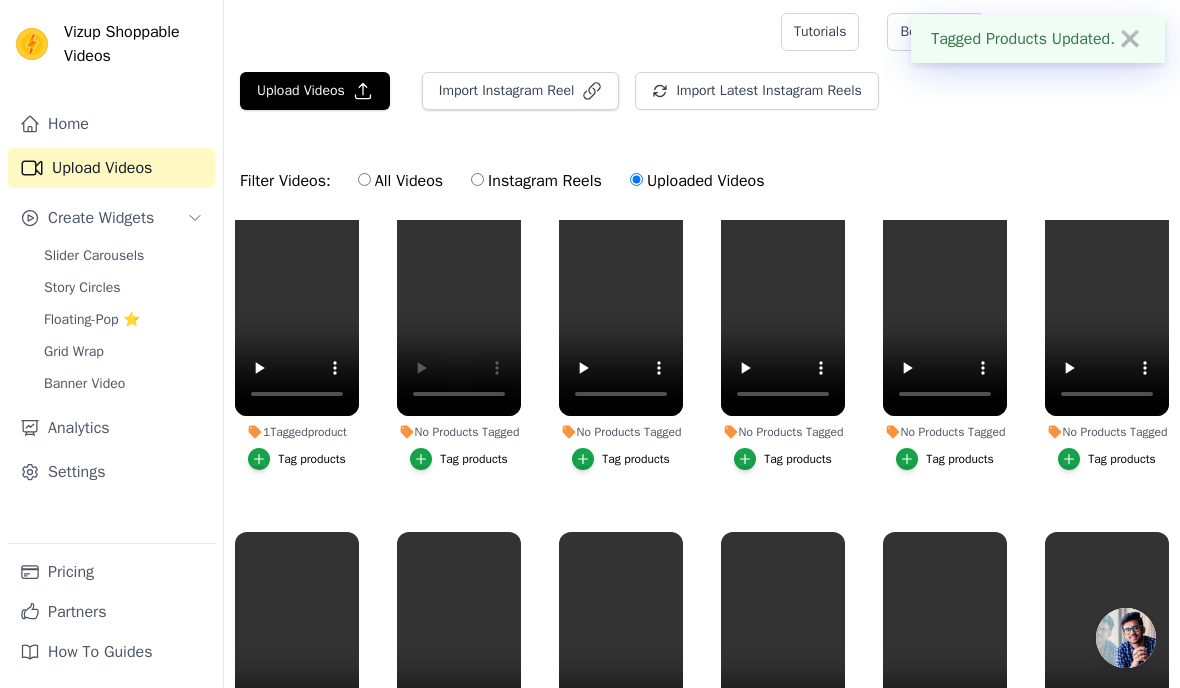 click on "1  Tagged  product       Tag products
No Products Tagged       Tag products
No Products Tagged       Tag products
No Products Tagged       Tag products
No Products Tagged       Tag products
No Products Tagged       Tag products
No Products Tagged       Tag products
No Products Tagged       Tag products
No Products Tagged       Tag products
No Products Tagged       Tag products
No Products Tagged       Tag products
No Products Tagged       Tag products
No Products Tagged       Tag products
No Products Tagged       Tag products
No Products Tagged       Tag products
No Products Tagged       Tag products               Tag products" at bounding box center [702, 532] 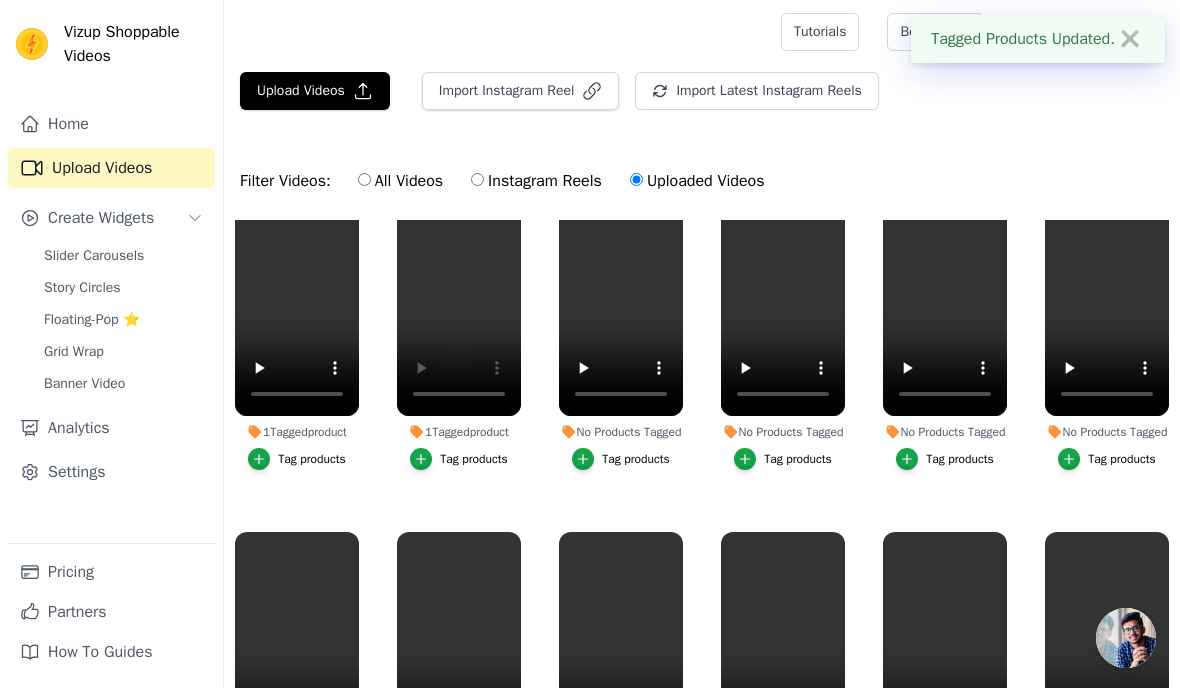 click on "Tag products" at bounding box center [636, 459] 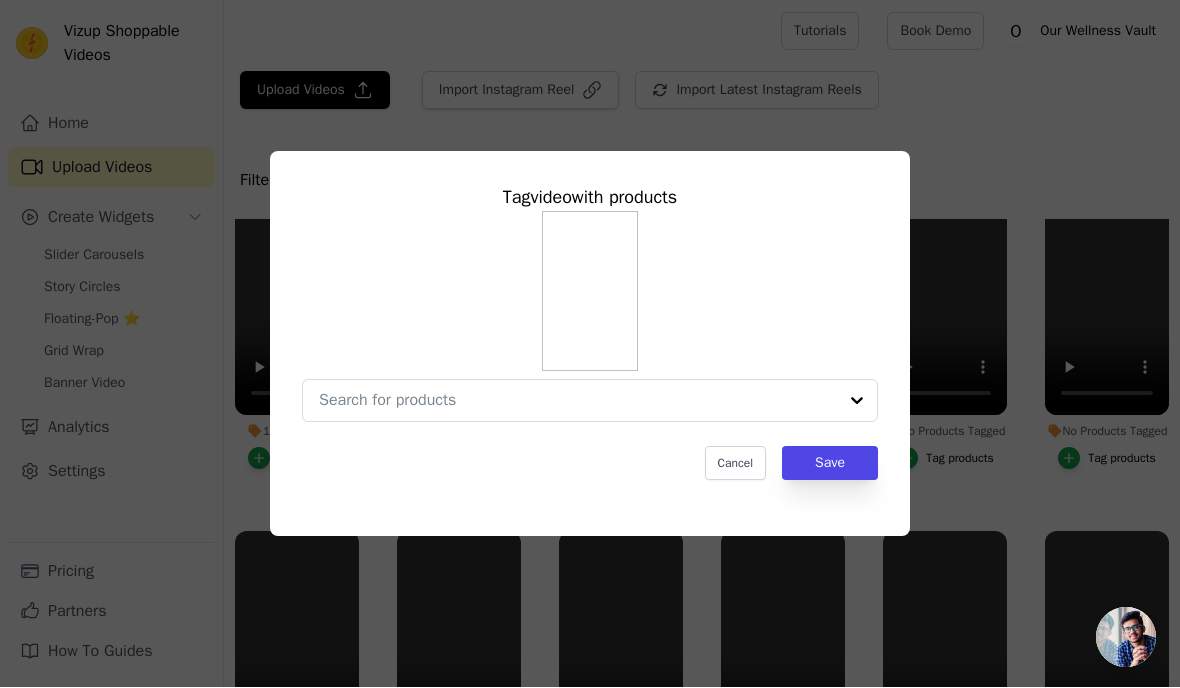 click on "Tag  video  with products                         Cancel   Save" at bounding box center [590, 344] 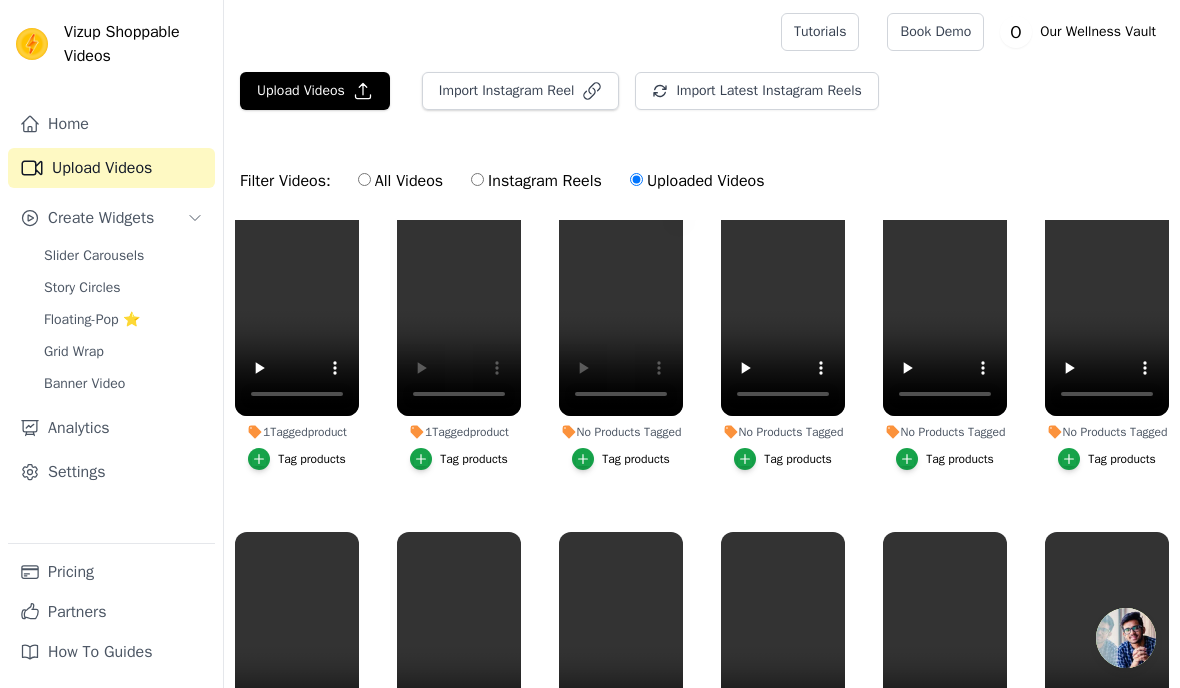click on "Tag products" at bounding box center [636, 459] 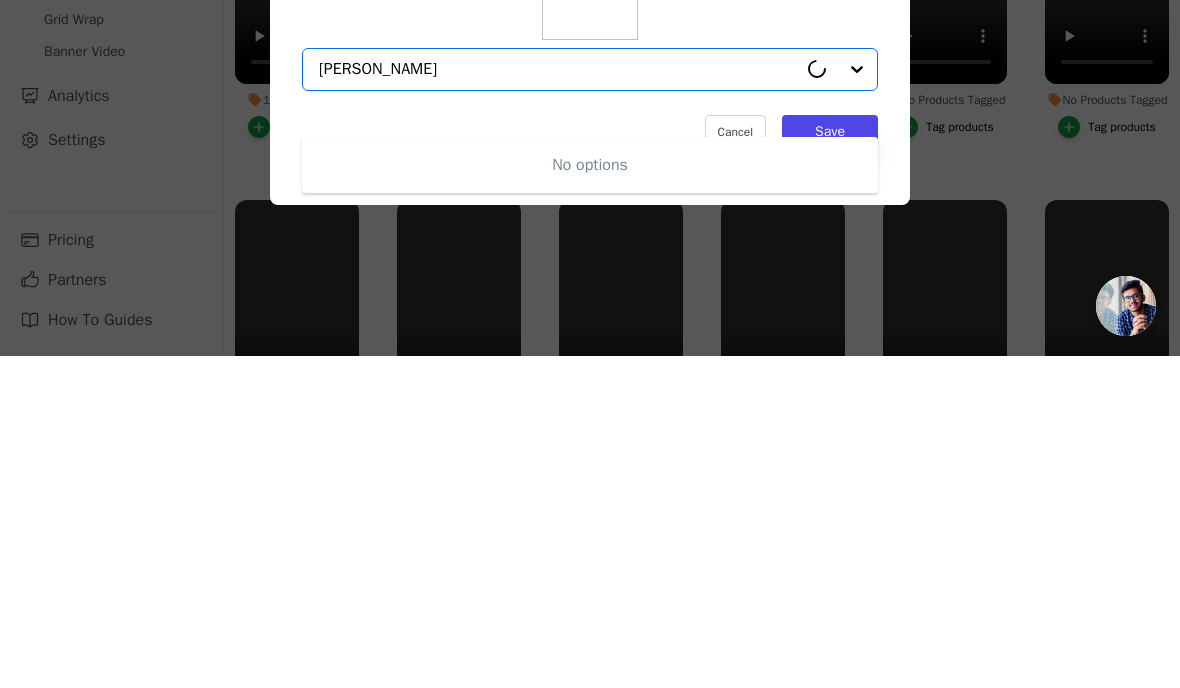 type on "salt" 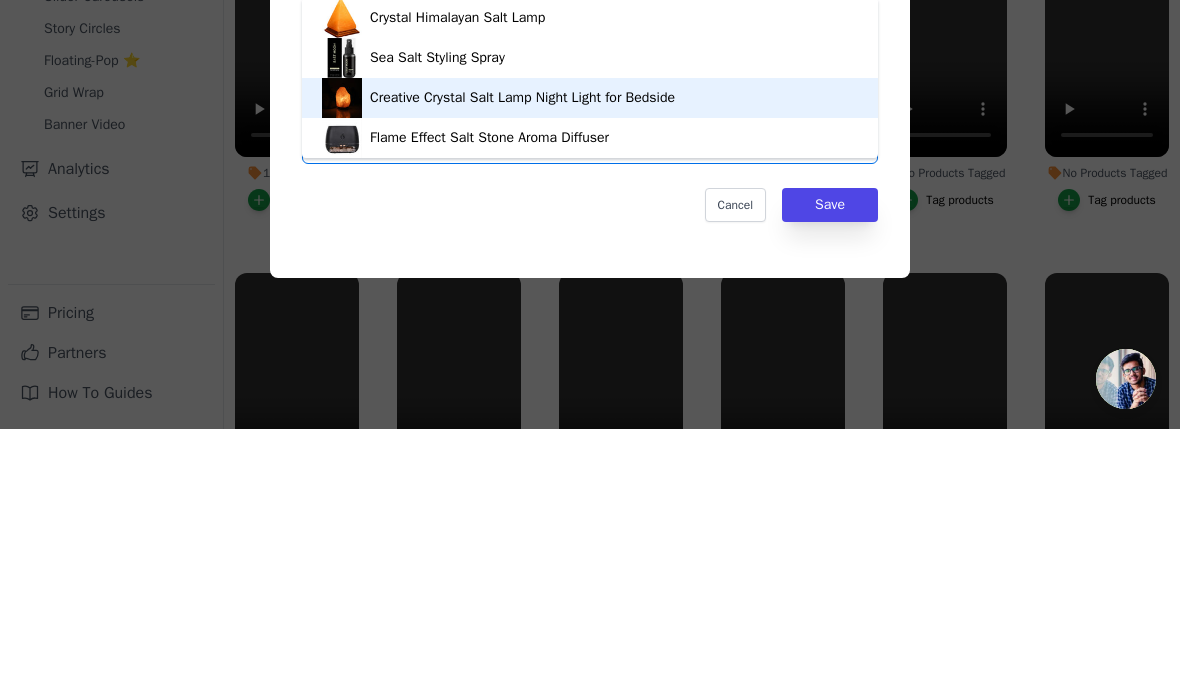 click on "Creative Crystal Salt Lamp Night Light for Bedside" at bounding box center [590, 357] 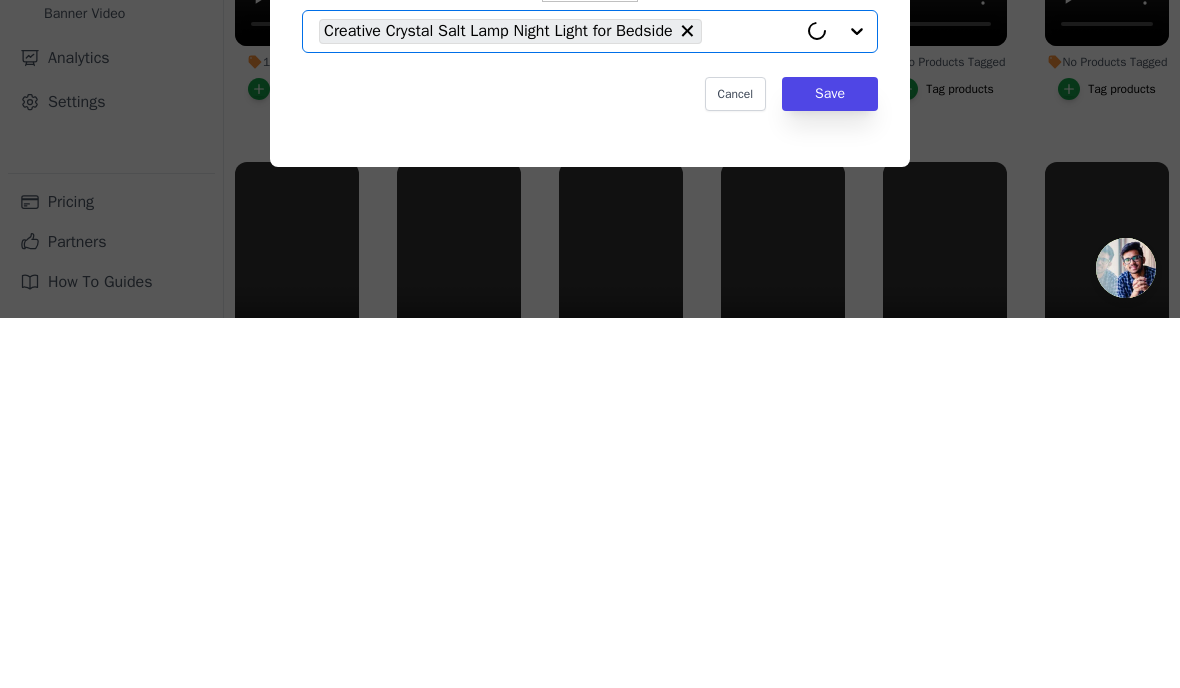 click on "Save" at bounding box center (830, 464) 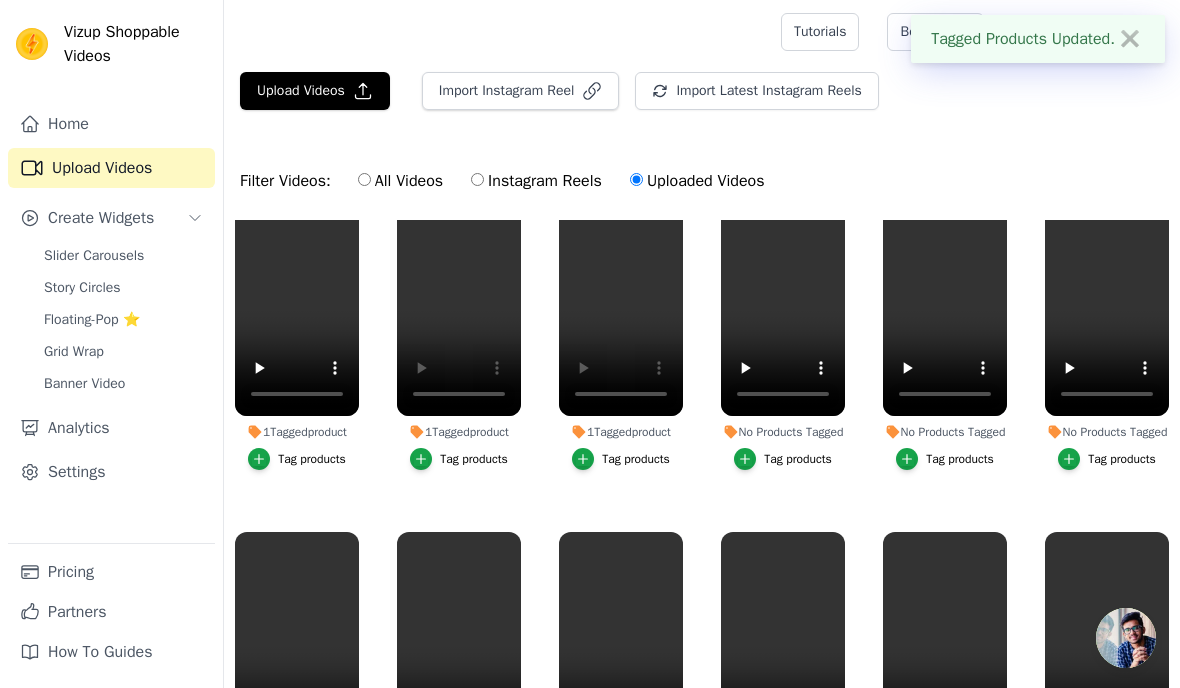 click on "Tag products" at bounding box center (798, 459) 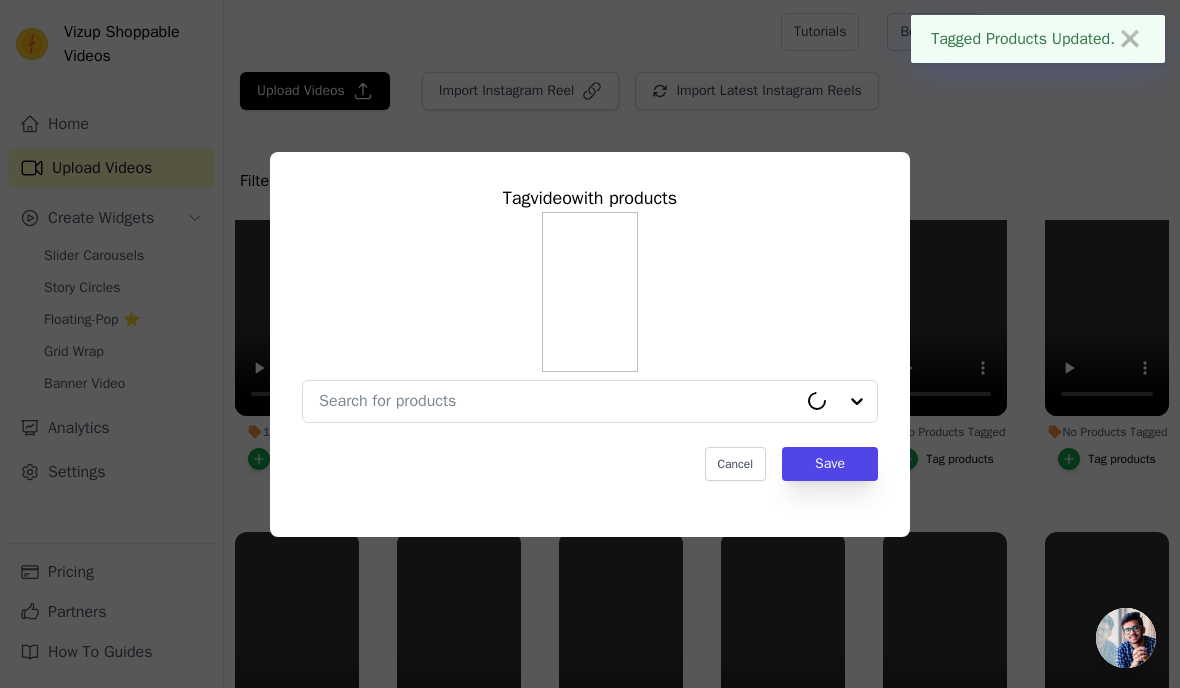 click at bounding box center (590, 292) 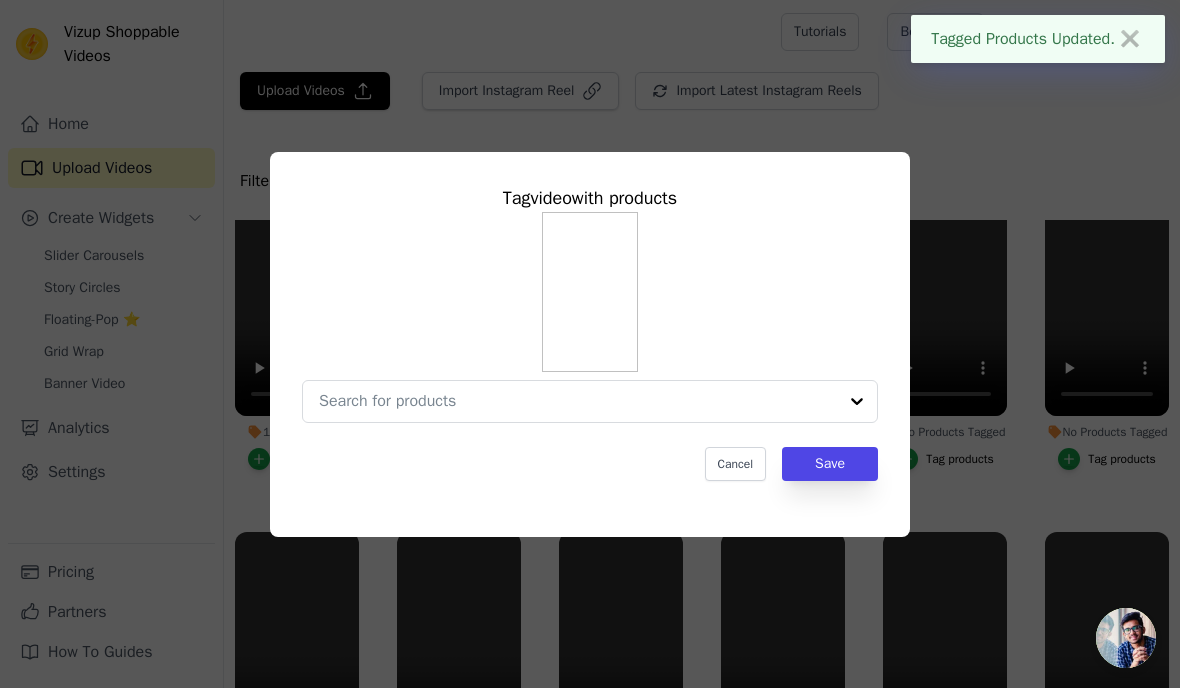 click on "Tag  video  with products                         Cancel   Save" at bounding box center (590, 344) 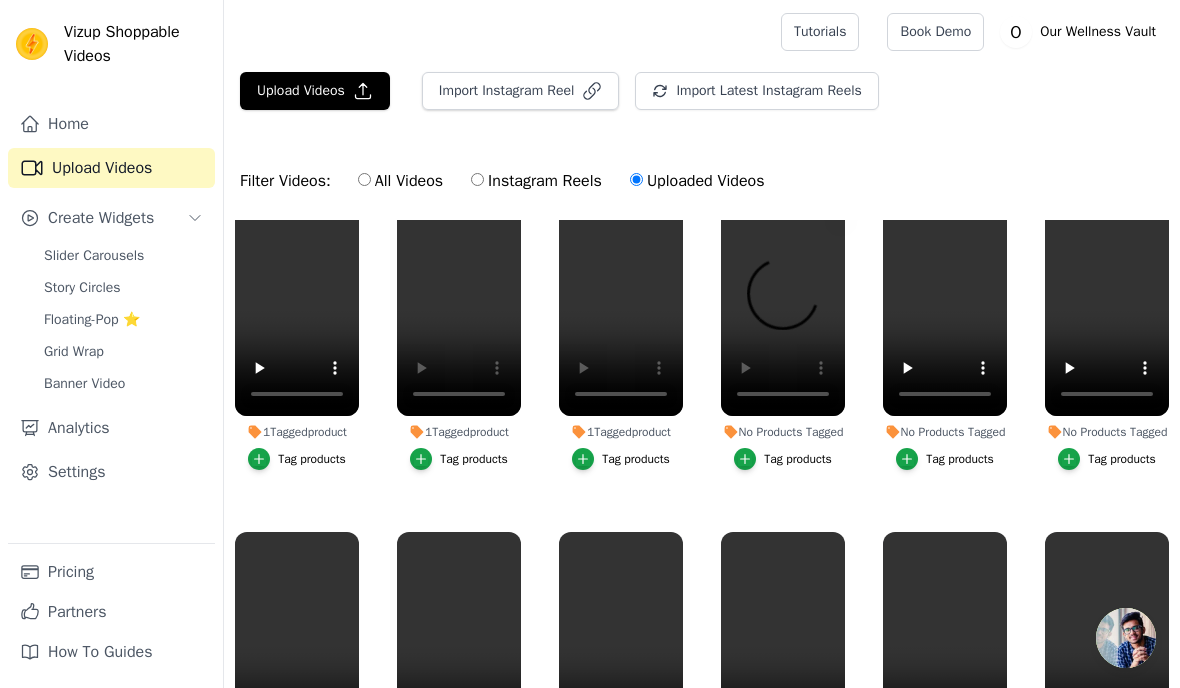 click on "Tag products" at bounding box center [798, 459] 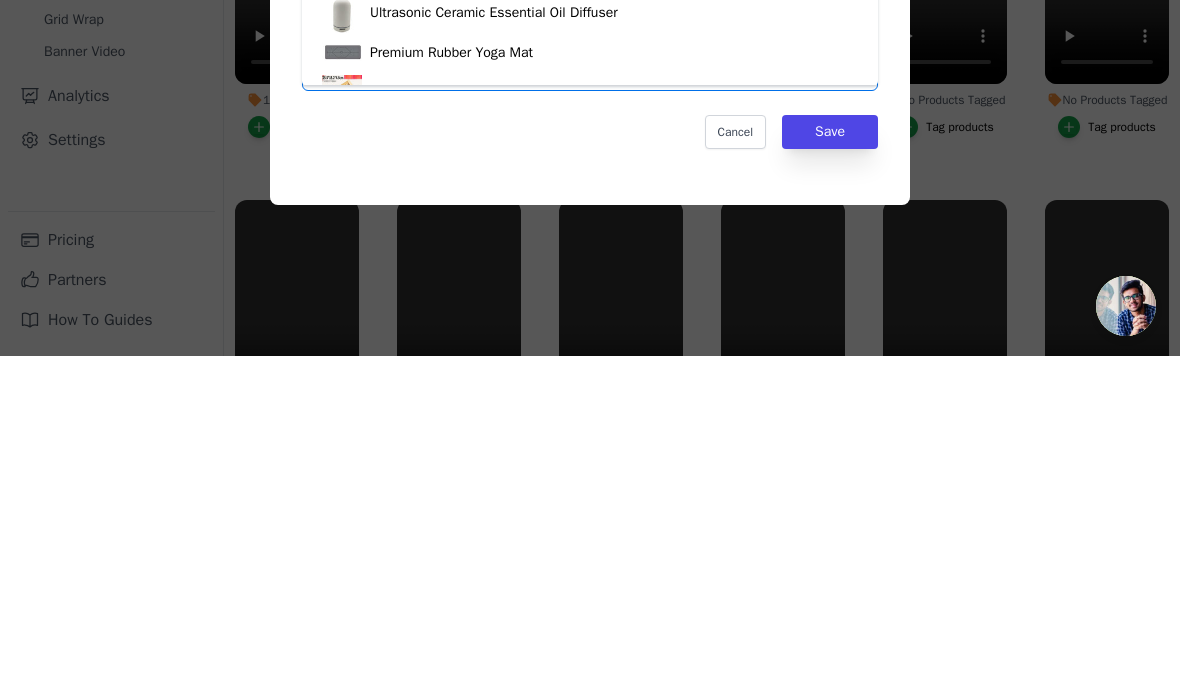 type on "salt" 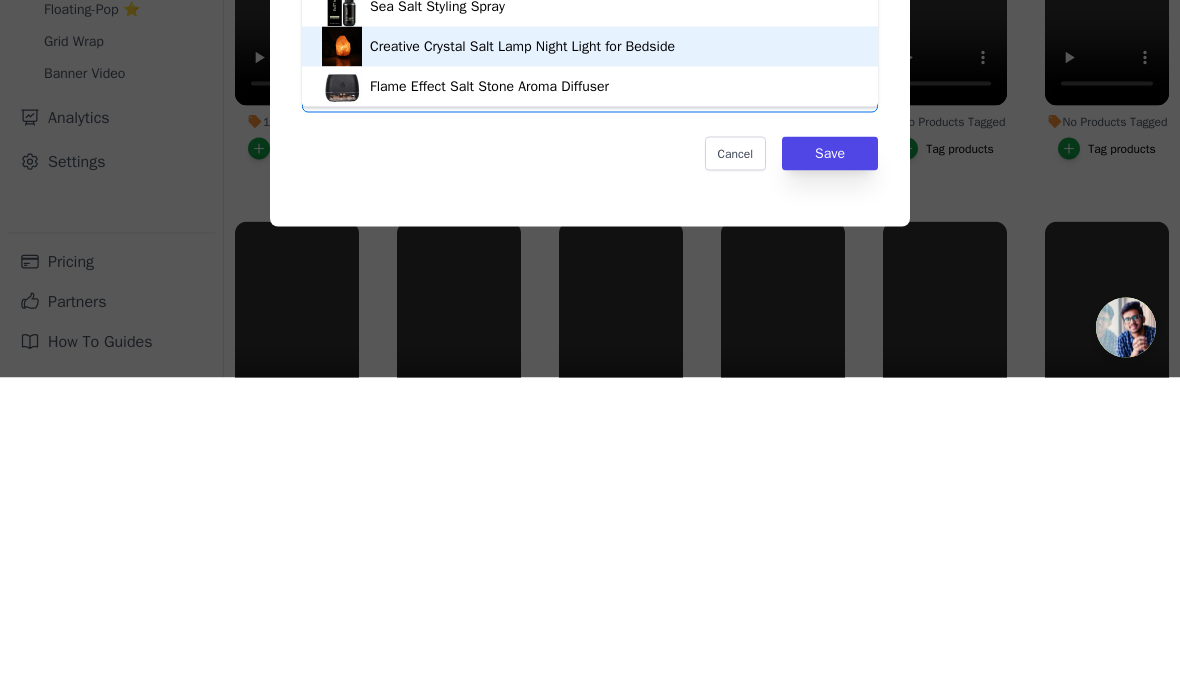 click on "Creative Crystal Salt Lamp Night Light for Bedside" at bounding box center [590, 357] 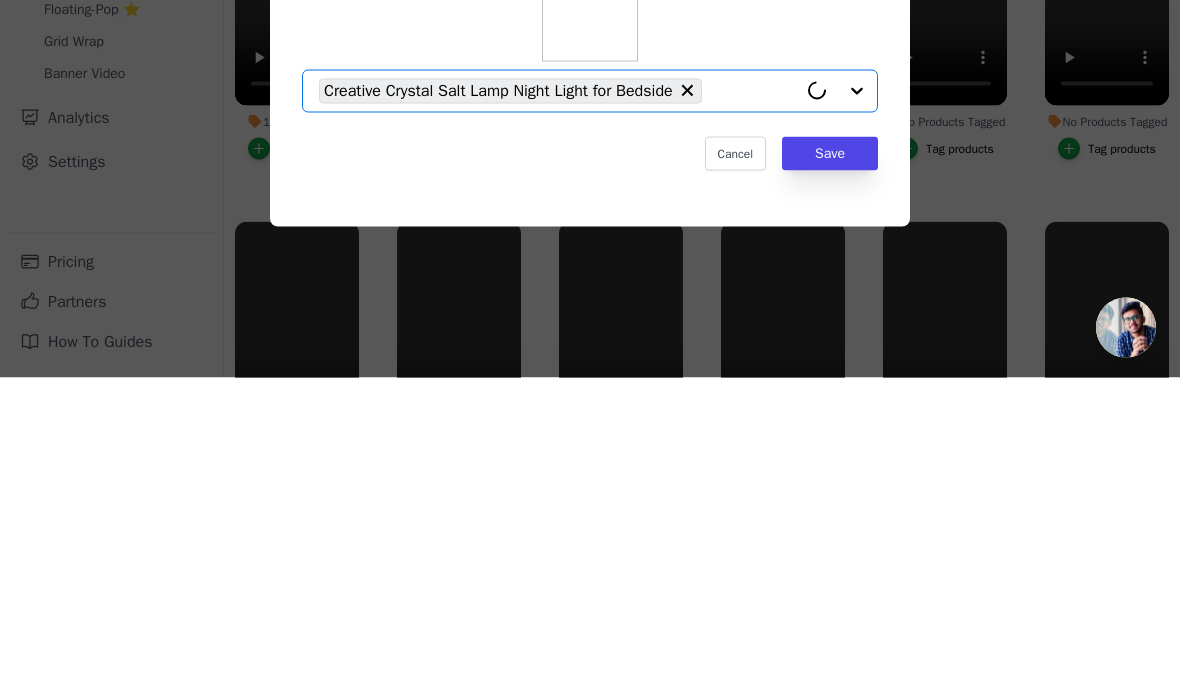 click on "Save" at bounding box center (830, 464) 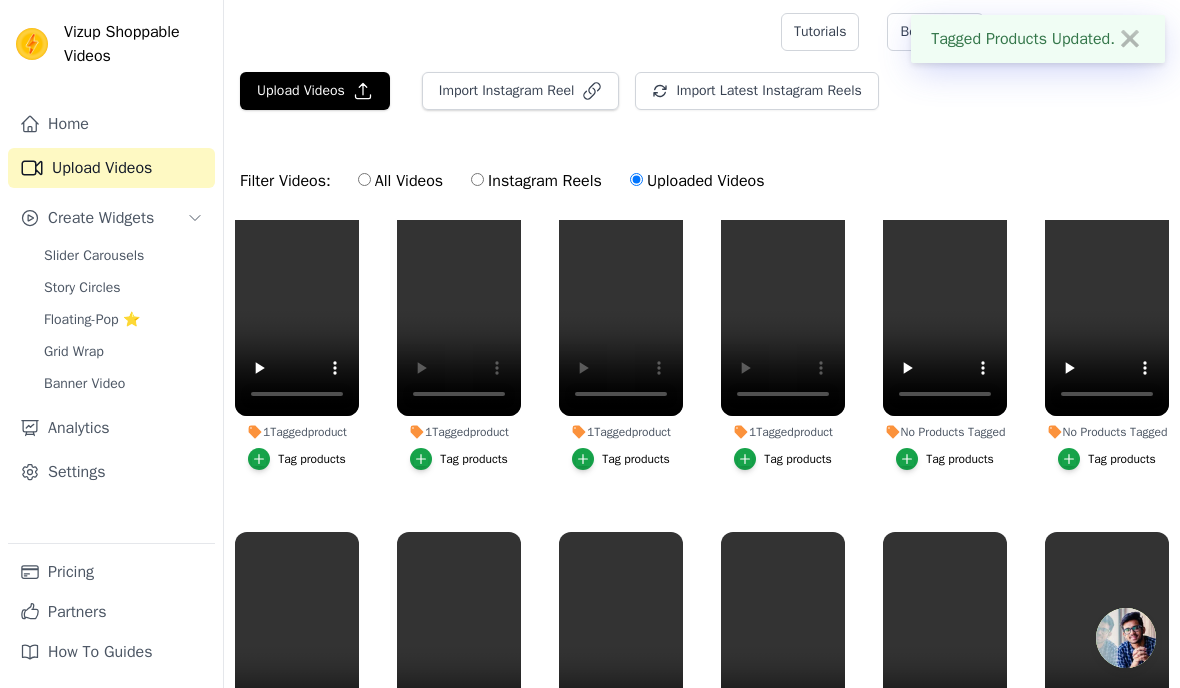 click on "Tag products" at bounding box center (960, 459) 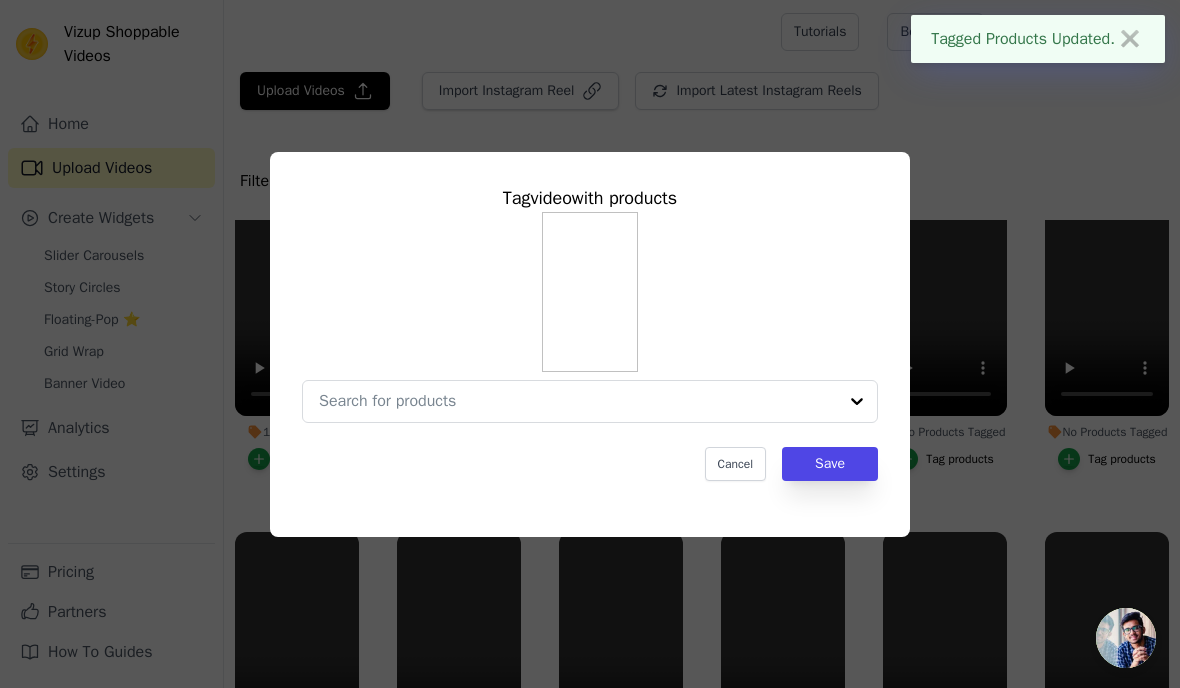click on "Tag  video  with products                         Cancel   Save" at bounding box center [590, 344] 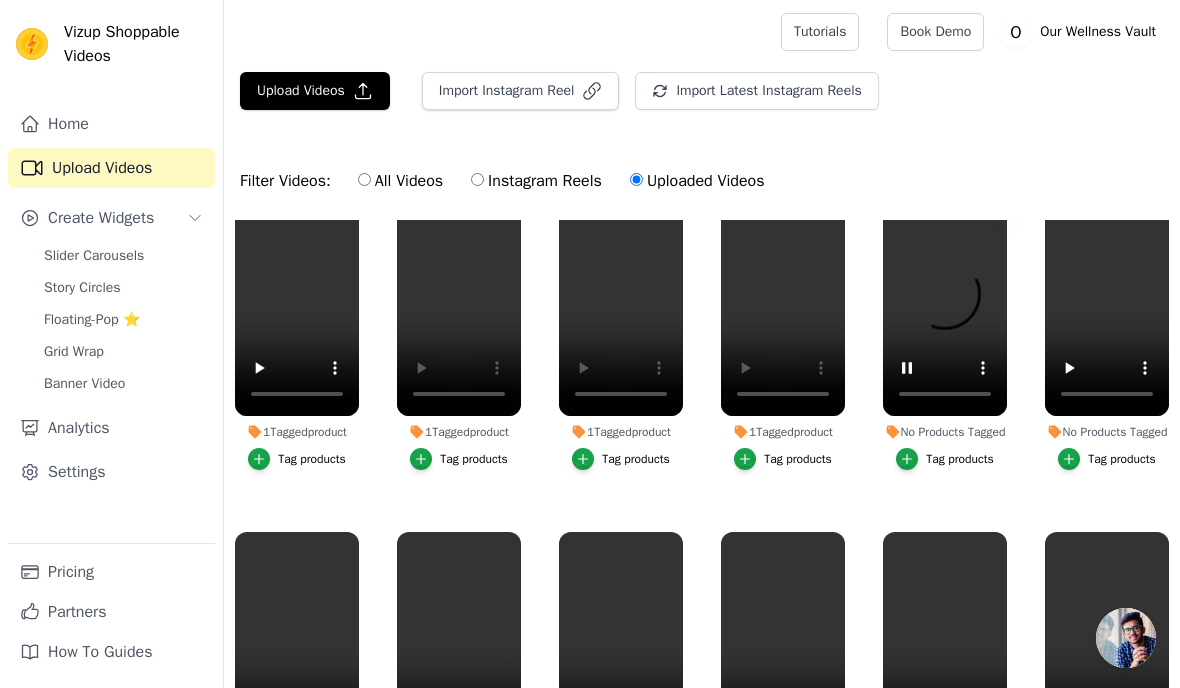 click on "Tag products" at bounding box center (960, 459) 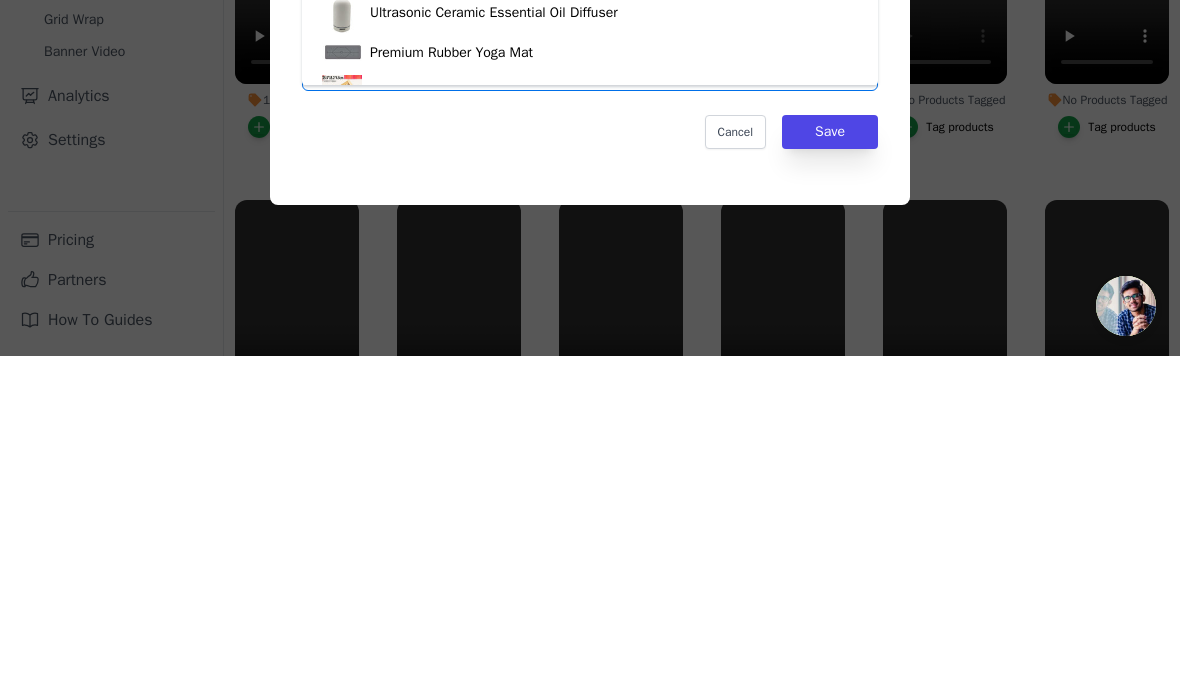 type on "dog" 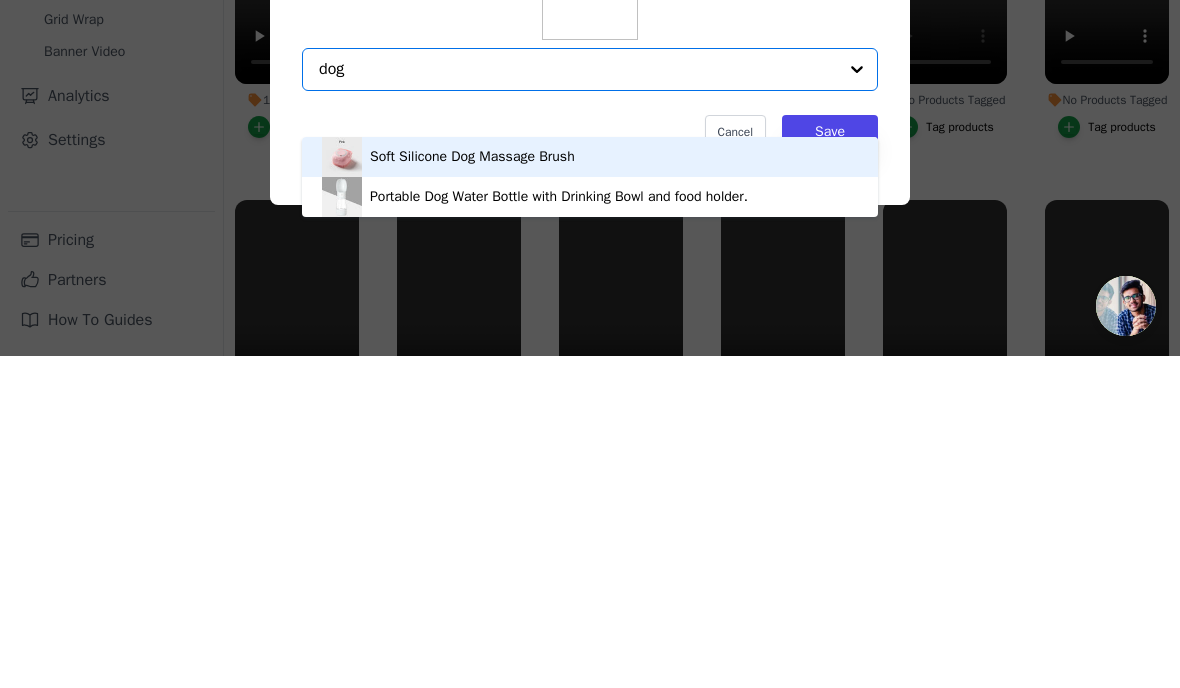 click on "Portable Dog Water Bottle with Drinking Bowl and food holder." at bounding box center [590, 529] 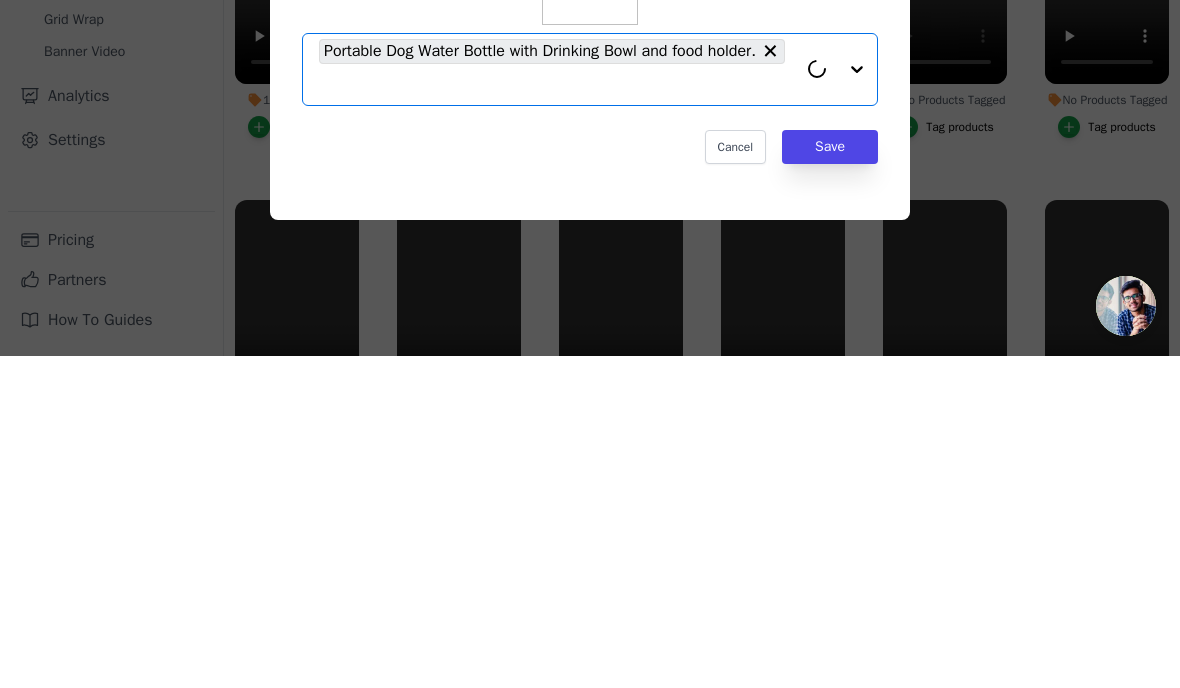 click on "Save" at bounding box center (830, 479) 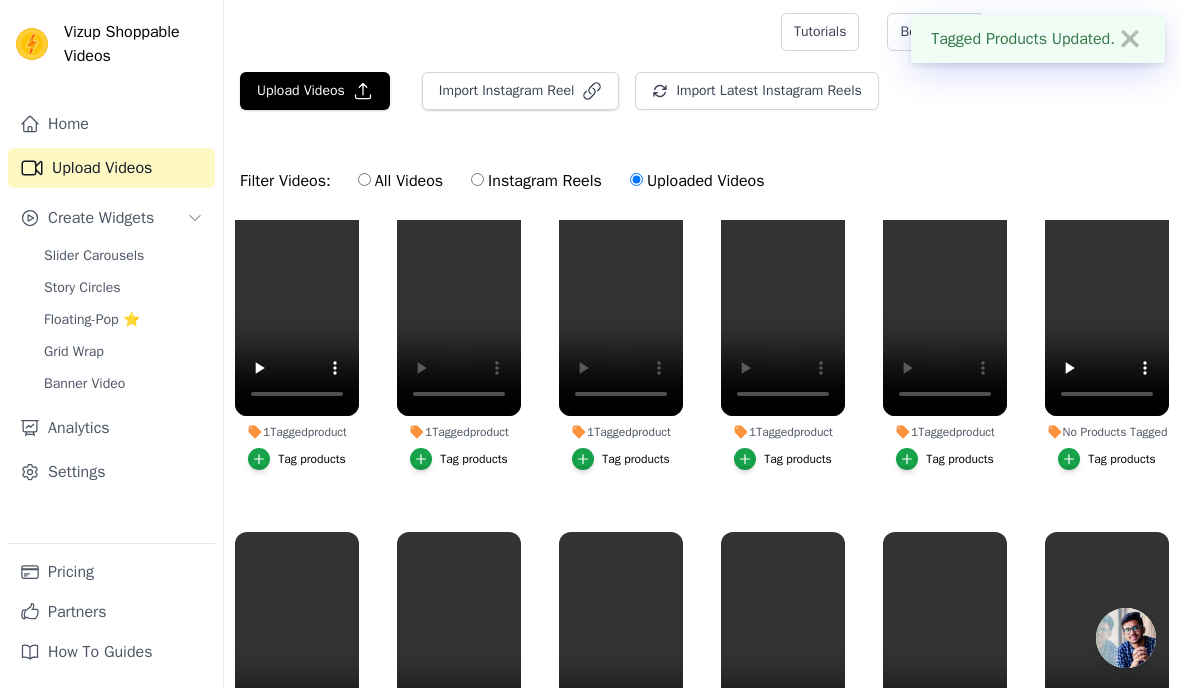 click on "Tag products" at bounding box center (1122, 459) 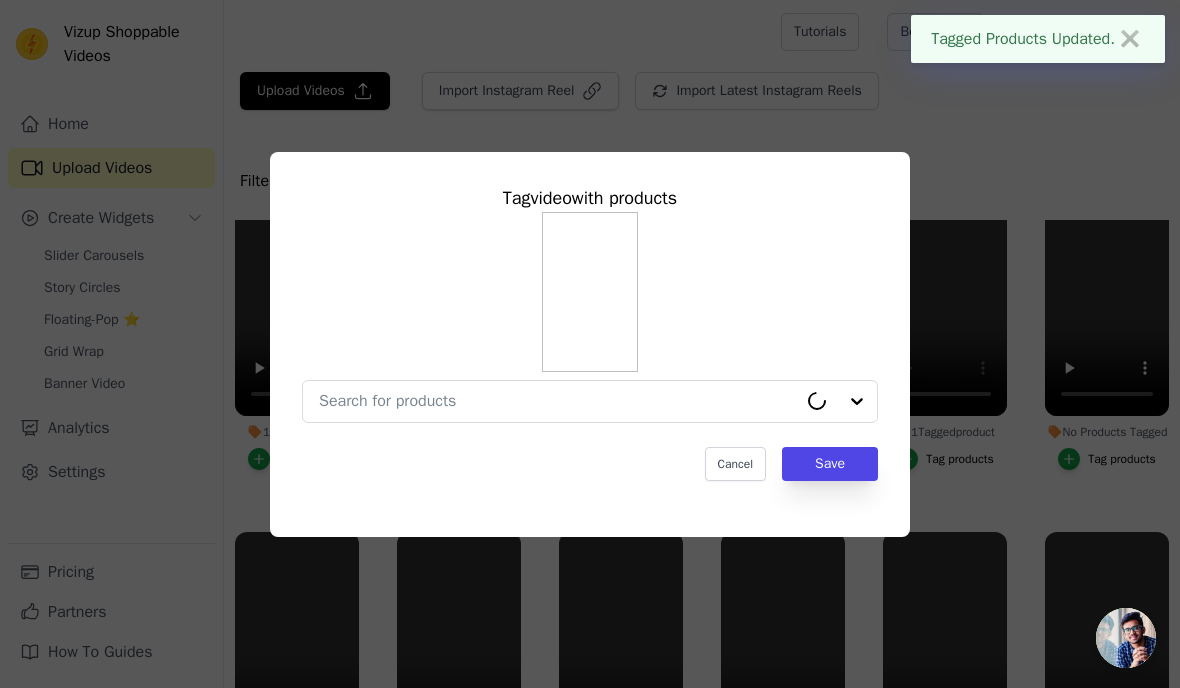 click on "Tag  video  with products                         Cancel   Save" at bounding box center (590, 344) 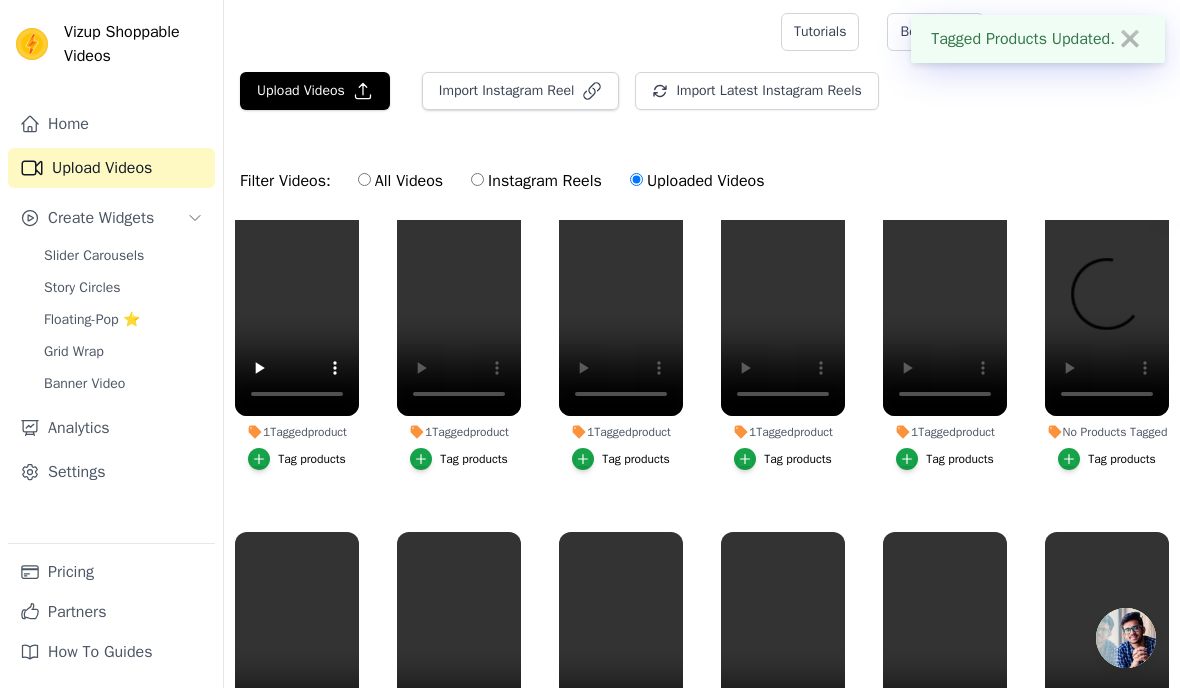 click on "Tag products" at bounding box center [1122, 459] 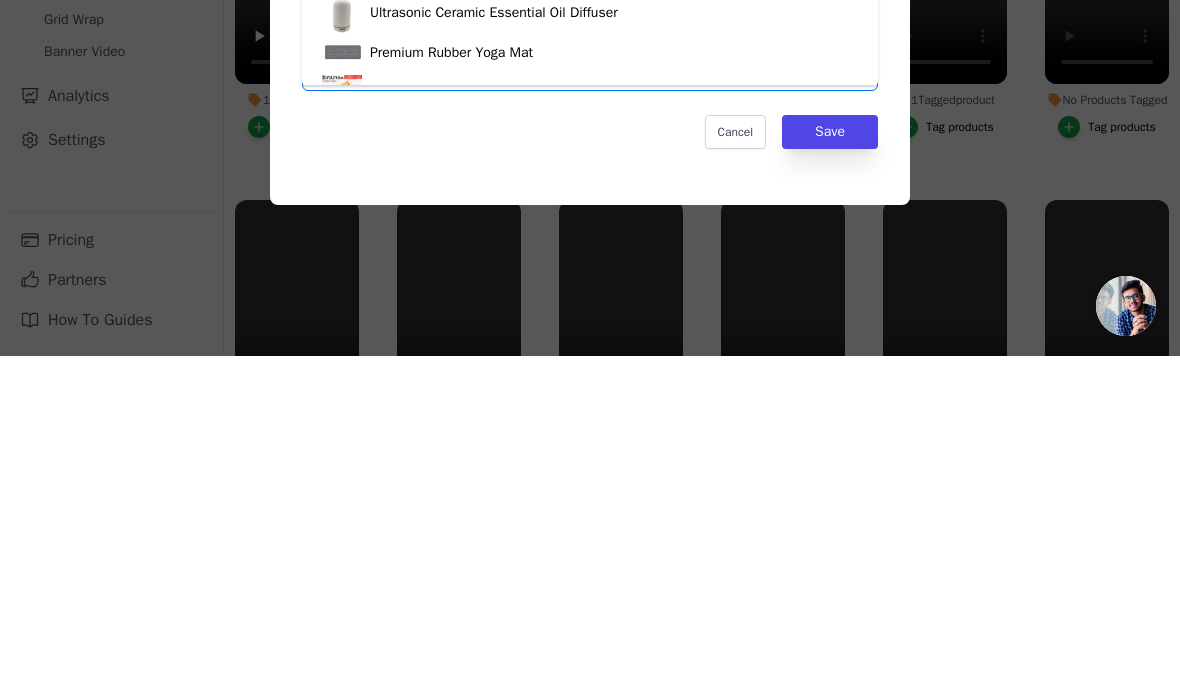 type on "golf" 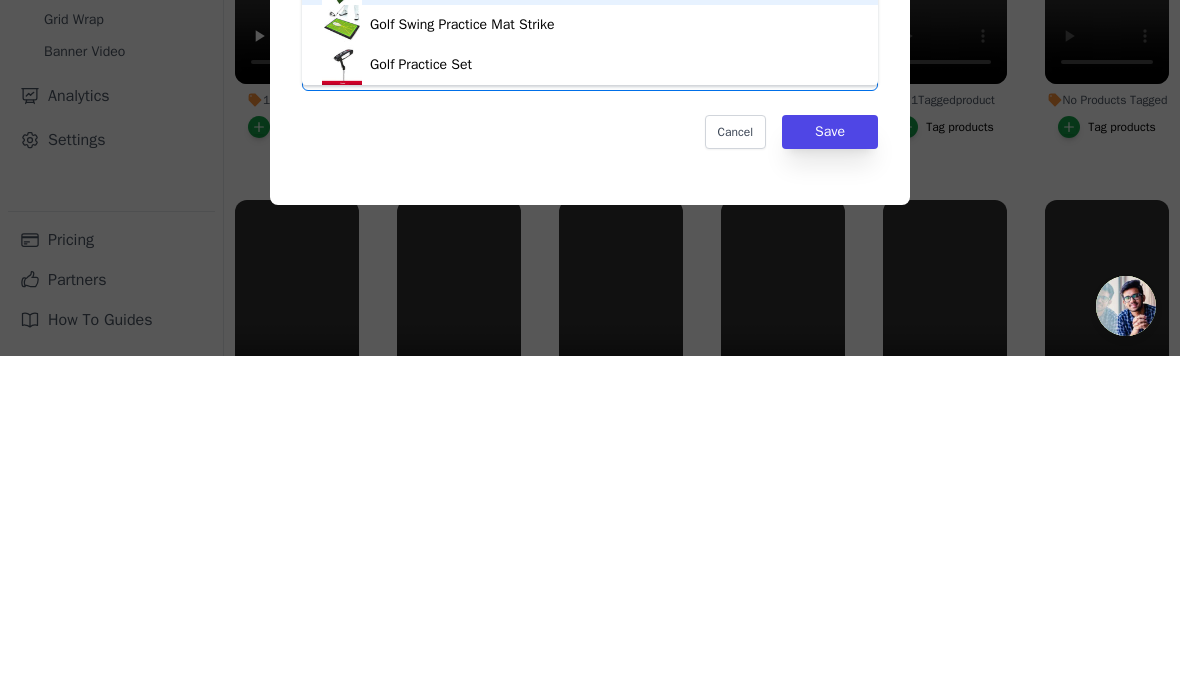 click on "Golf Swing Practice Mat Strike" at bounding box center (590, 357) 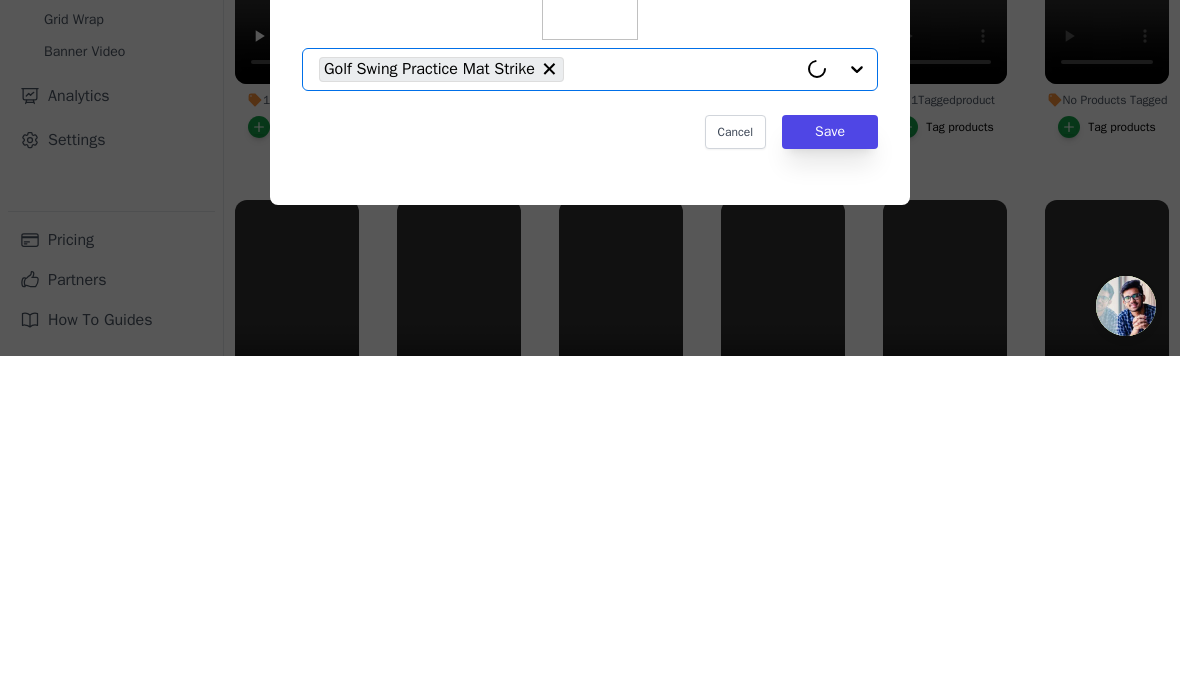 click on "Save" at bounding box center (830, 464) 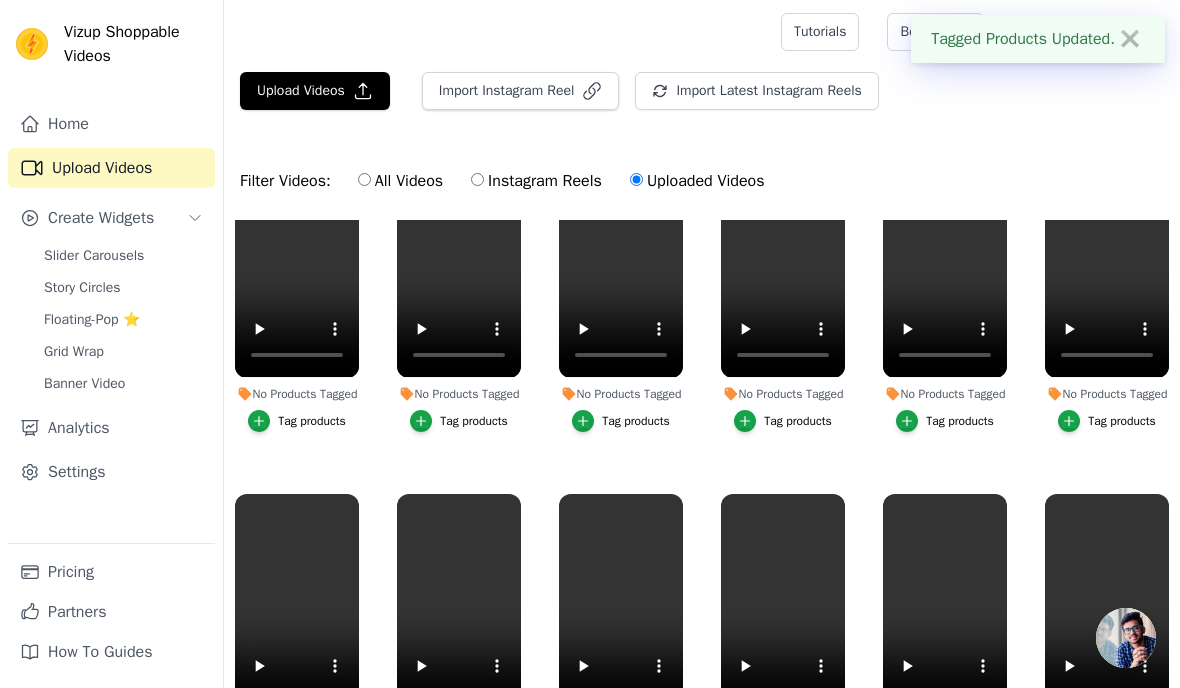 scroll, scrollTop: 408, scrollLeft: 0, axis: vertical 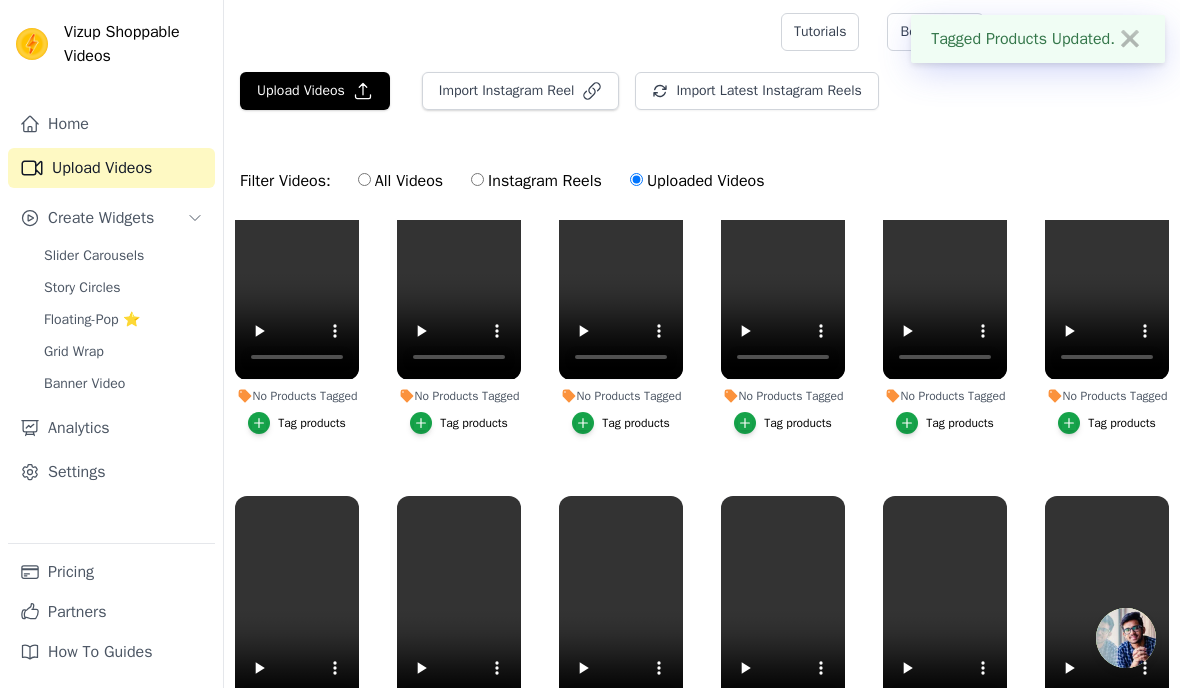click on "Tag products" at bounding box center (312, 423) 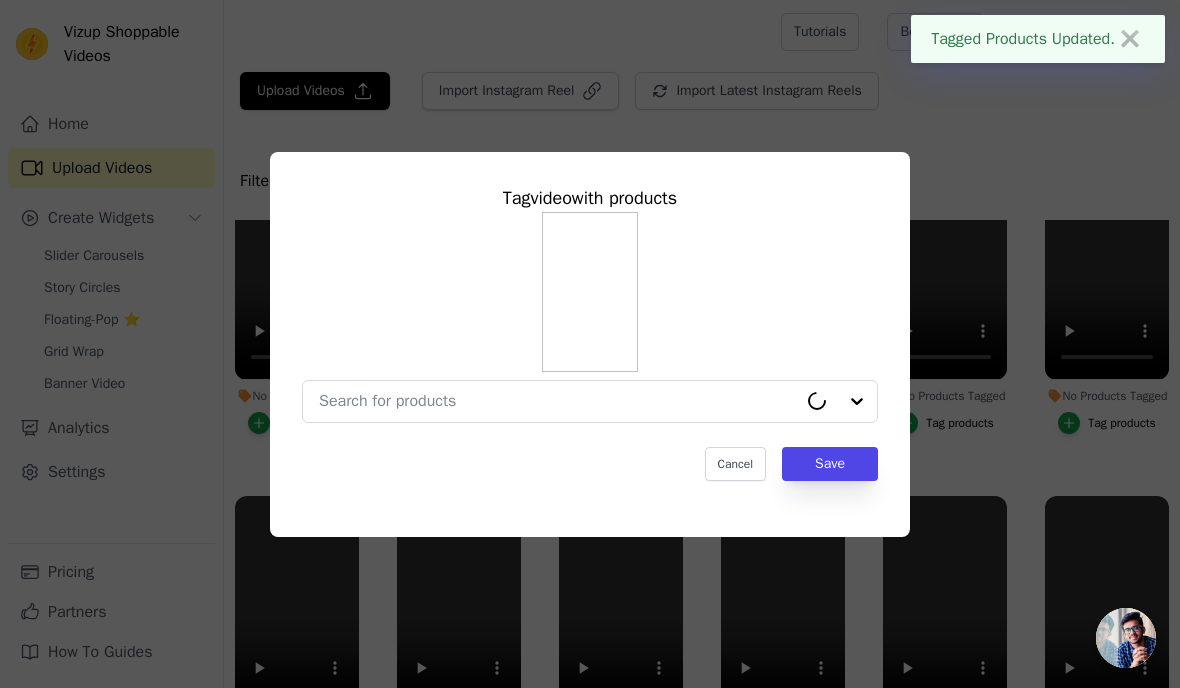 click on "Tag  video  with products                         Cancel   Save" at bounding box center [590, 344] 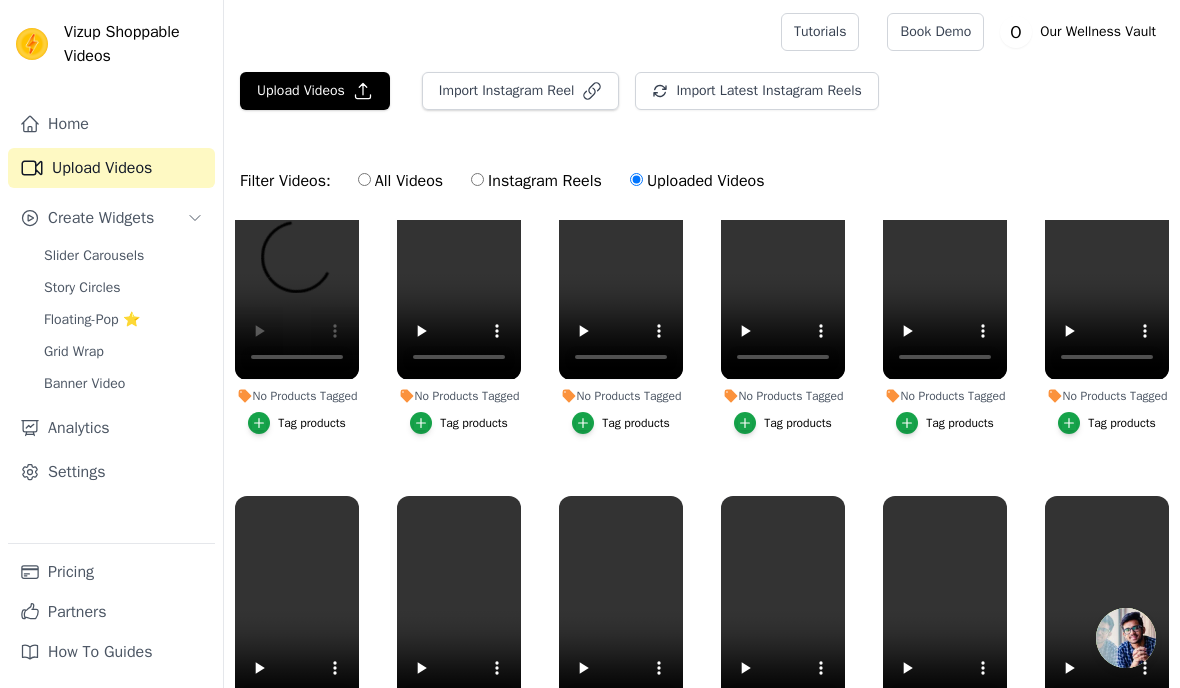 click on "Tag products" at bounding box center (297, 423) 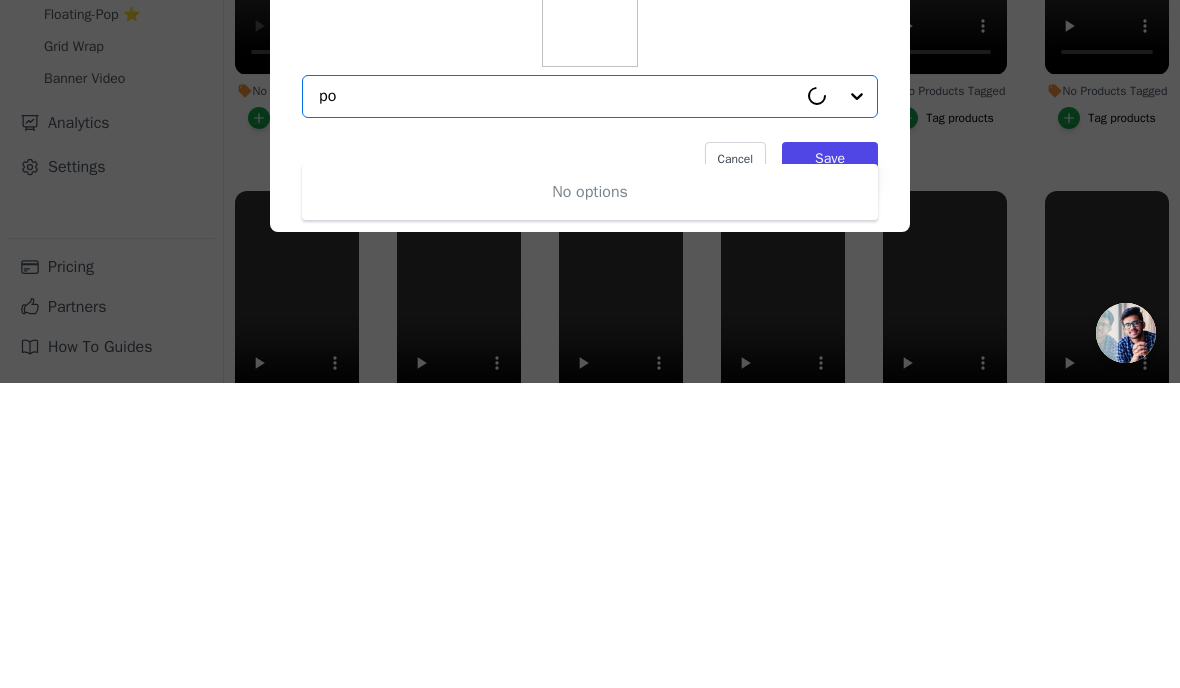 type on "p" 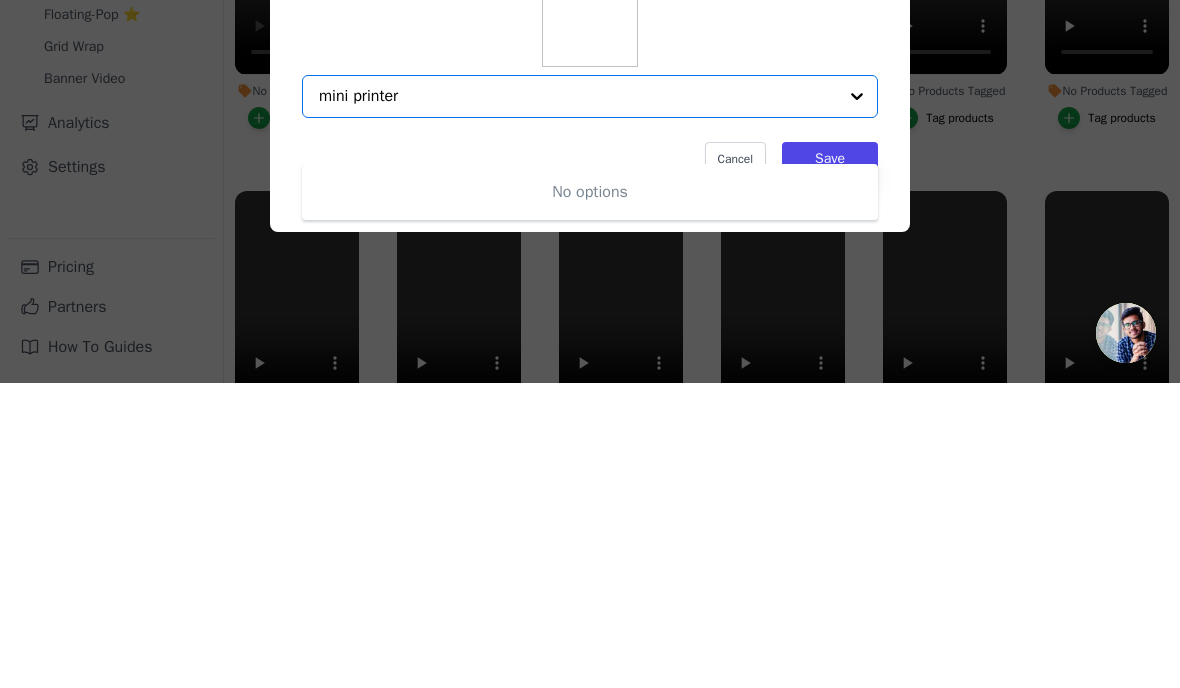 type on "mini printer" 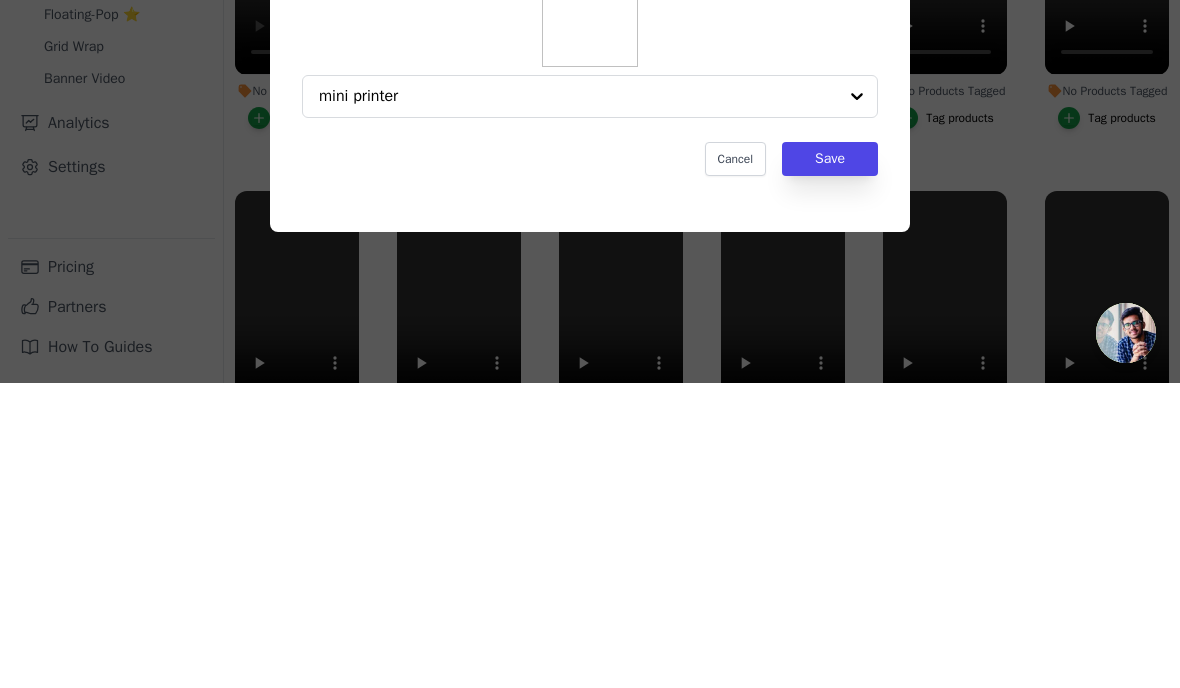 type 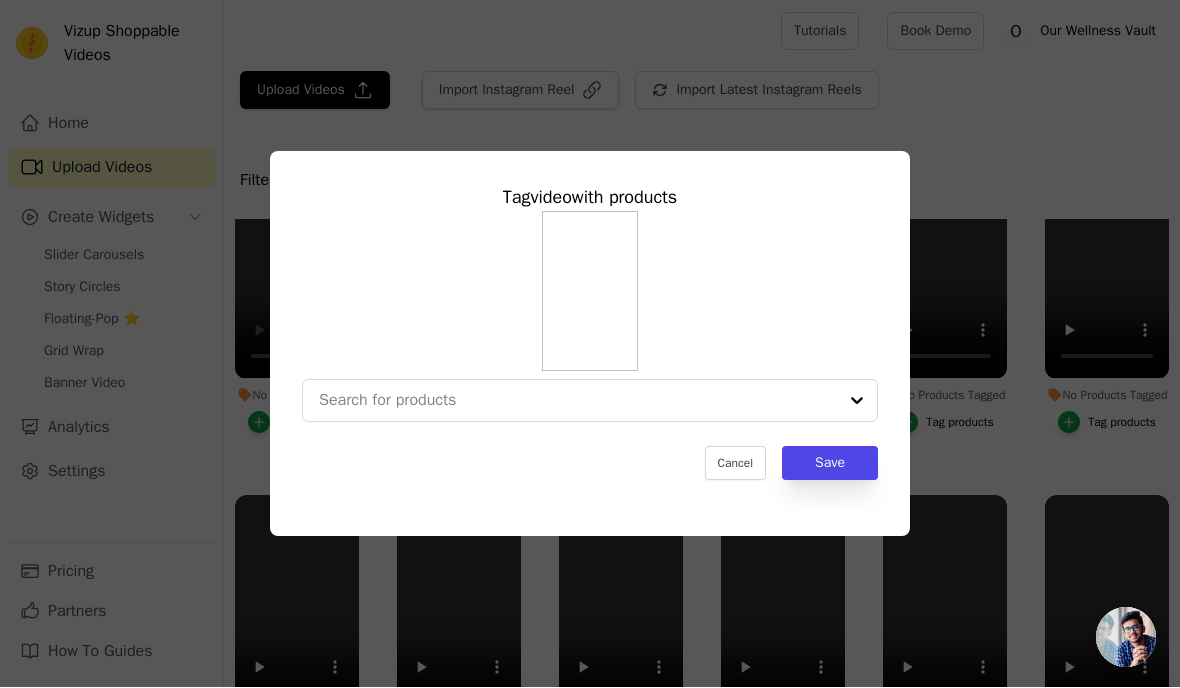 click on "Tag  video  with products                         Cancel   Save" at bounding box center (590, 344) 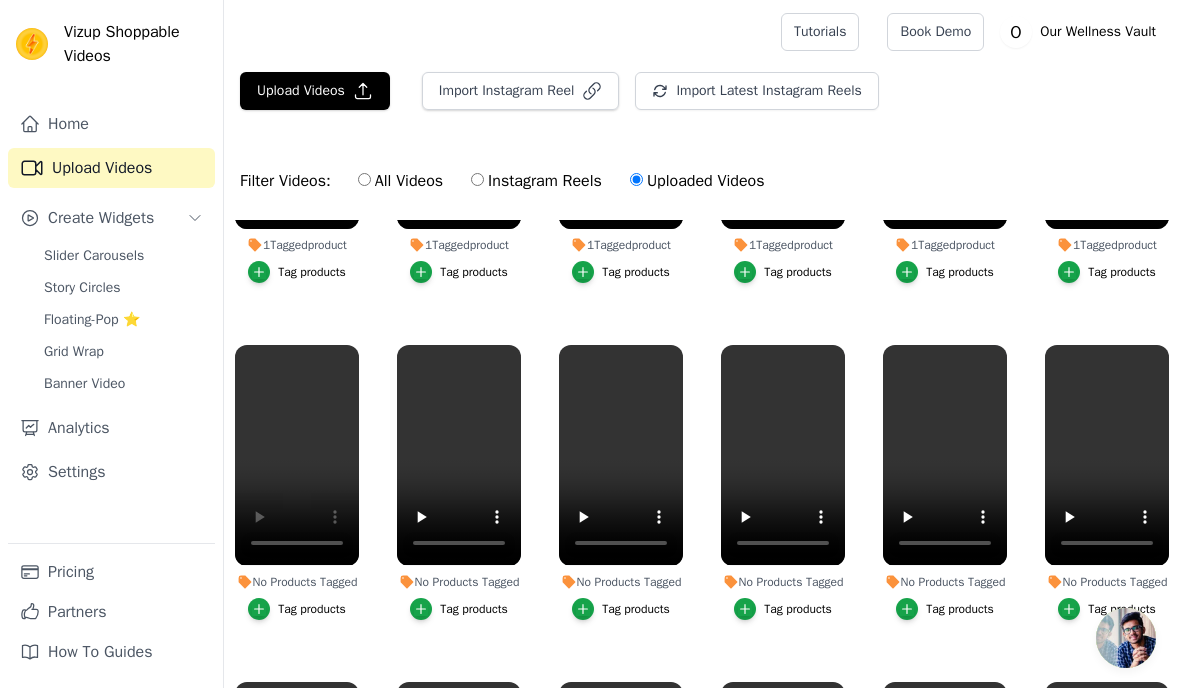 scroll, scrollTop: 241, scrollLeft: 0, axis: vertical 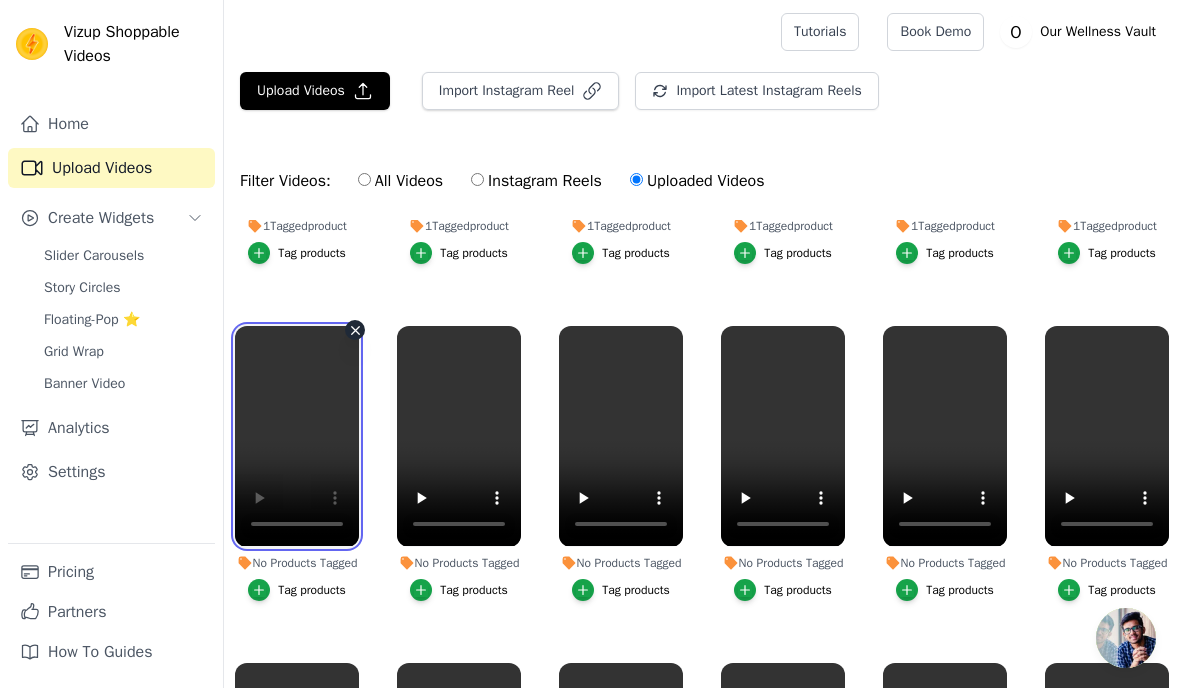 click at bounding box center [297, 436] 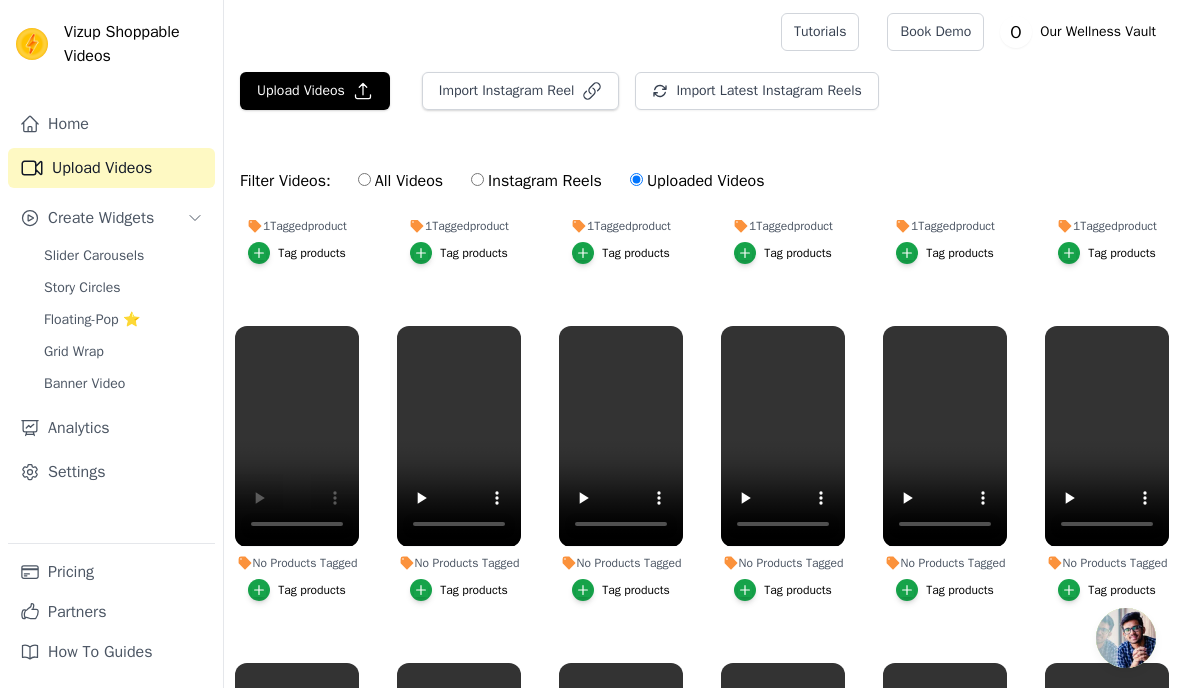 click on "No Products Tagged       Tag products" at bounding box center (297, 467) 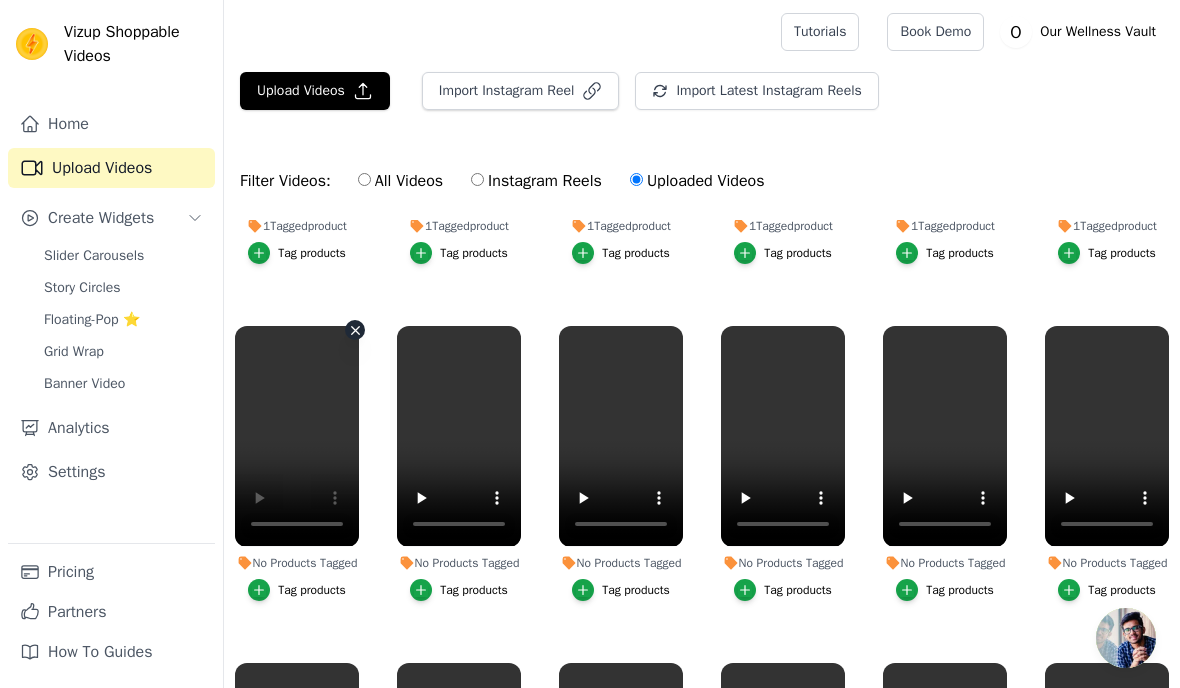 click 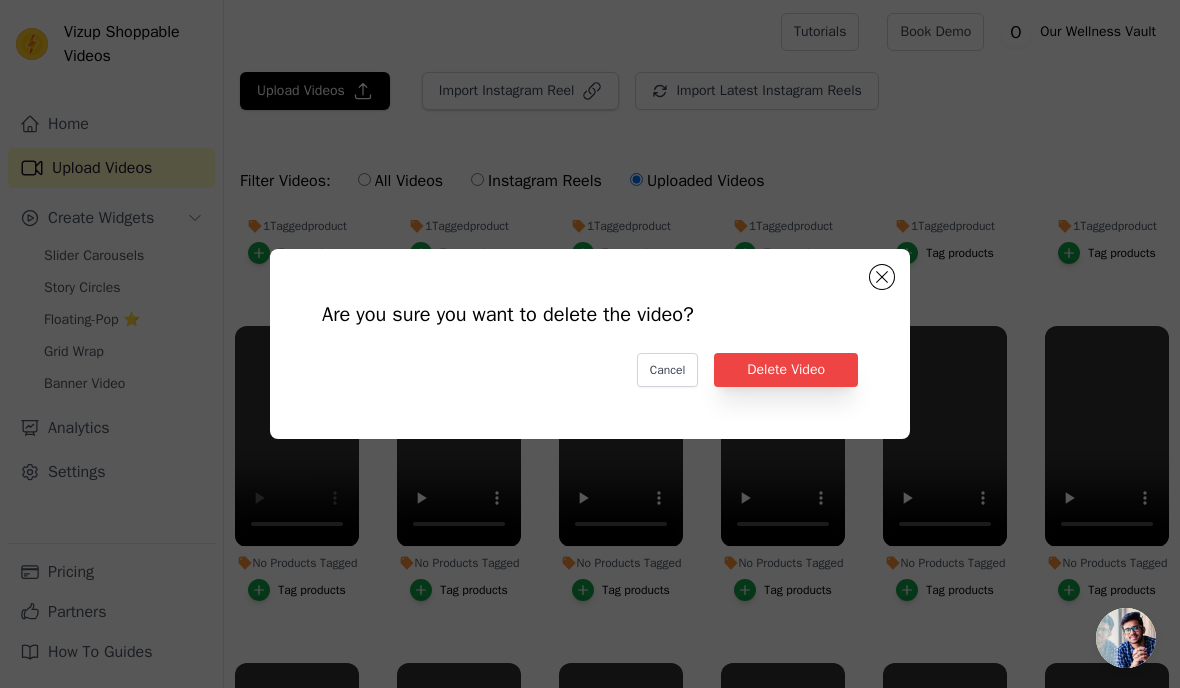 click on "Delete Video" at bounding box center [786, 370] 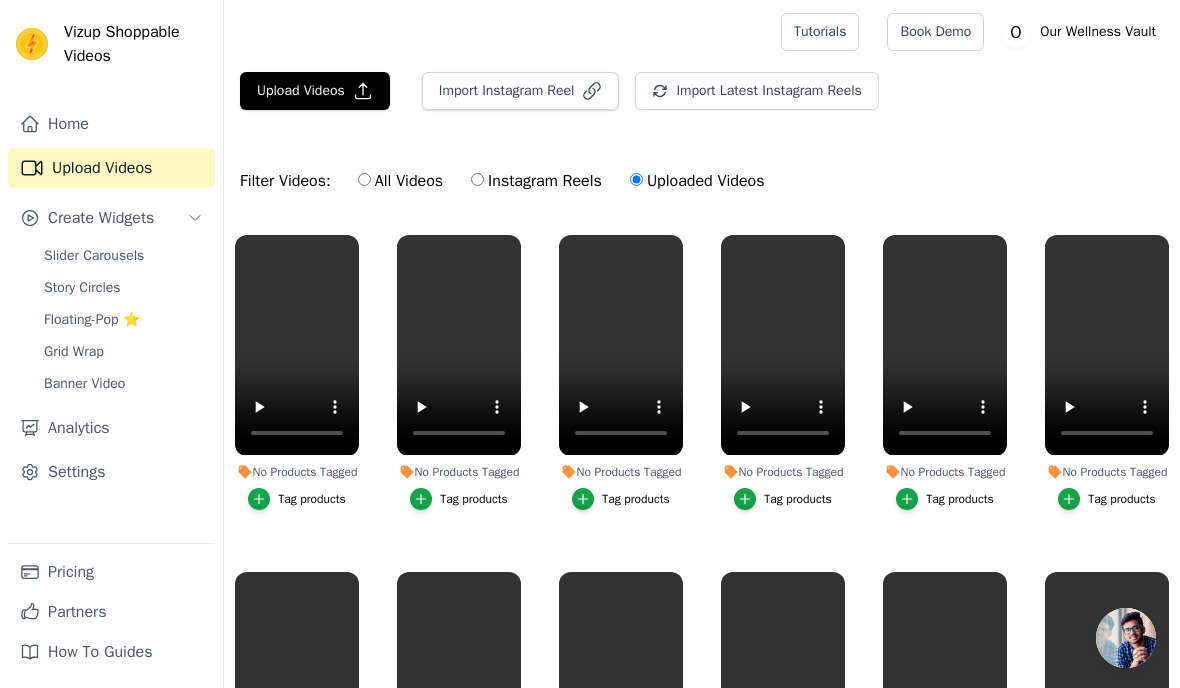 scroll, scrollTop: 334, scrollLeft: 0, axis: vertical 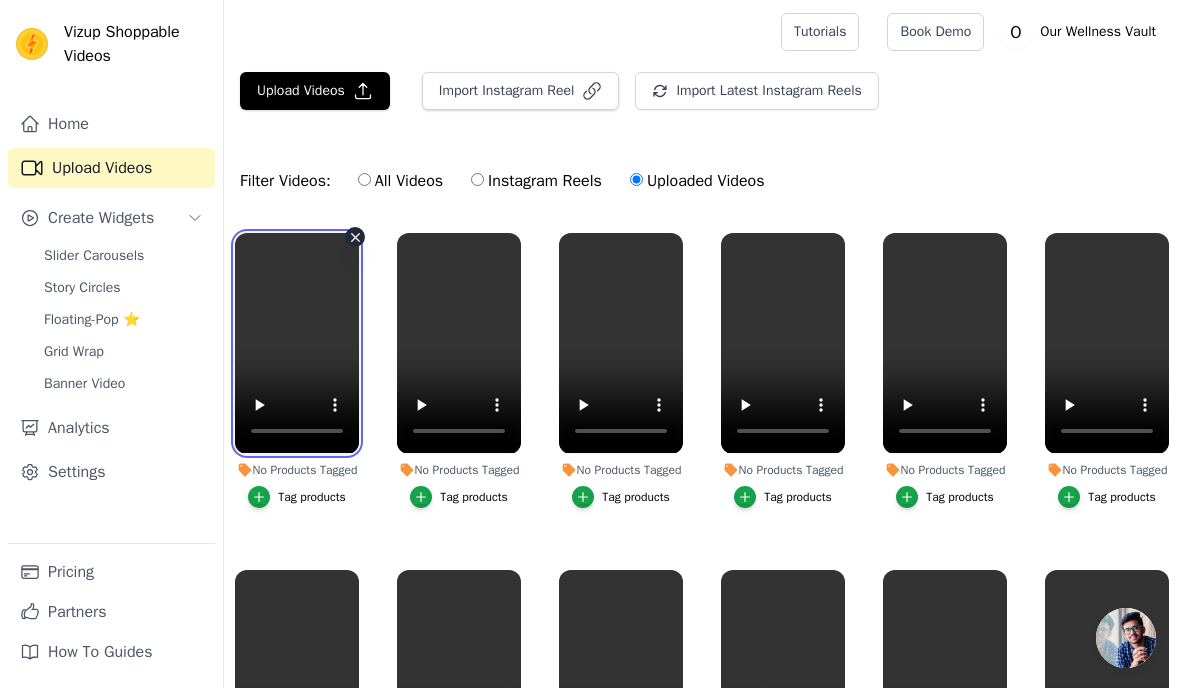 click at bounding box center (297, 343) 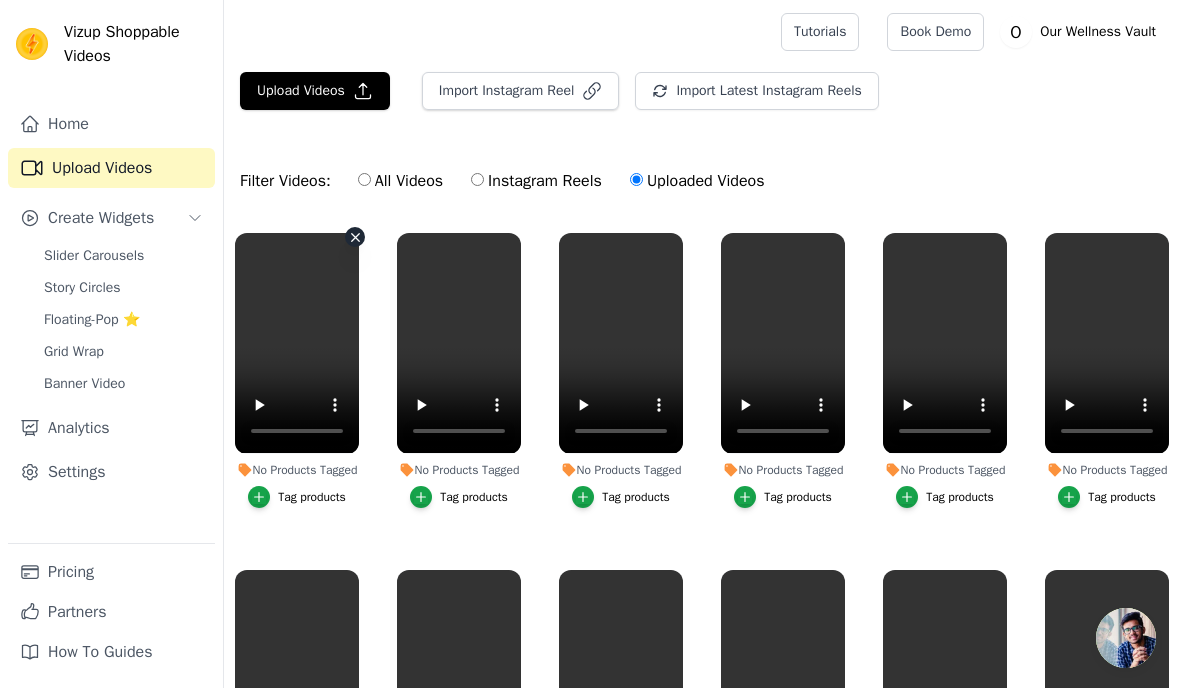 click on "Tag products" at bounding box center (312, 497) 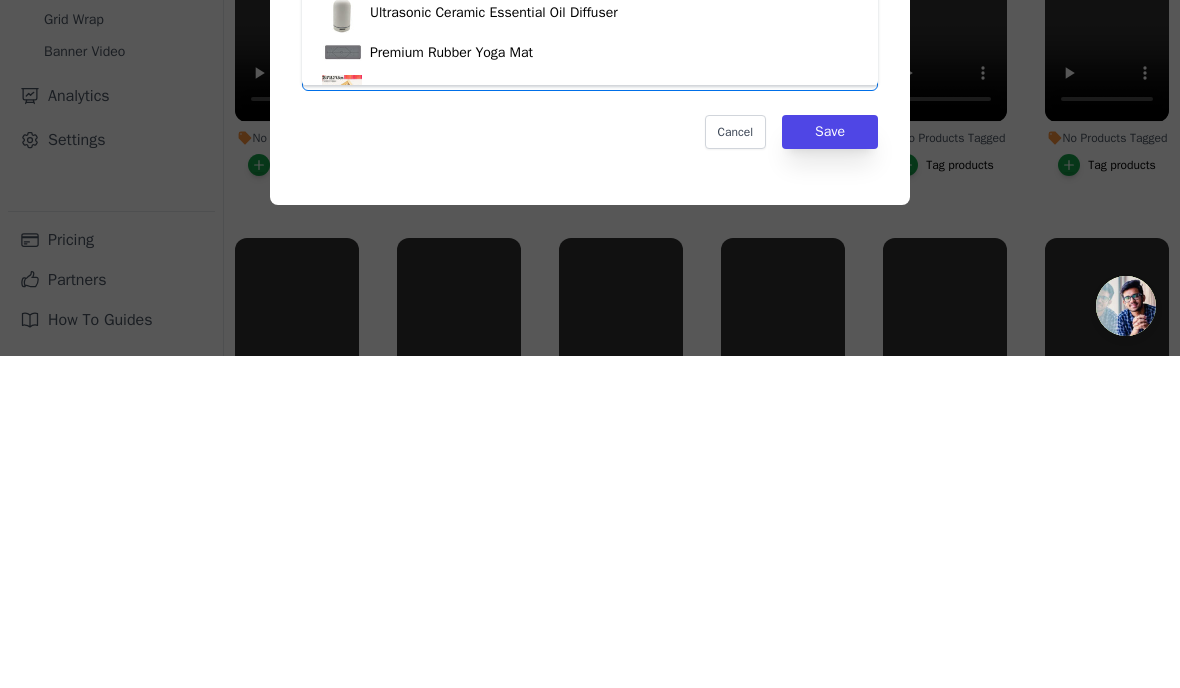 type on "salt" 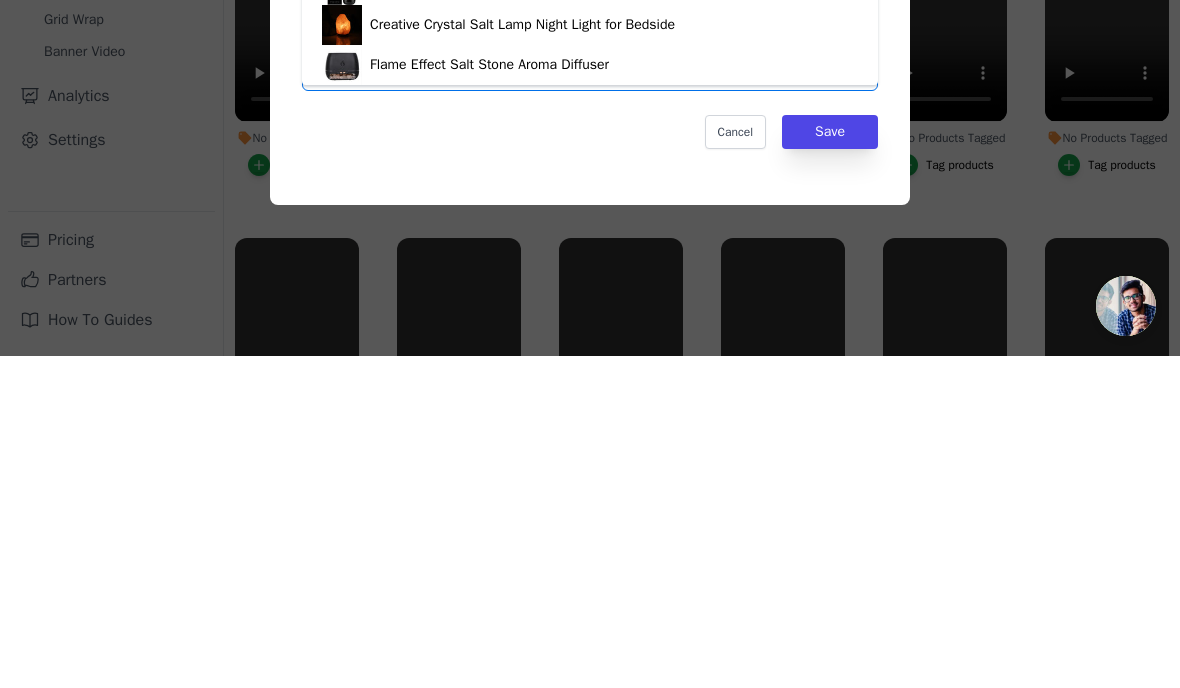 click on "Creative Crystal Salt Lamp Night Light for Bedside" at bounding box center [590, 357] 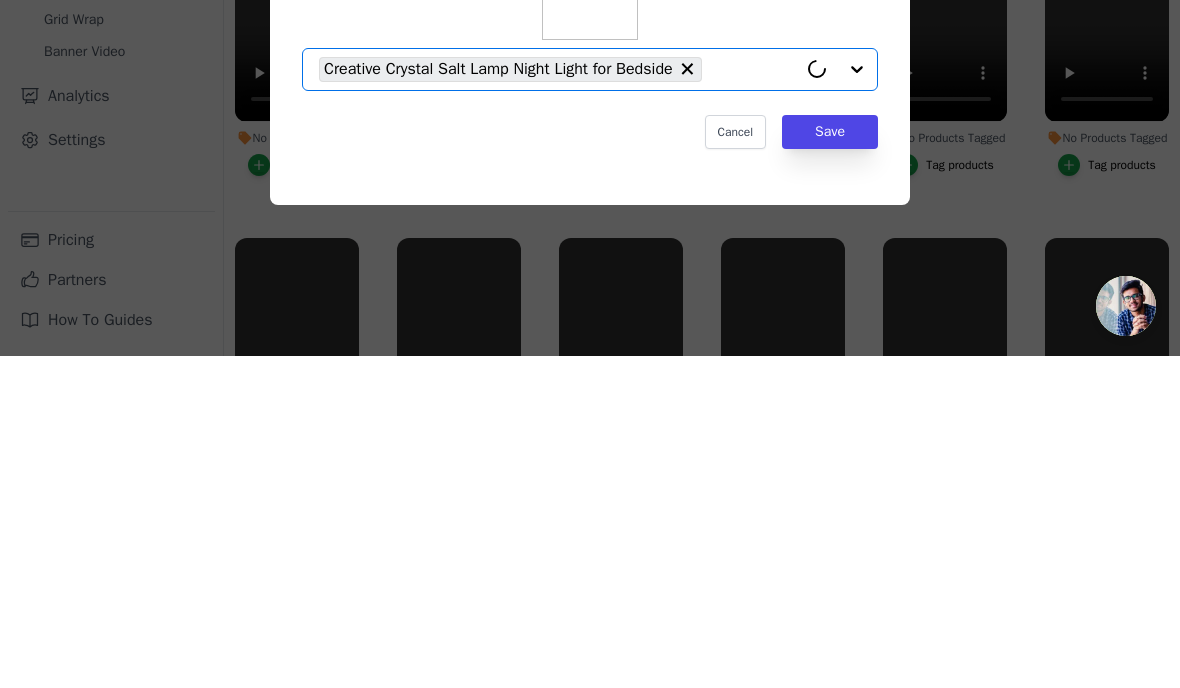 click on "Save" at bounding box center (830, 464) 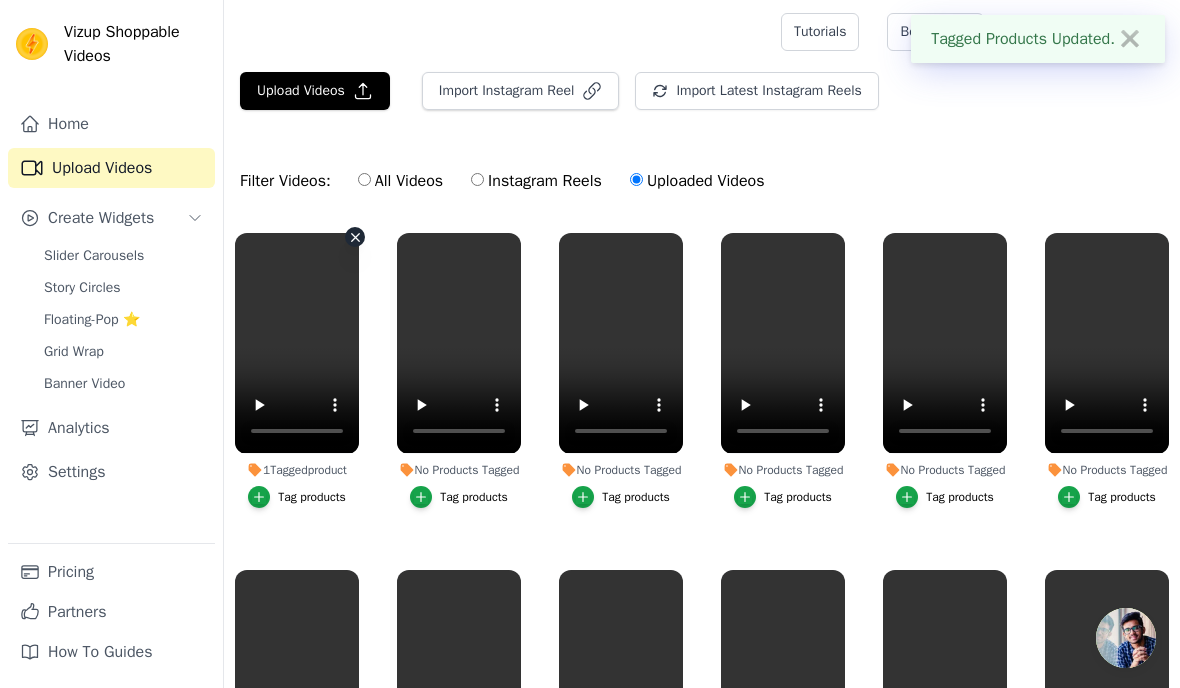 click on "Tag products" at bounding box center (459, 497) 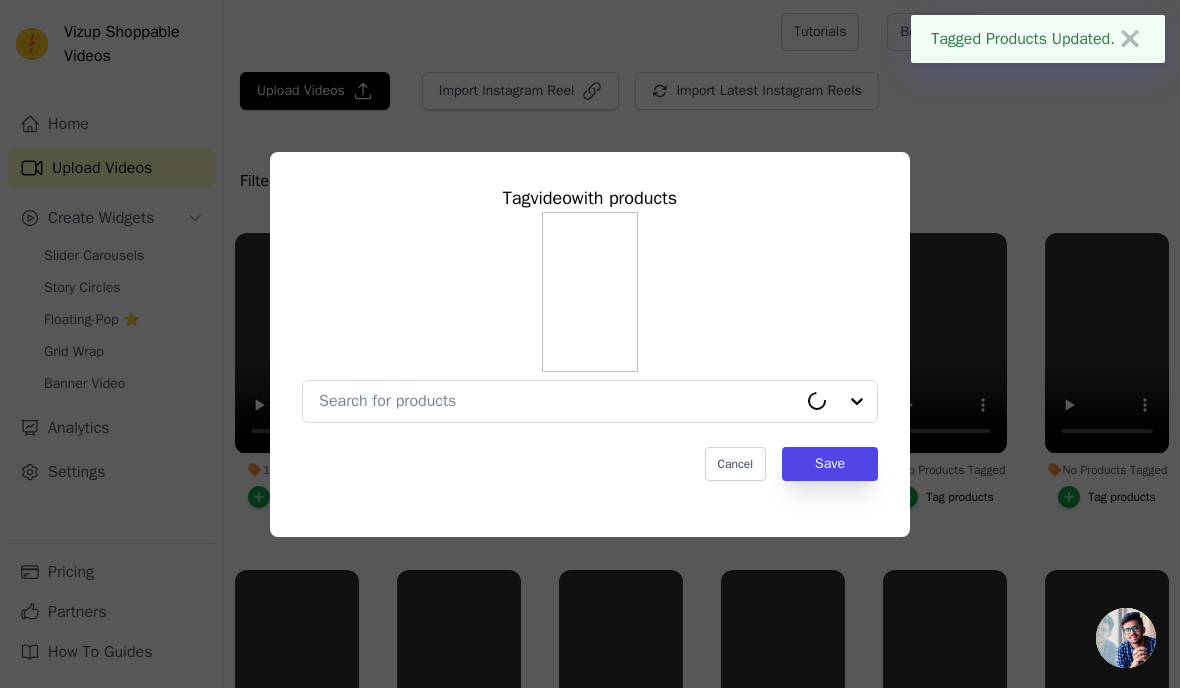 click on "Tag  video  with products                         Cancel   Save" at bounding box center [590, 344] 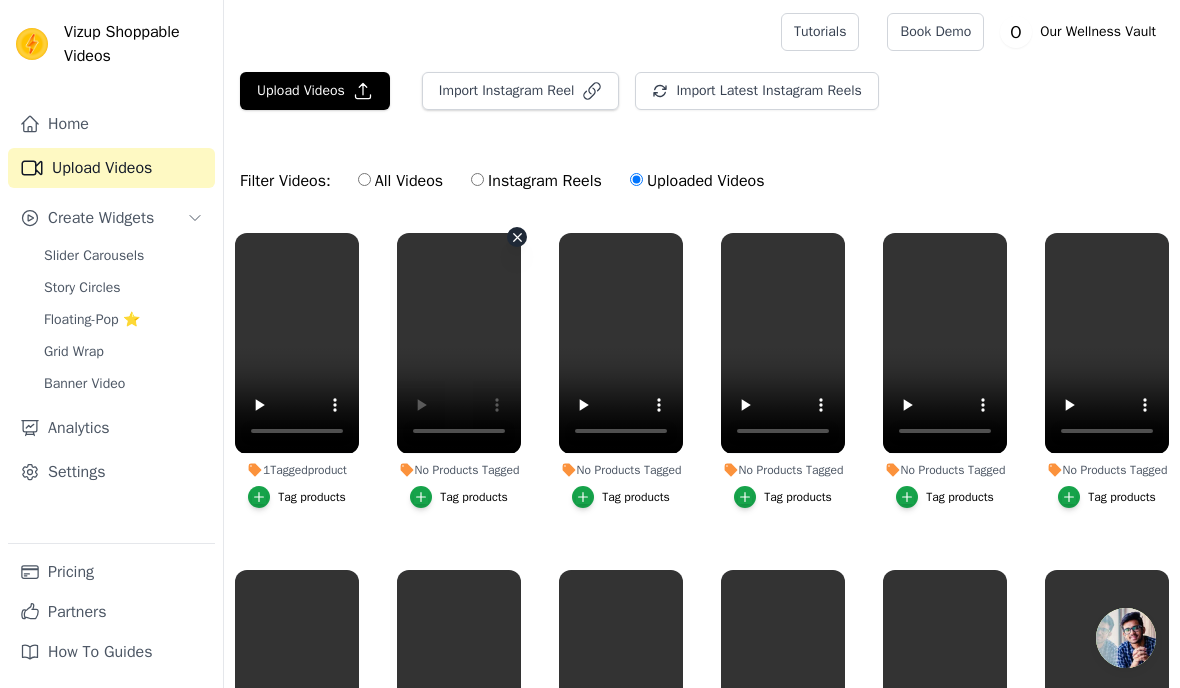click 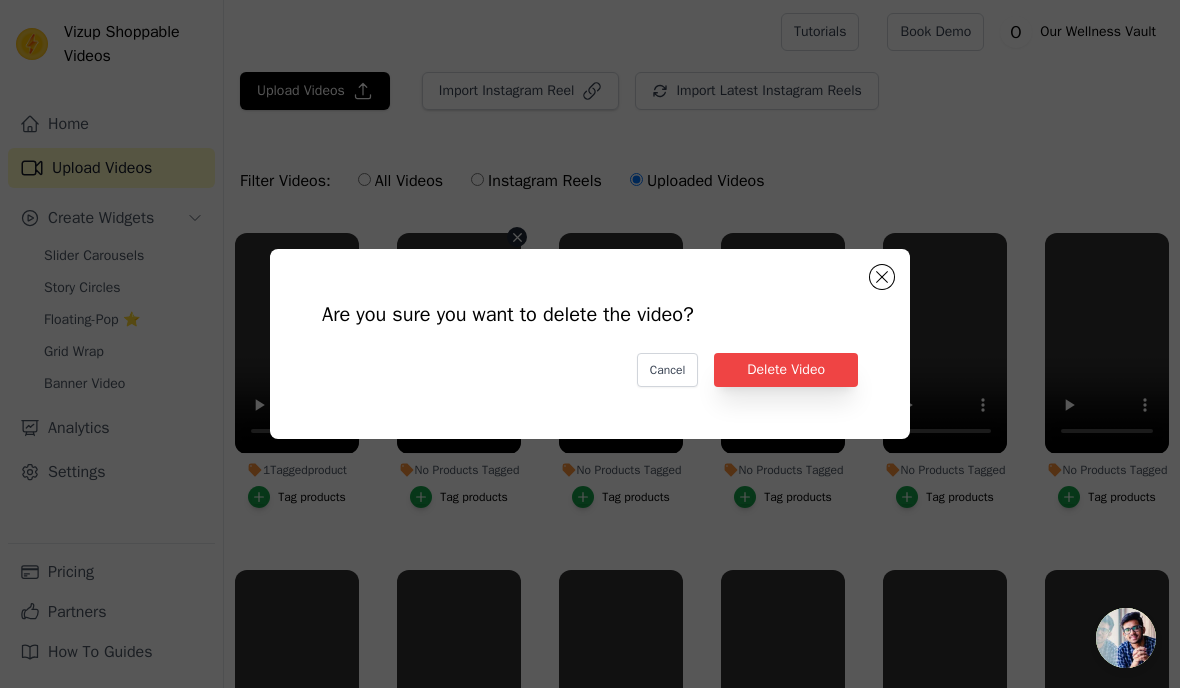 click on "Delete Video" at bounding box center (786, 370) 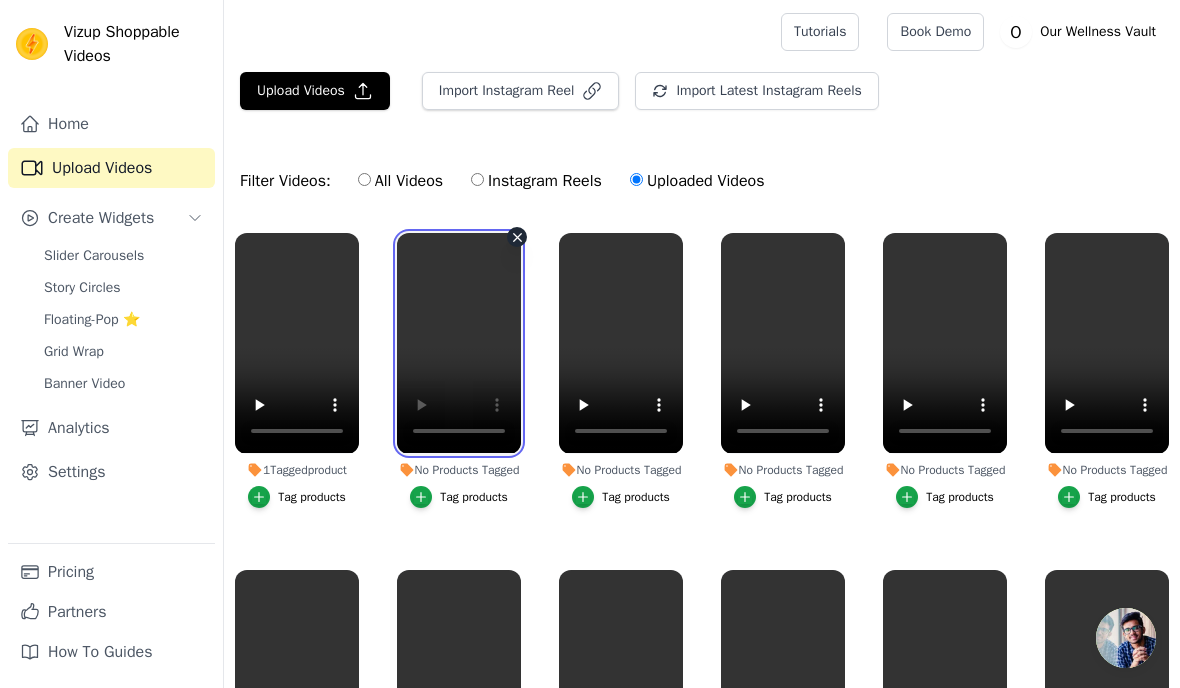 click at bounding box center (459, 343) 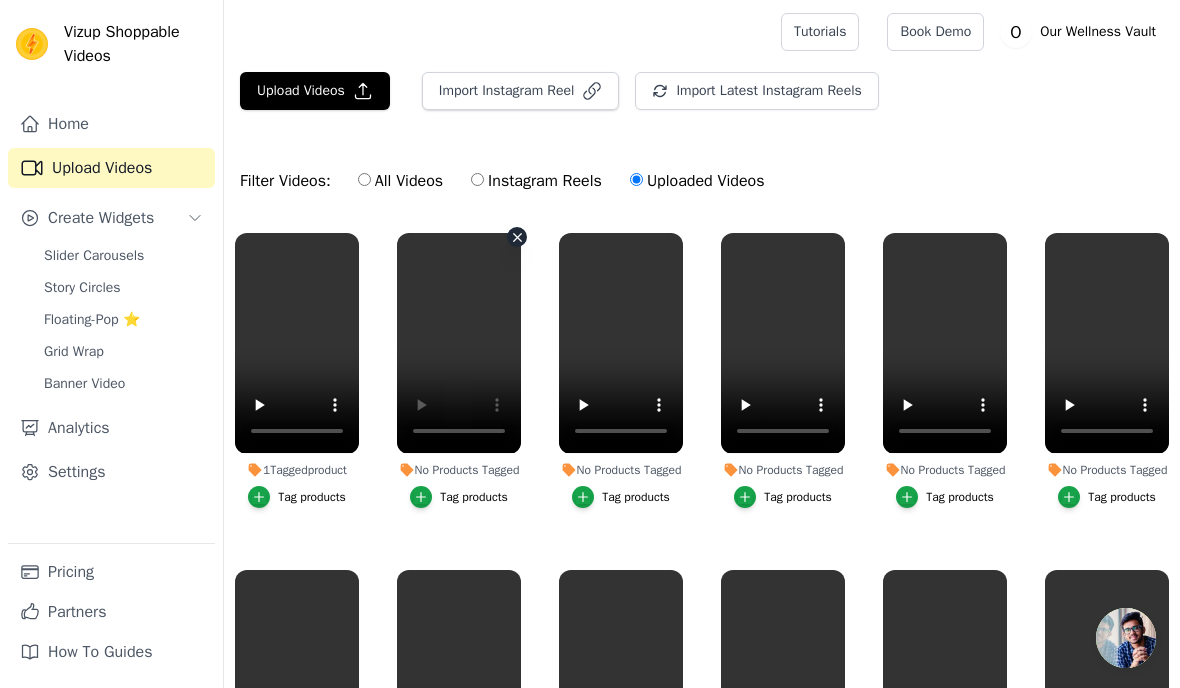 click on "Tag products" at bounding box center [474, 497] 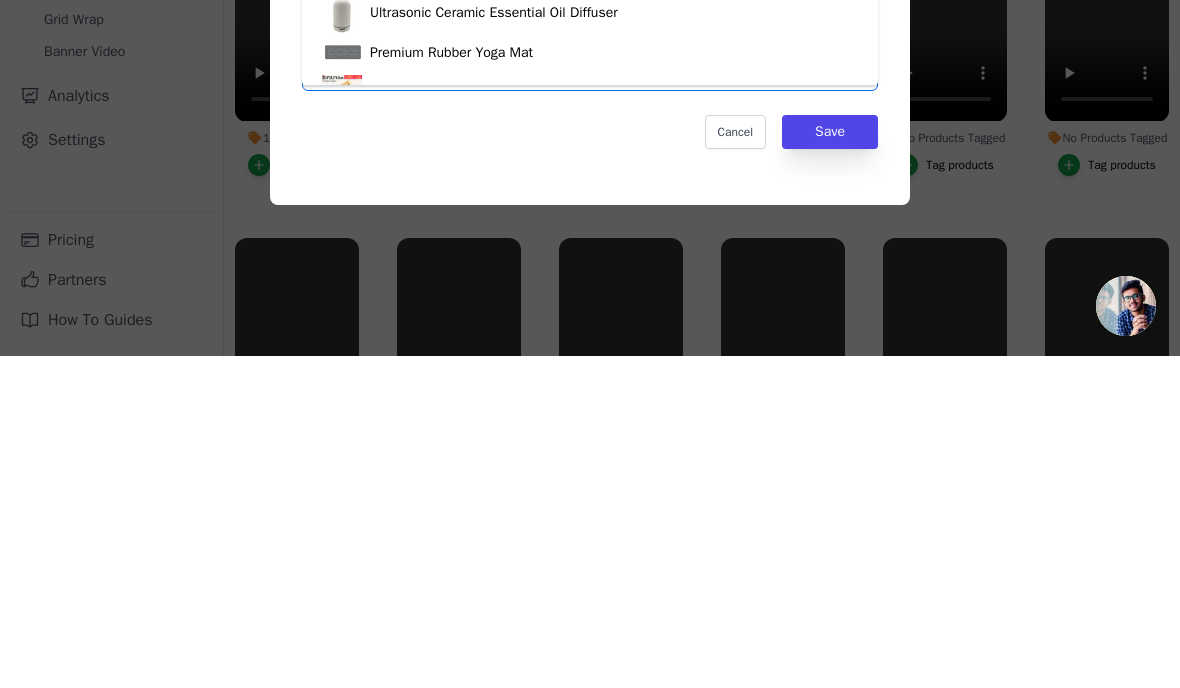 type on "w" 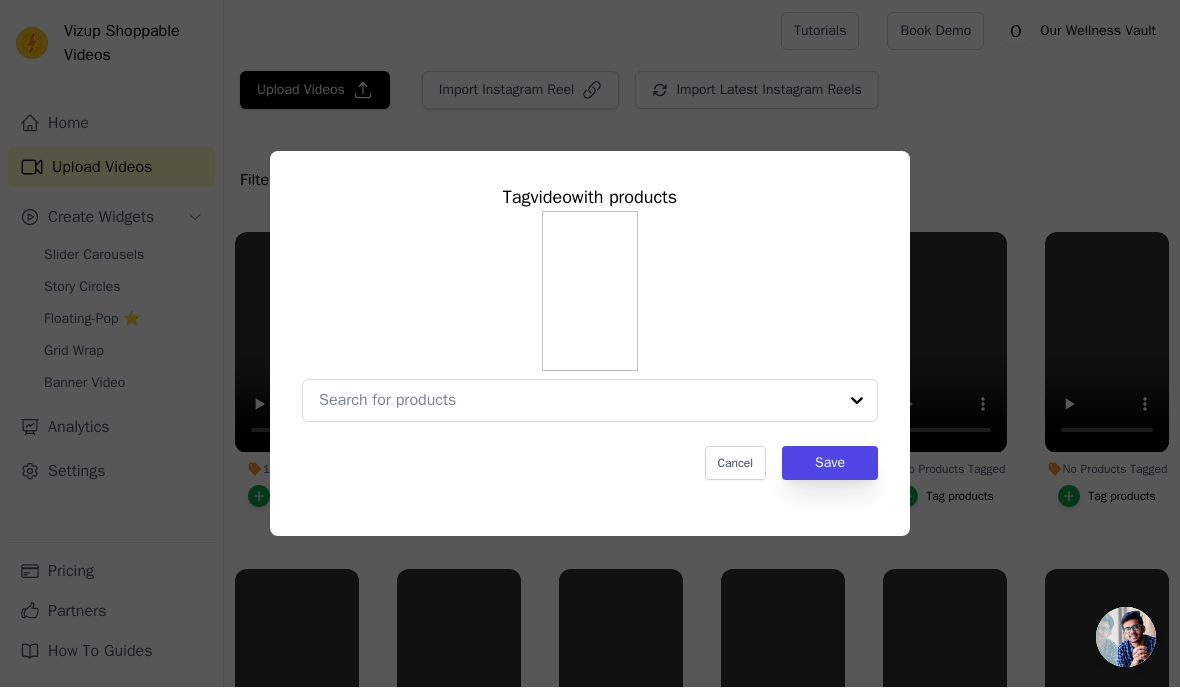 click at bounding box center [590, 317] 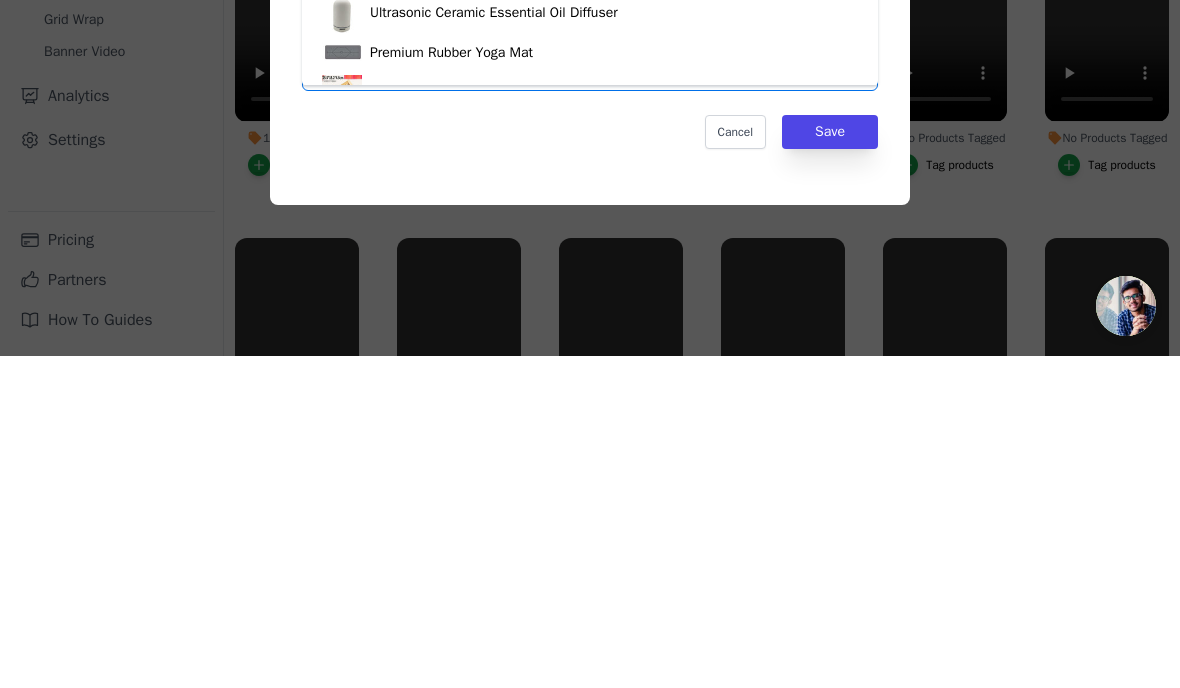 type on "salt" 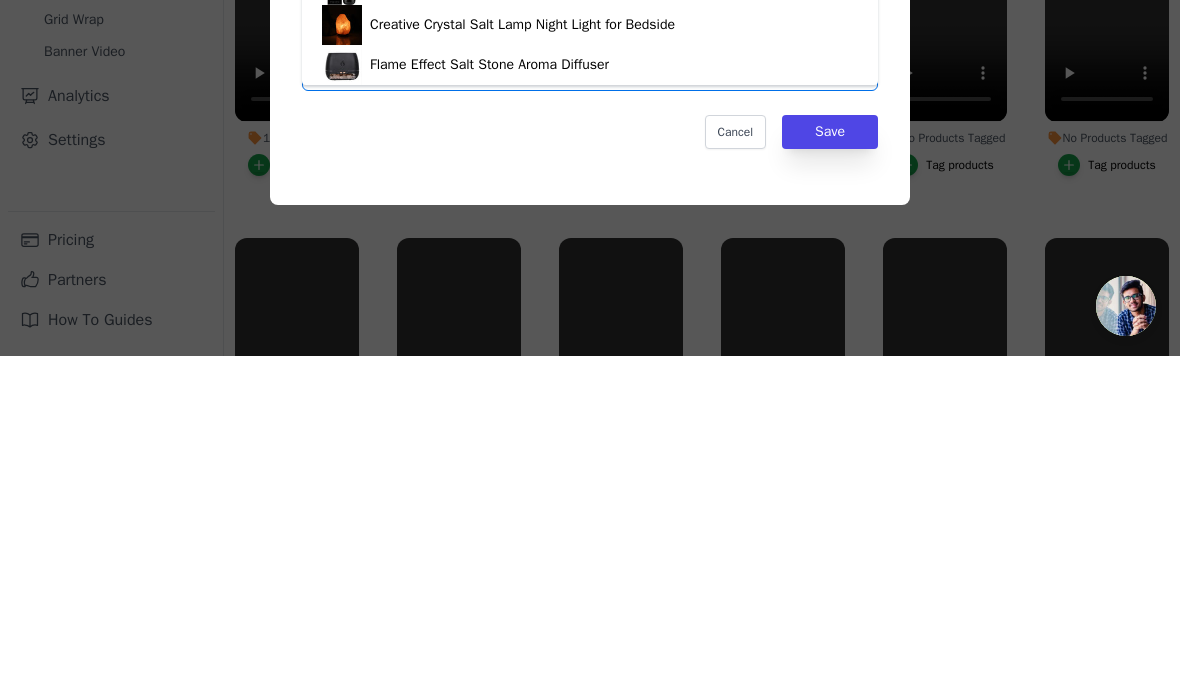 click on "Creative Crystal Salt Lamp Night Light for Bedside" at bounding box center (522, 357) 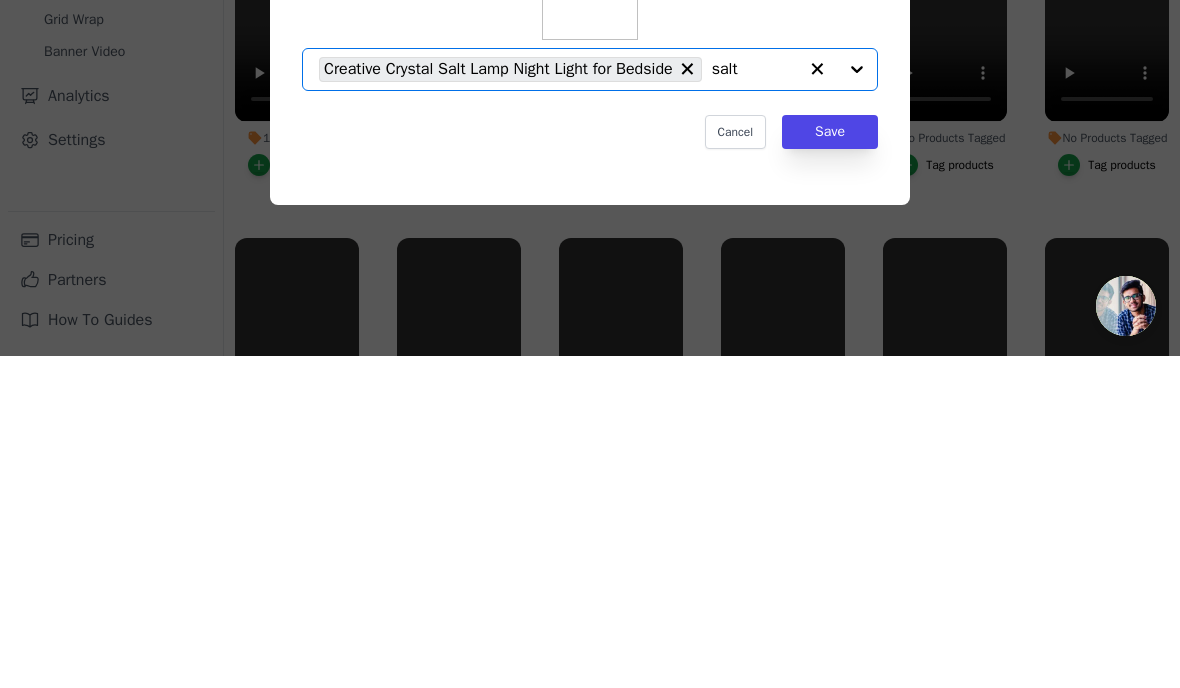 type 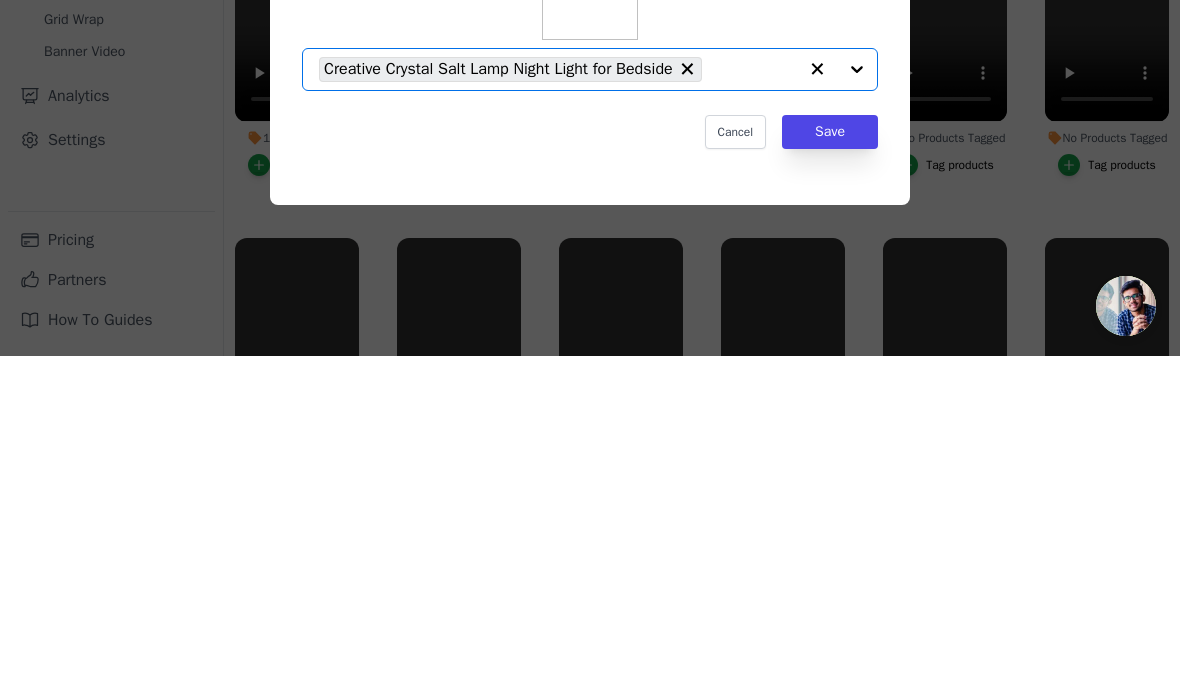 click on "Save" at bounding box center [830, 464] 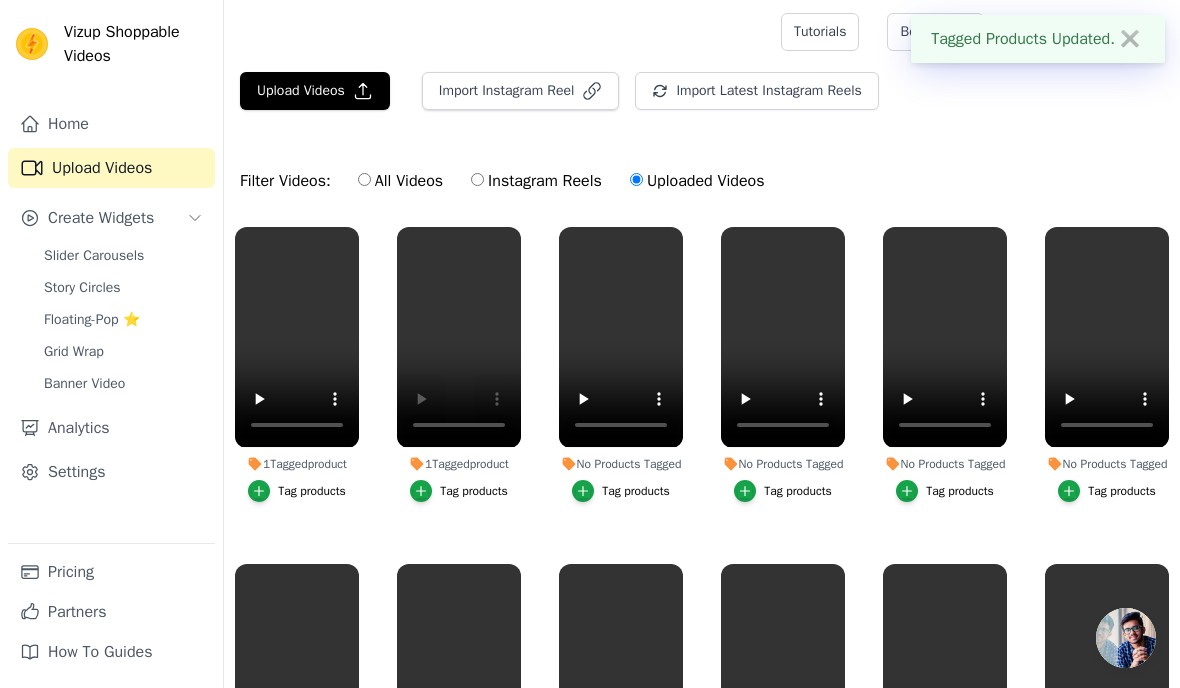 scroll, scrollTop: 339, scrollLeft: 0, axis: vertical 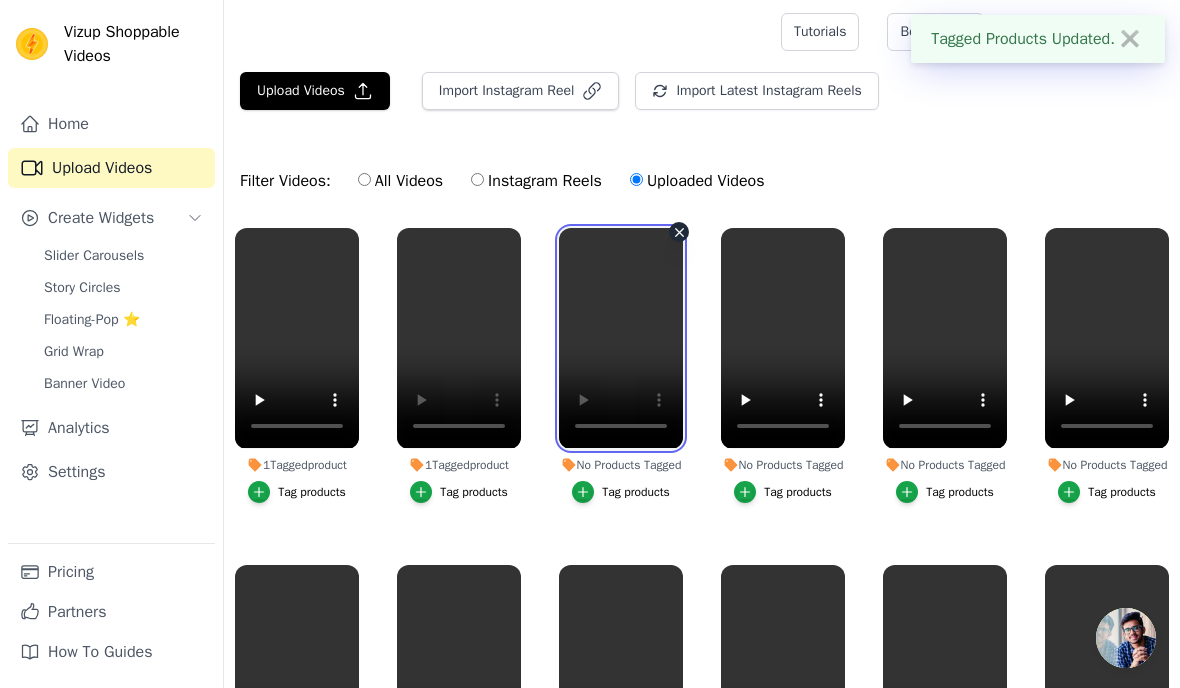 click at bounding box center (621, 338) 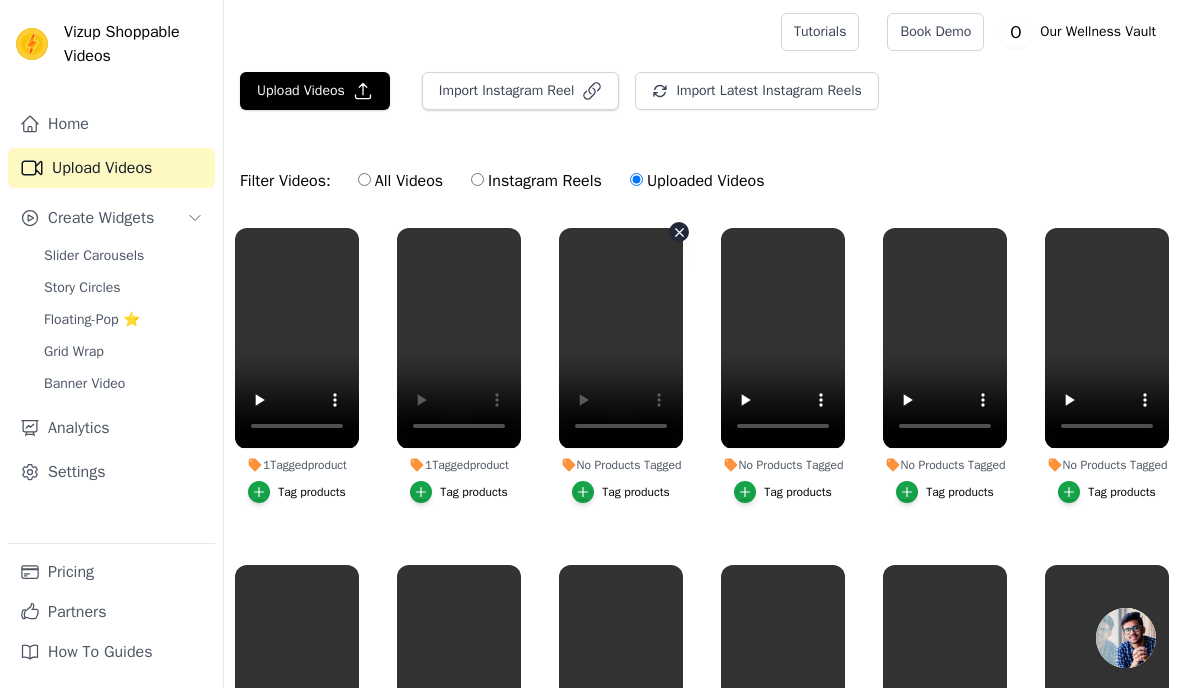 click 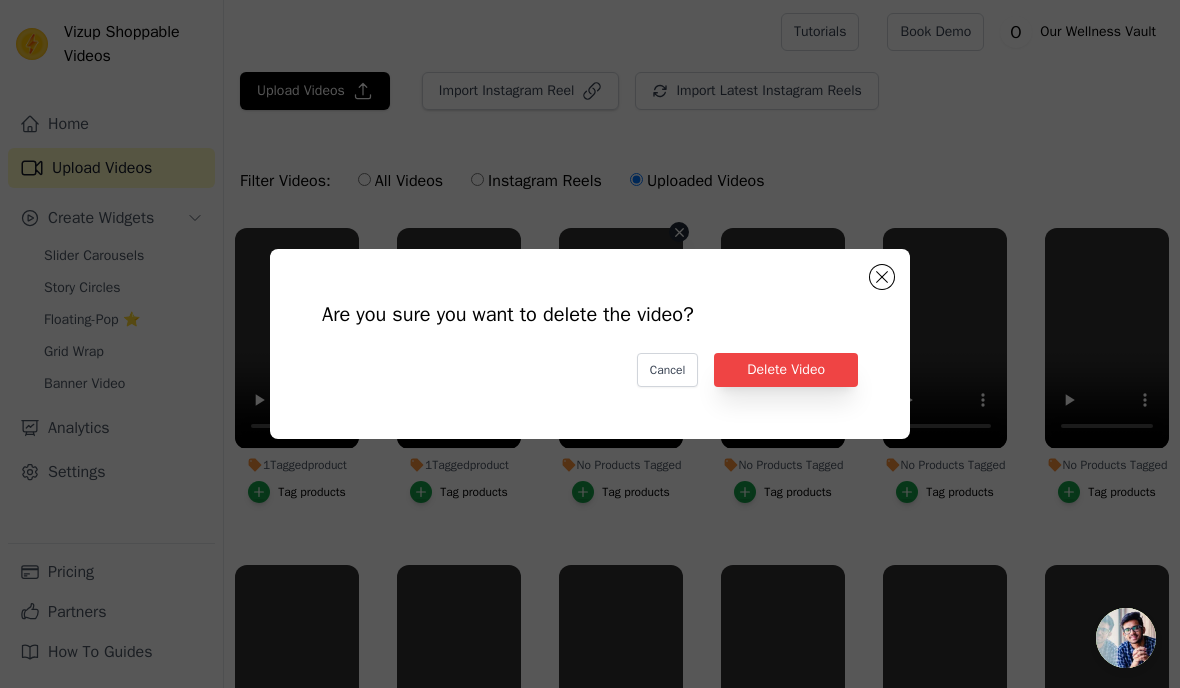 click on "Delete Video" at bounding box center [786, 370] 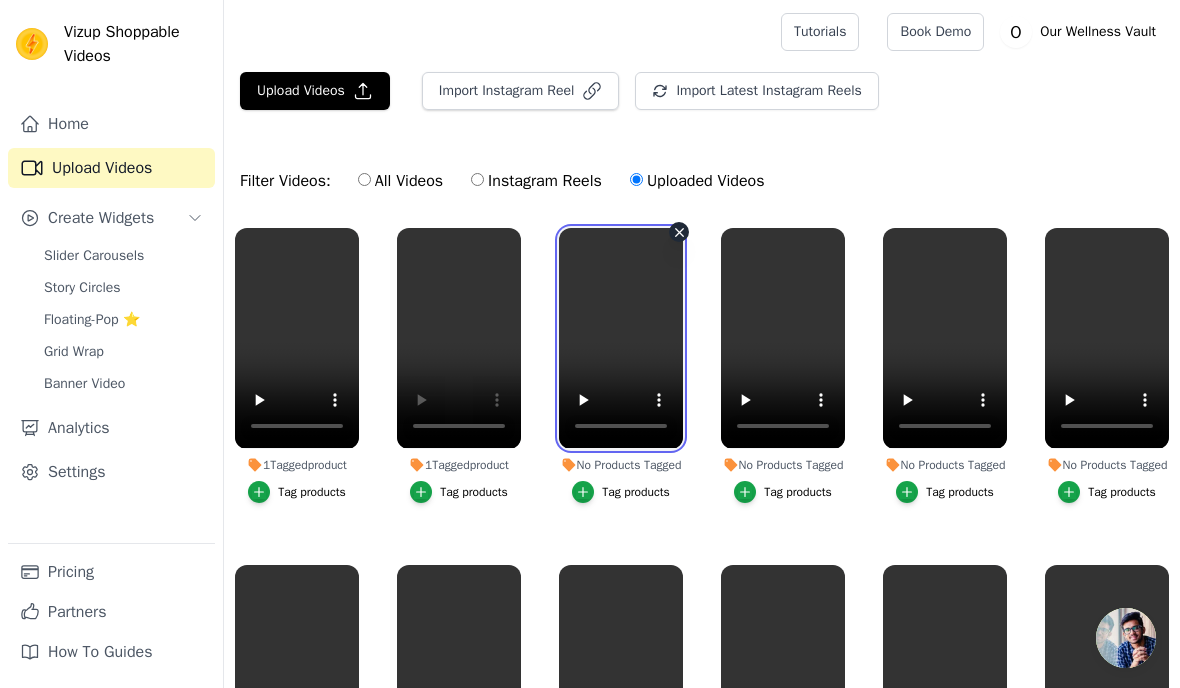 click at bounding box center [621, 338] 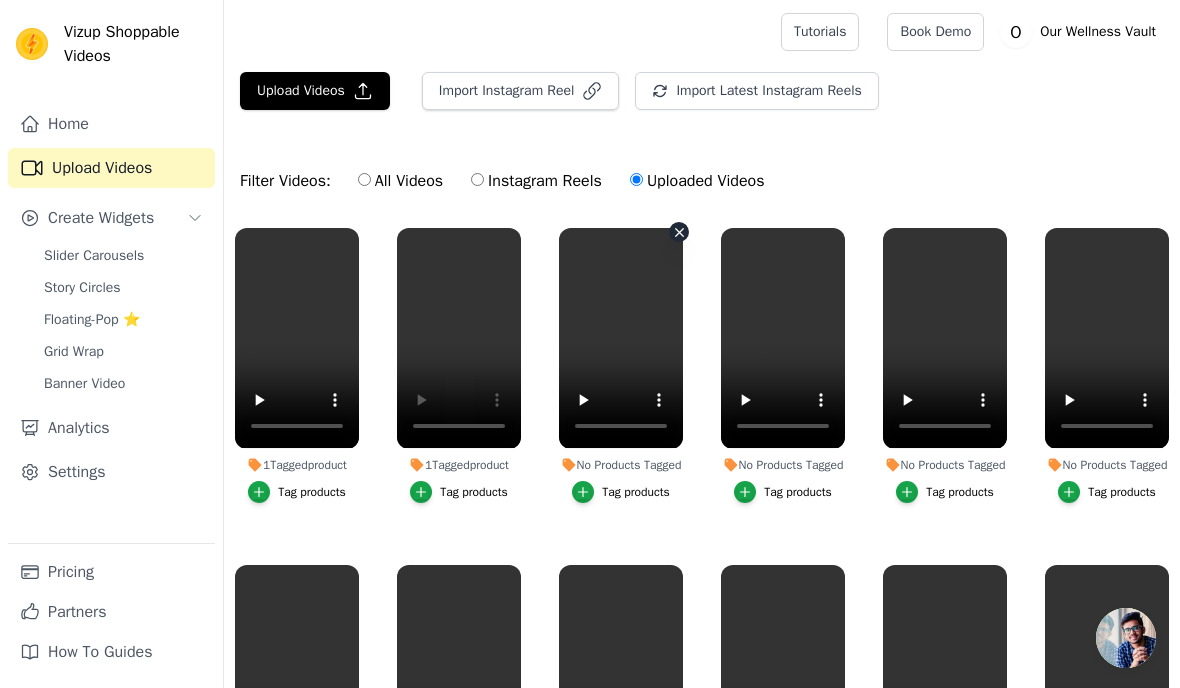 click 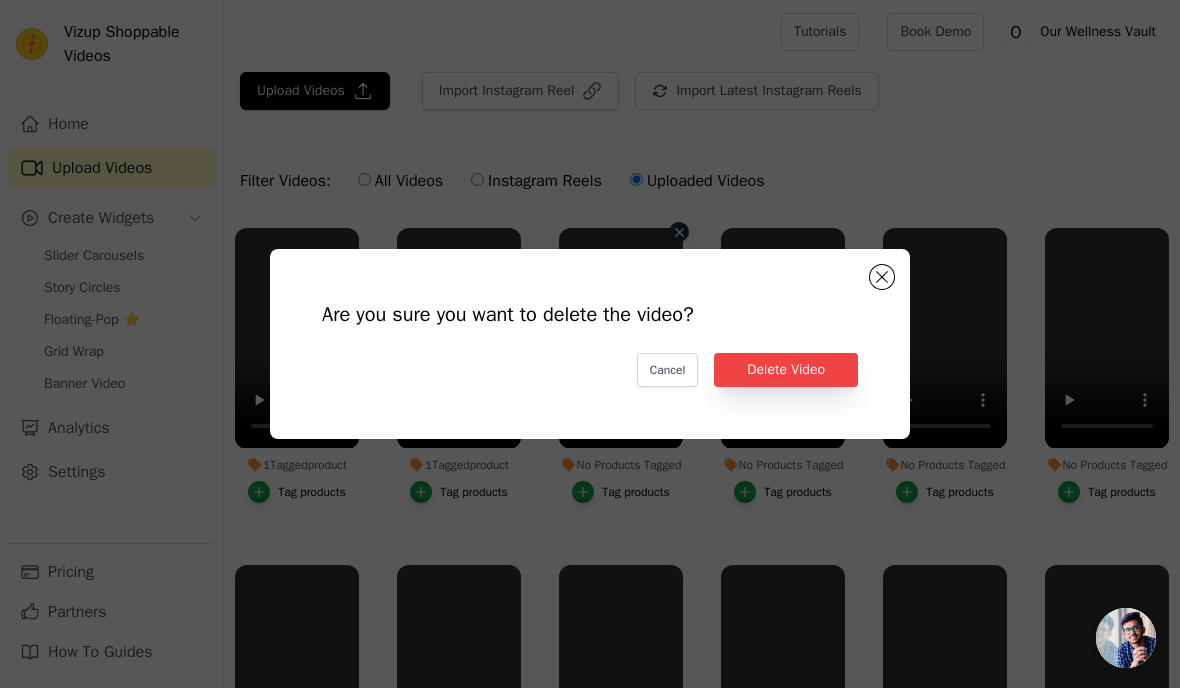 click on "Are you sure you want to delete the video?   Cancel   Delete Video
No Products Tagged       Tag products" at bounding box center (882, 277) 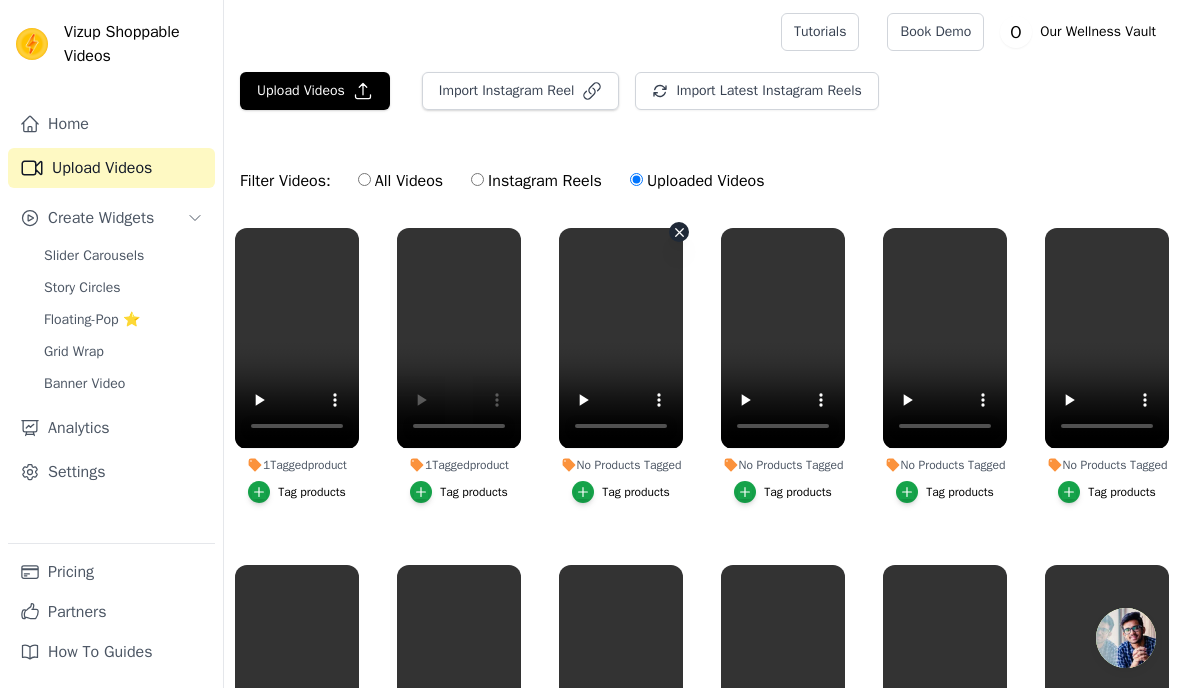 click on "Tag products" at bounding box center (636, 492) 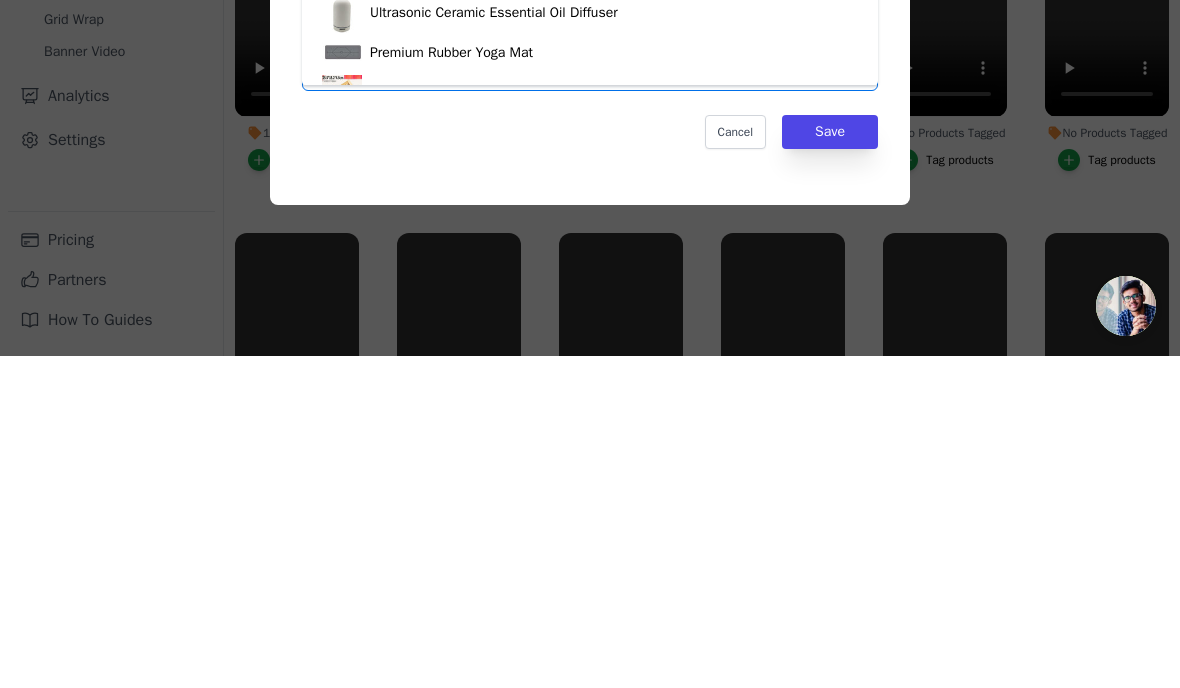 type on "salt" 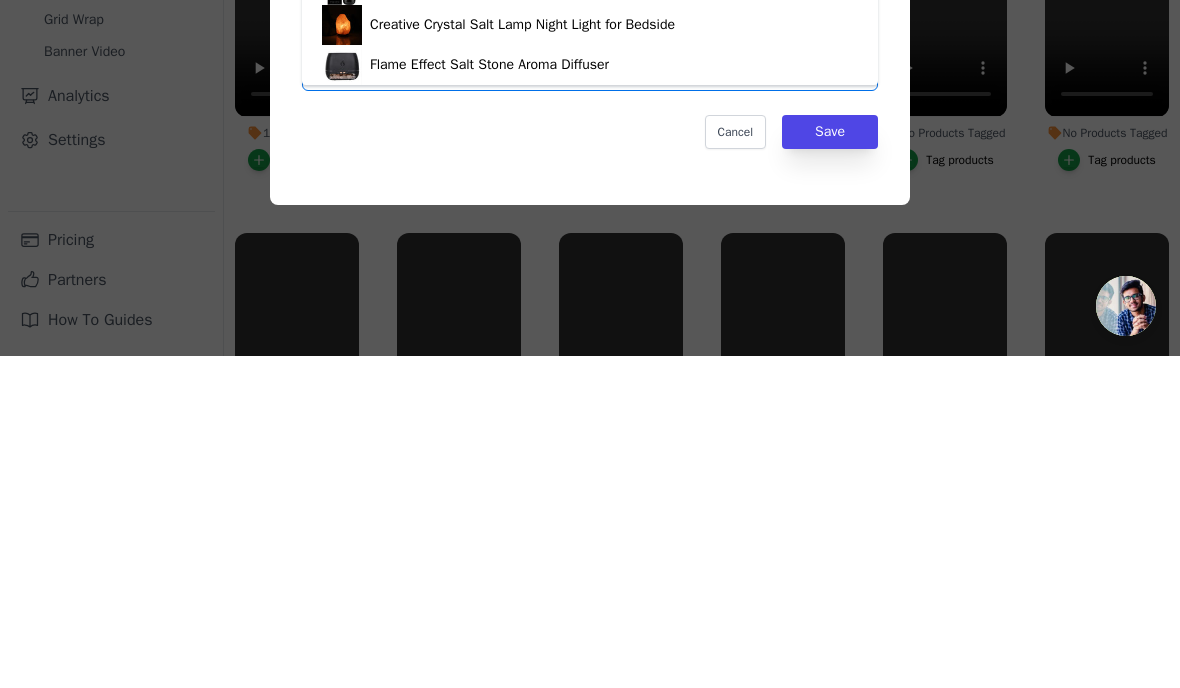 click on "Creative Crystal Salt Lamp Night Light for Bedside" at bounding box center [590, 357] 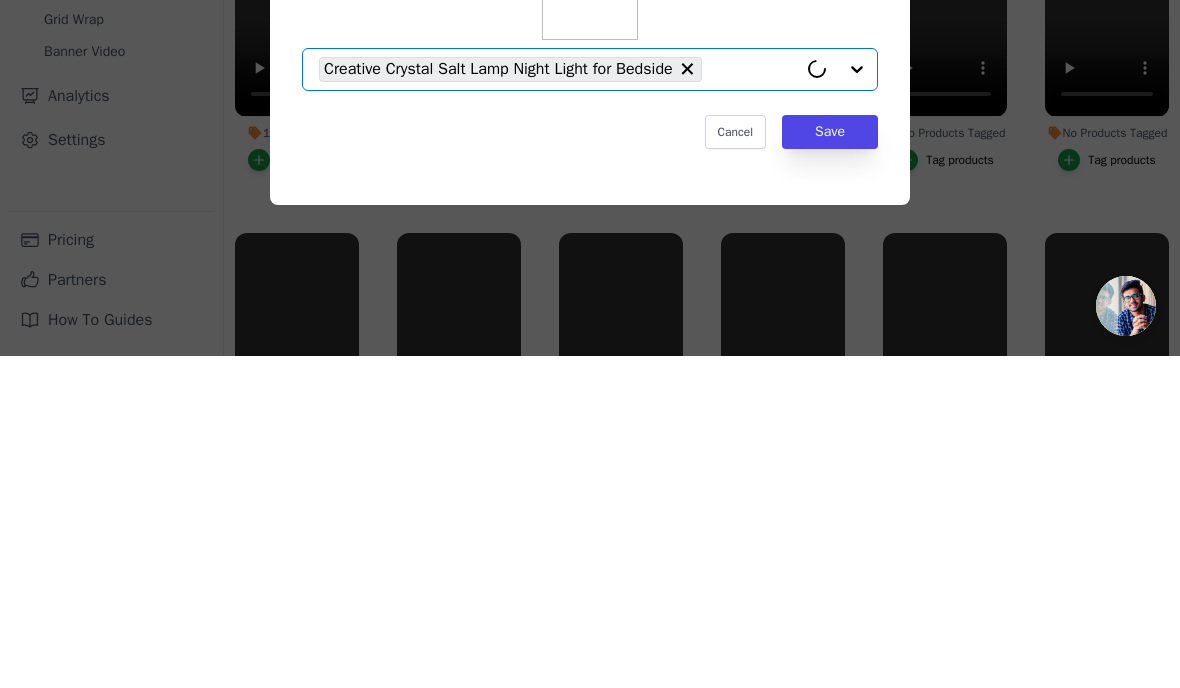 click on "Save" at bounding box center [830, 464] 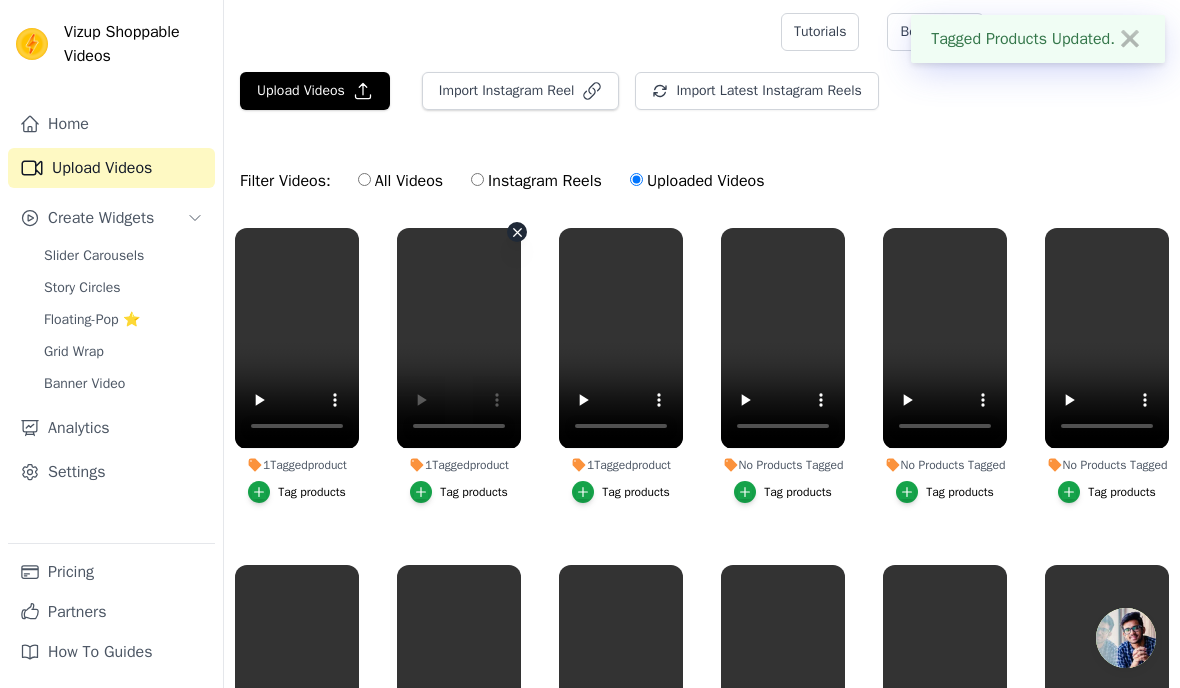 click 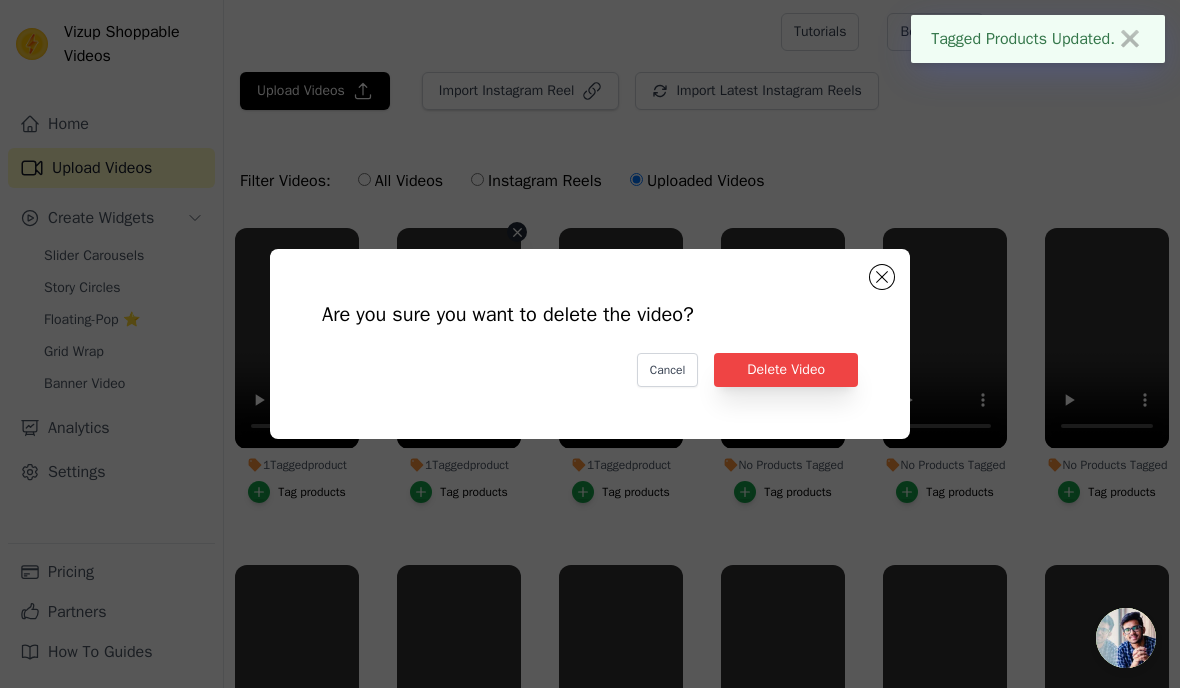 click on "Delete Video" at bounding box center [786, 370] 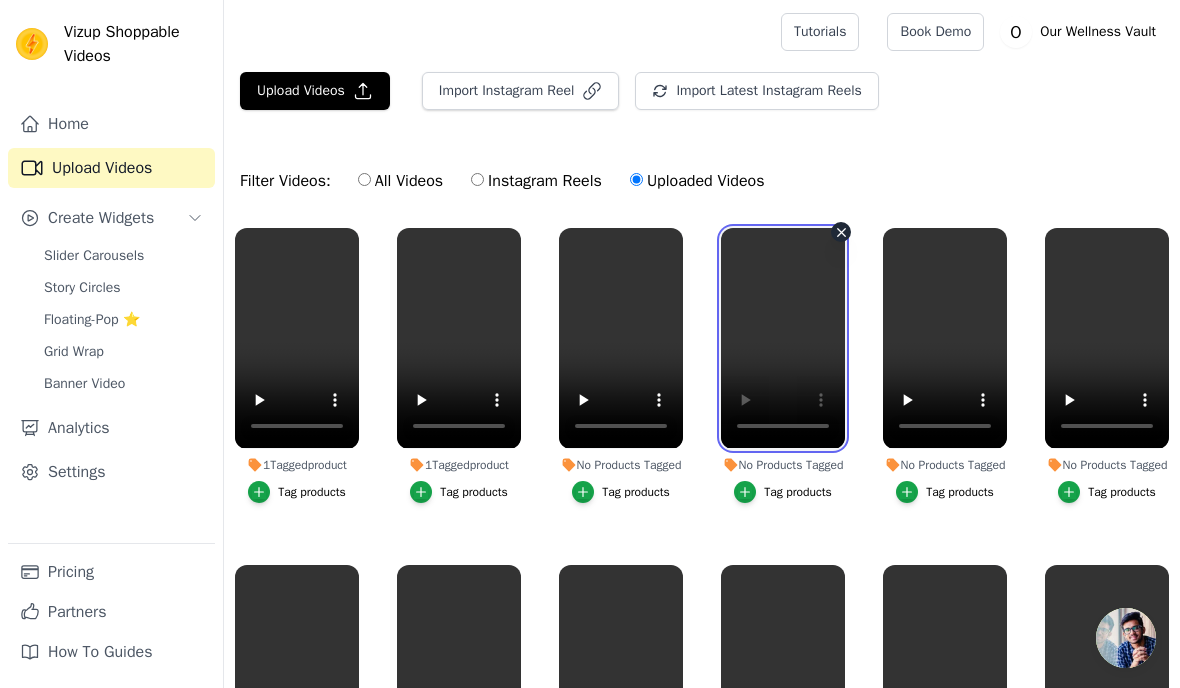 click at bounding box center [783, 338] 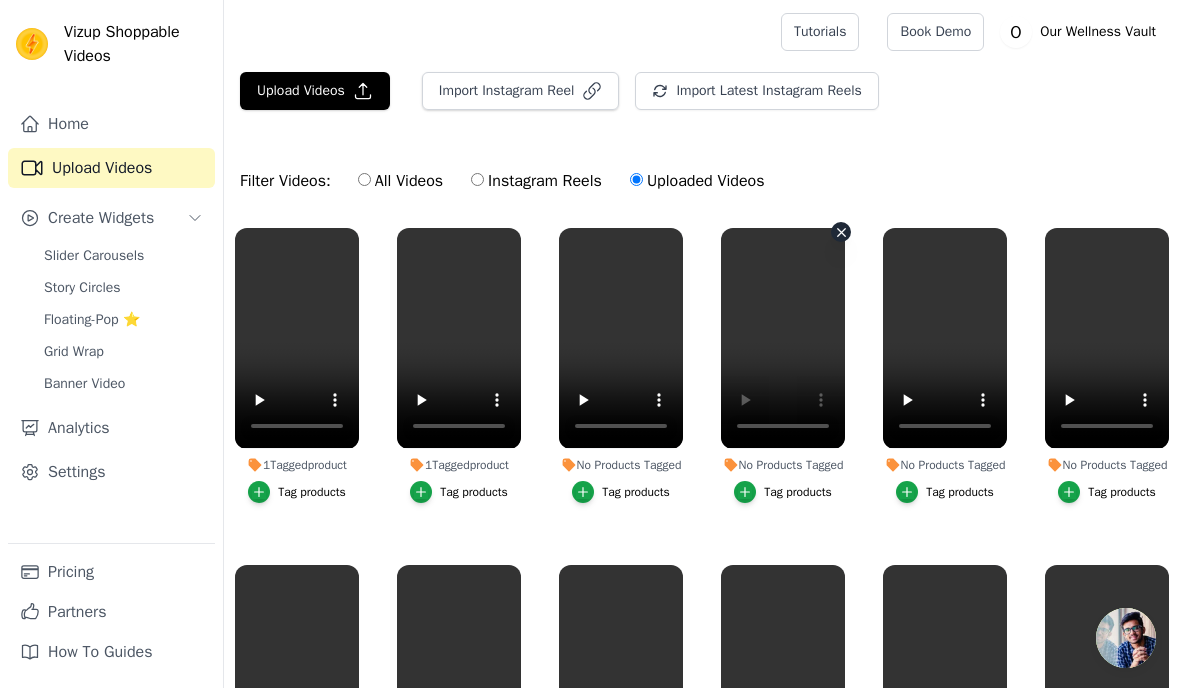 click on "Tag products" at bounding box center [798, 492] 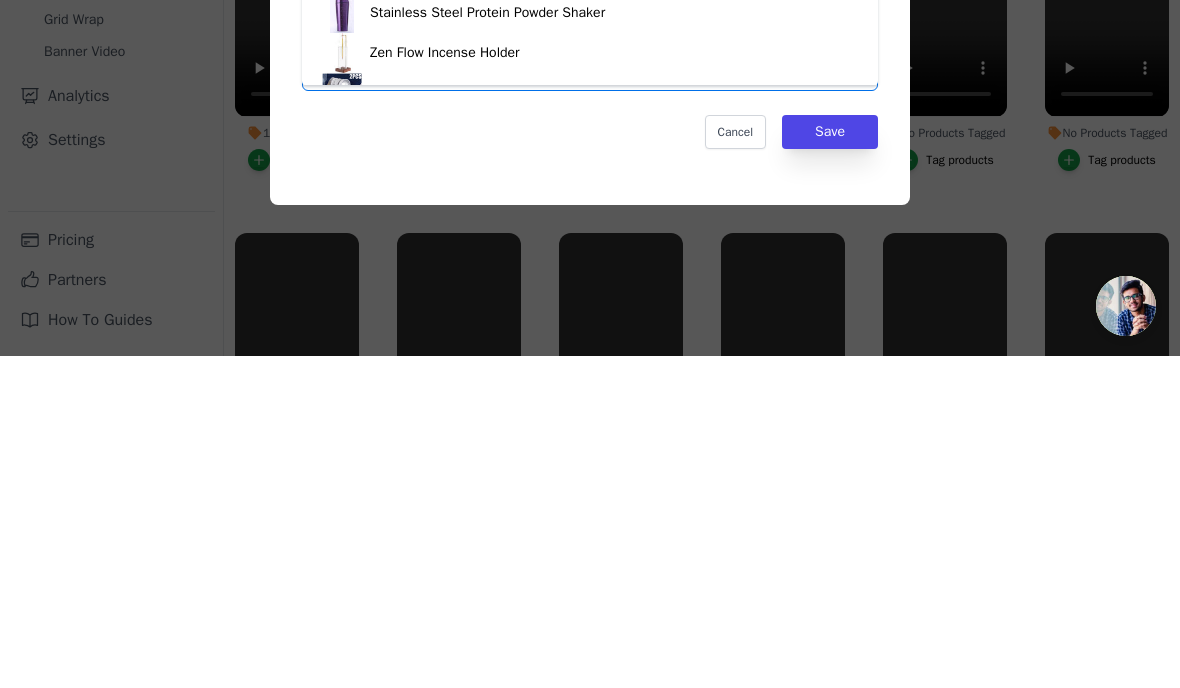 type on "i" 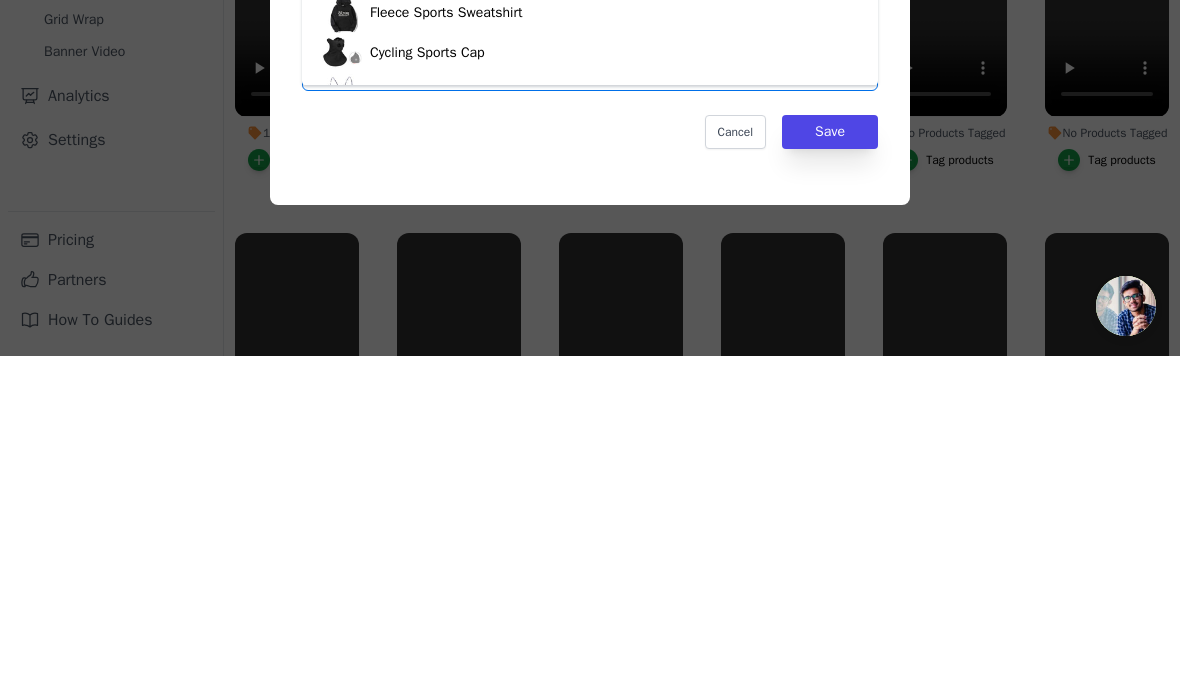 type on "sport insol" 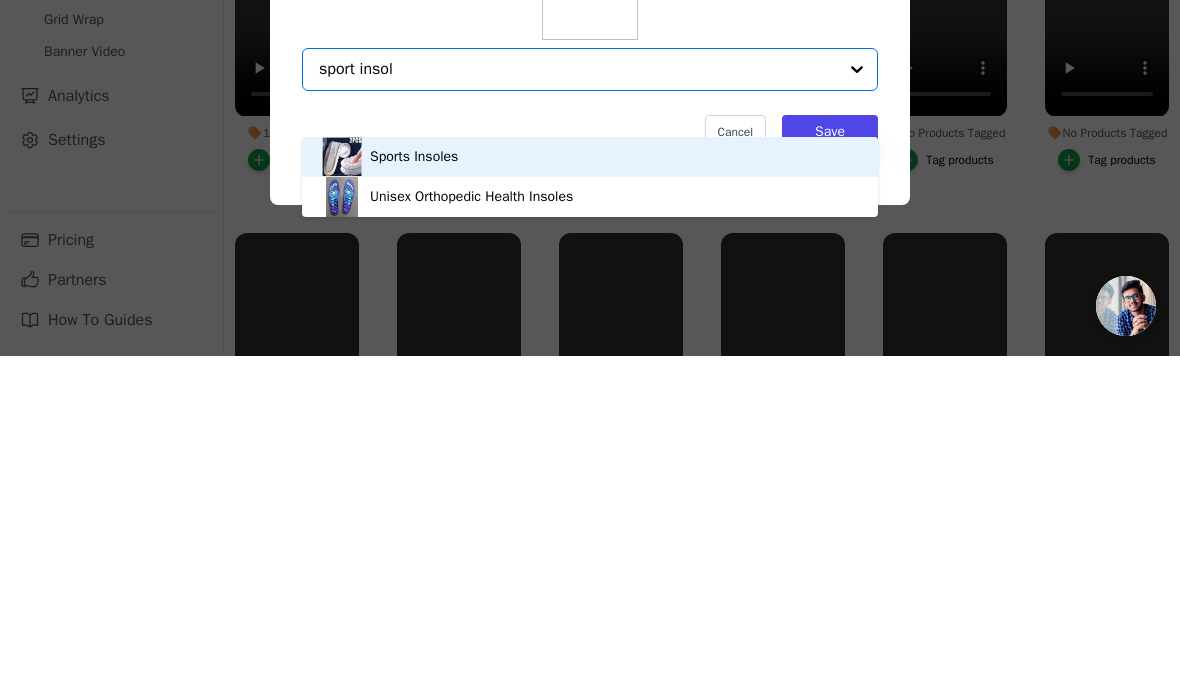 click on "Sports Insoles" at bounding box center [590, 489] 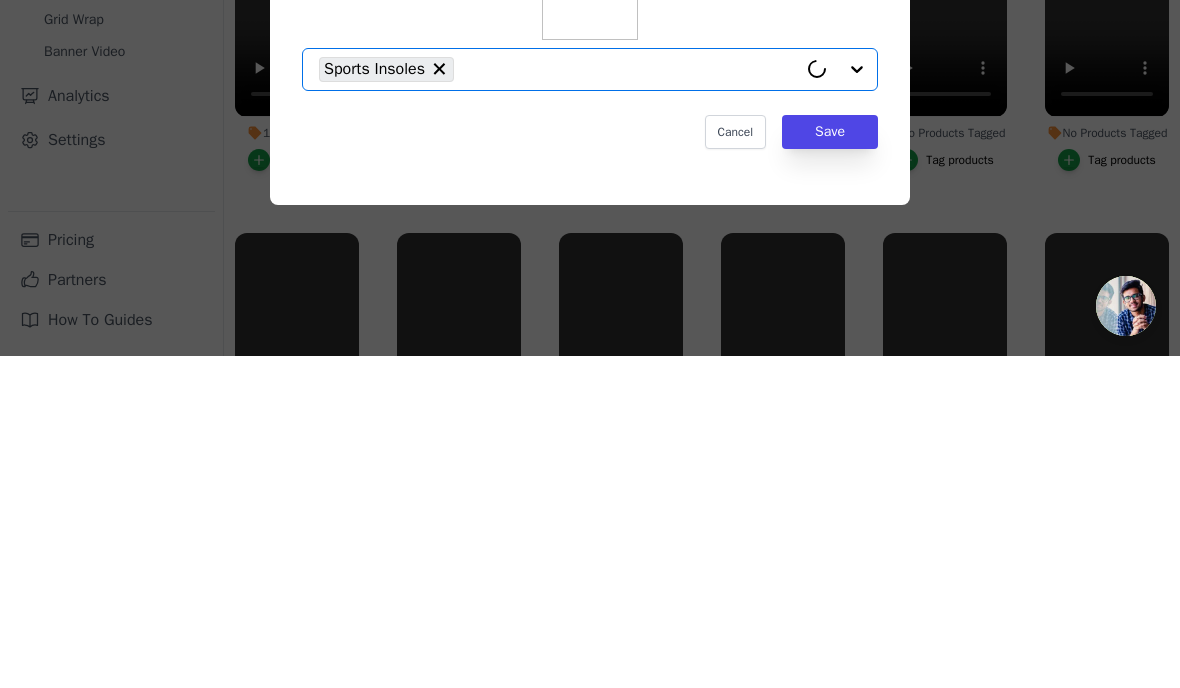 click on "Save" at bounding box center (830, 464) 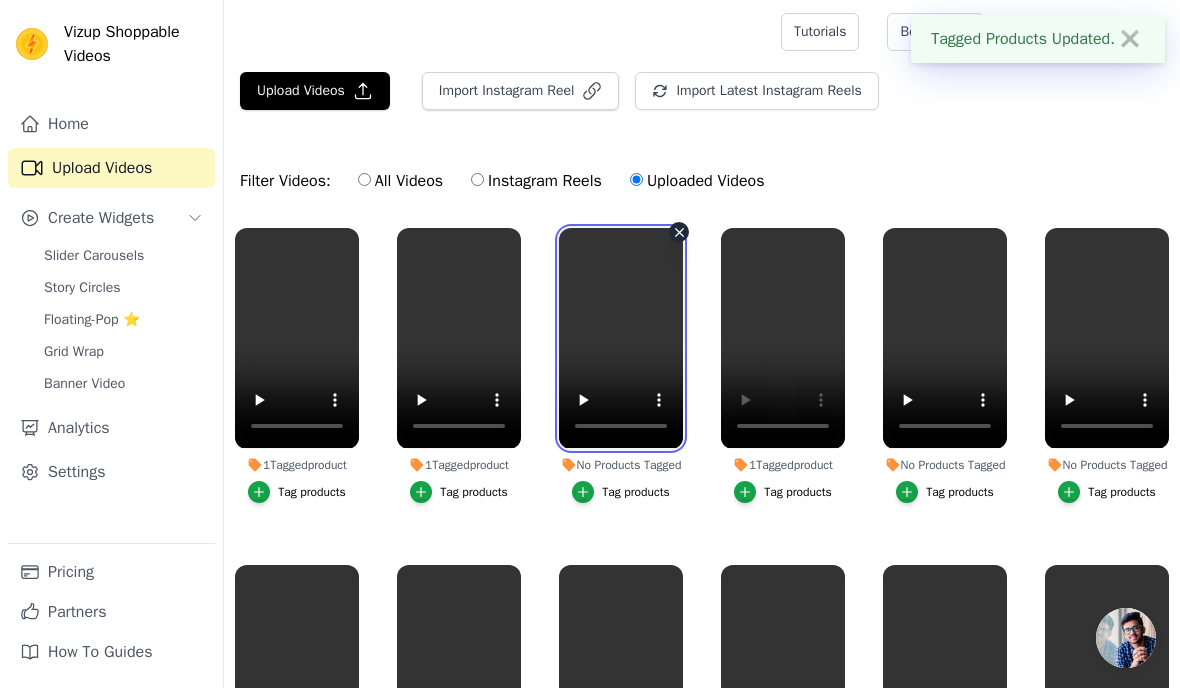 click at bounding box center (621, 338) 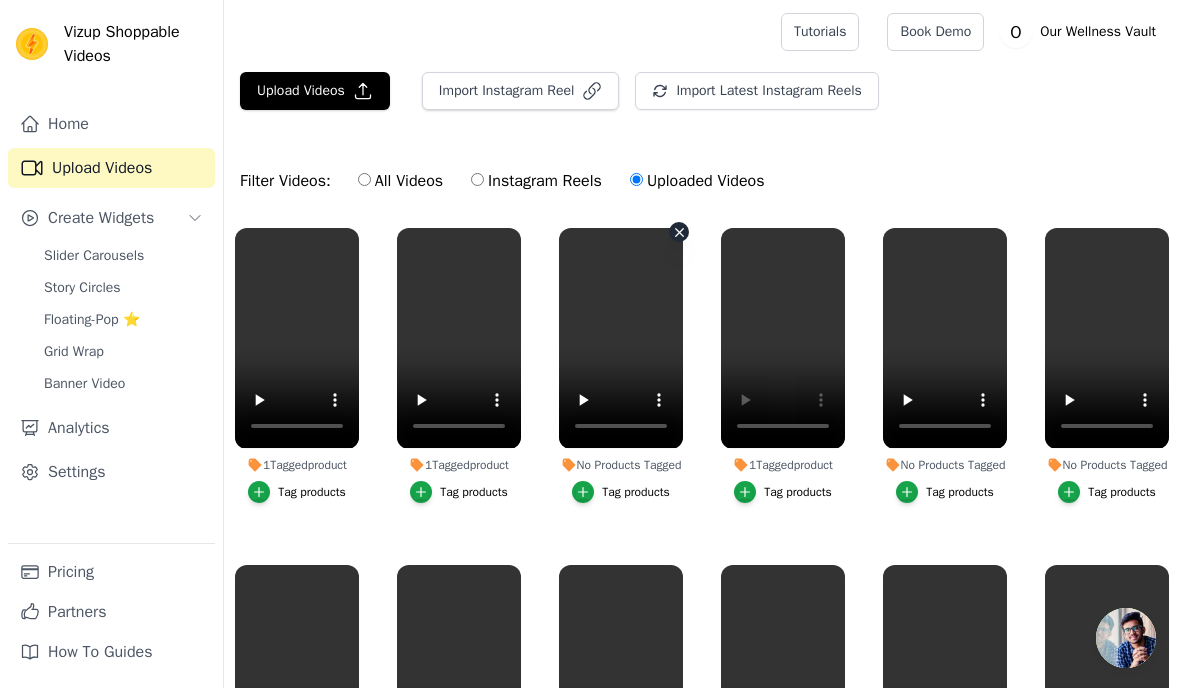 click on "Tag products" at bounding box center [636, 492] 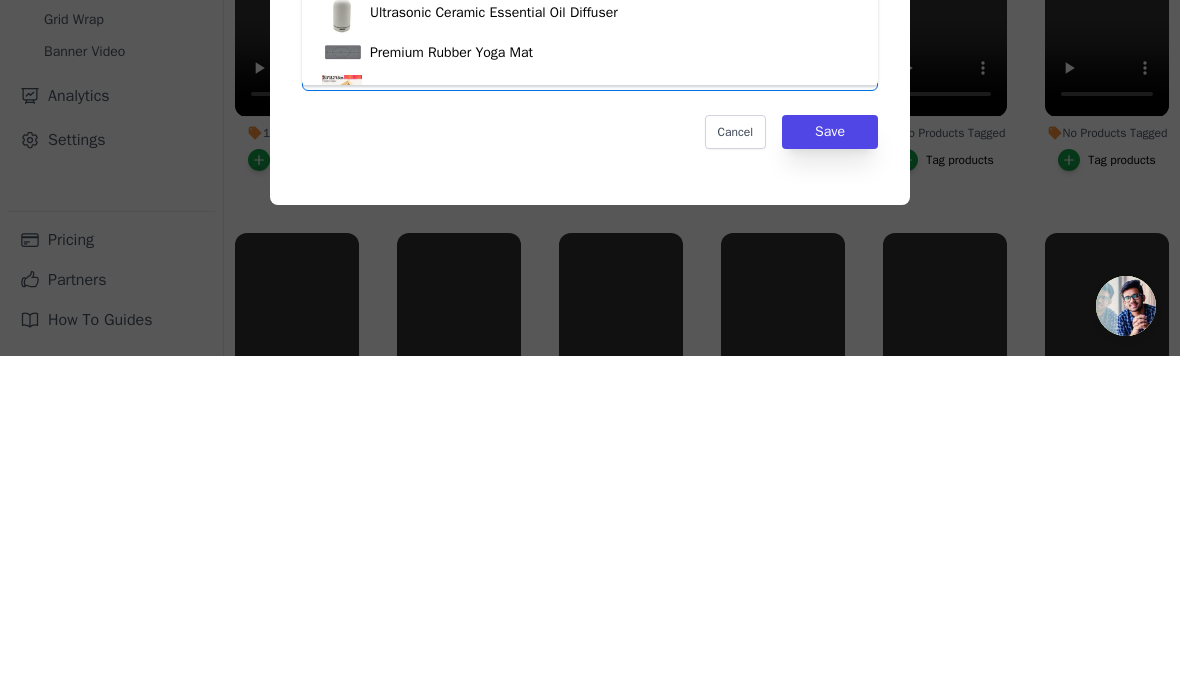 type on "salt" 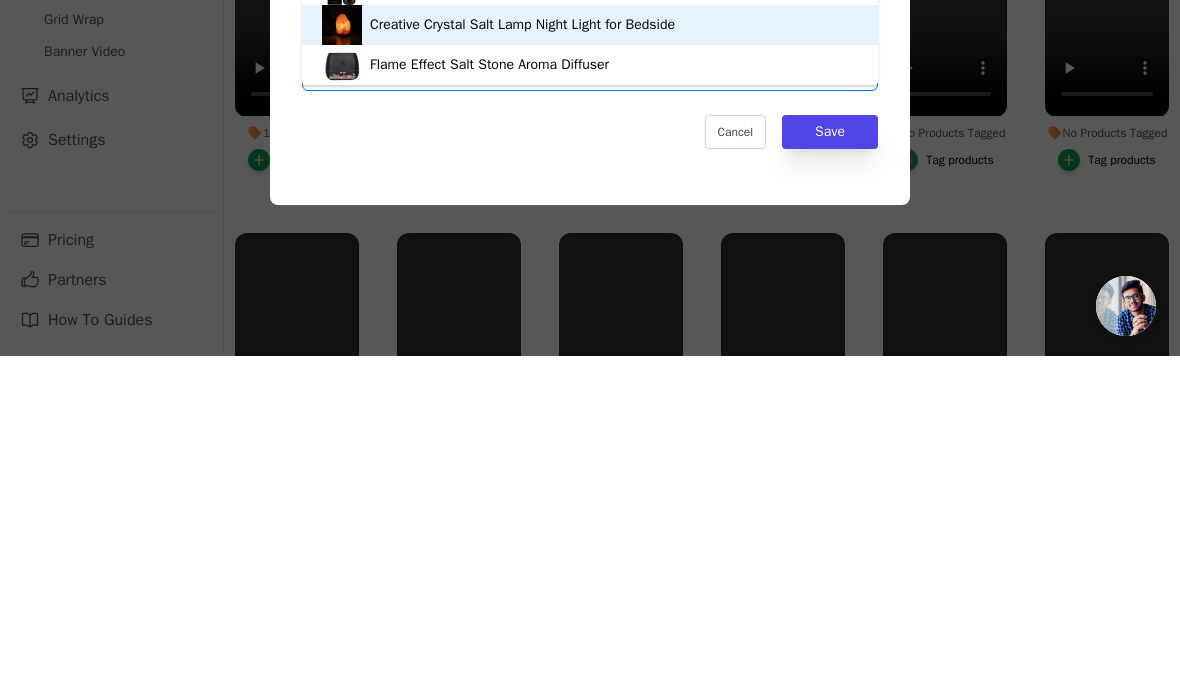 click on "Creative Crystal Salt Lamp Night Light for Bedside" at bounding box center [590, 357] 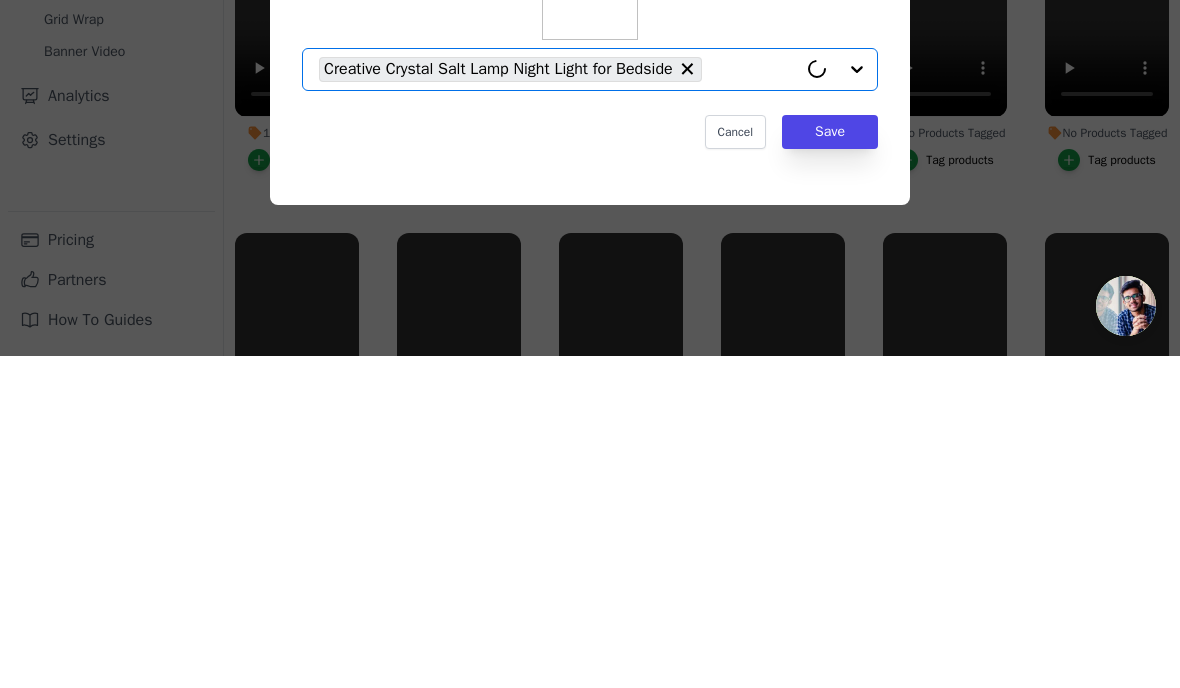 click on "Save" at bounding box center (830, 464) 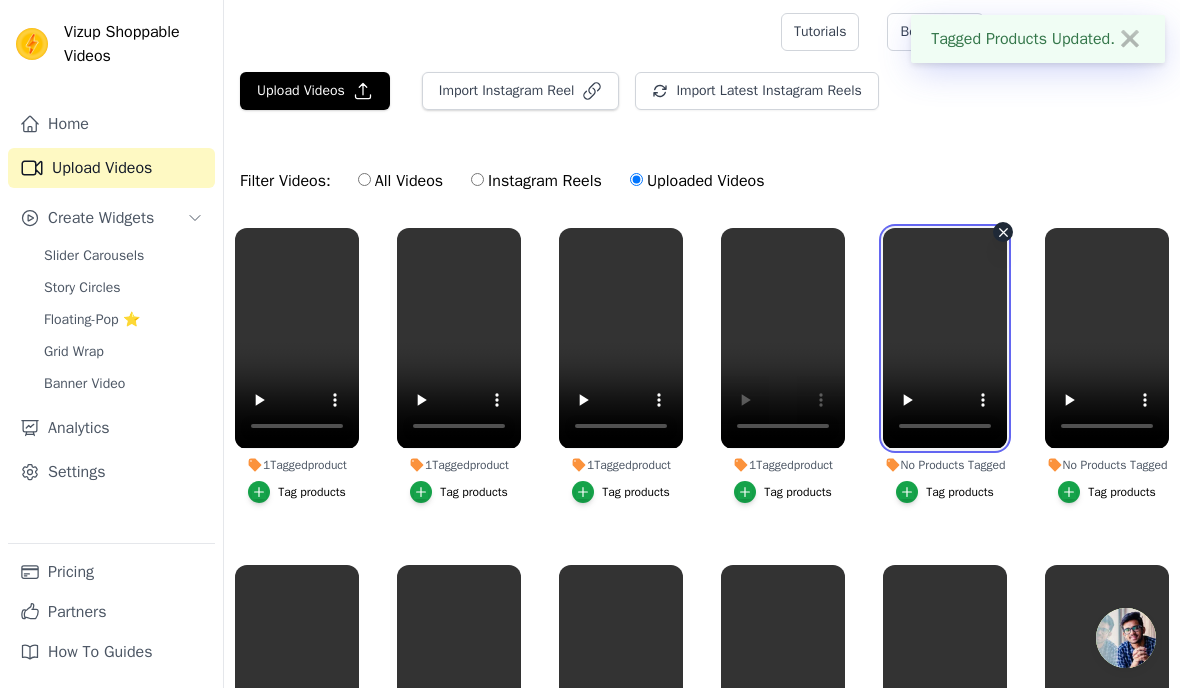 click at bounding box center [945, 338] 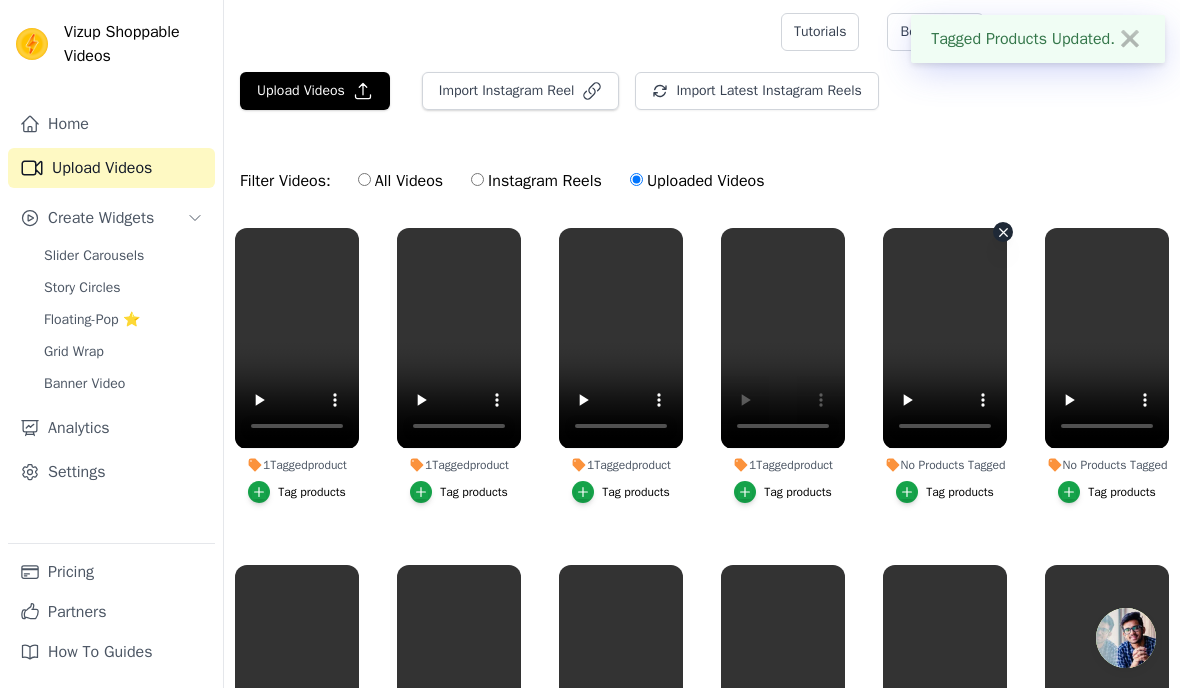 click on "Tag products" at bounding box center (960, 492) 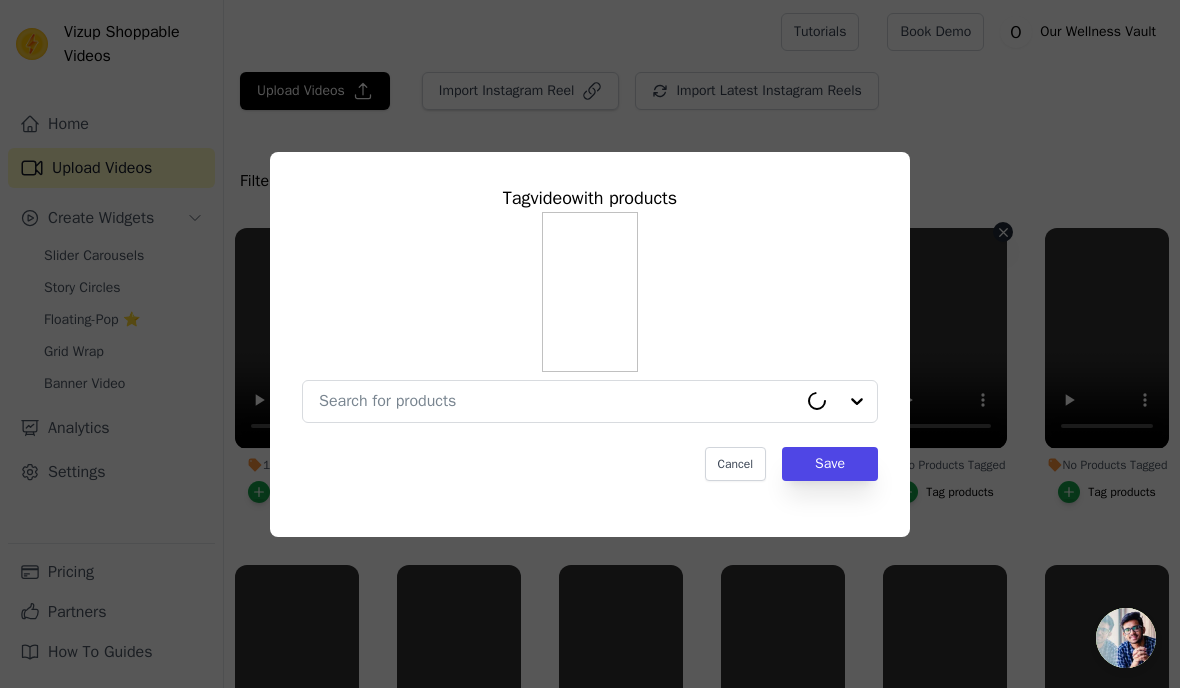 click on "Tag  video  with products                         Cancel   Save" at bounding box center [590, 332] 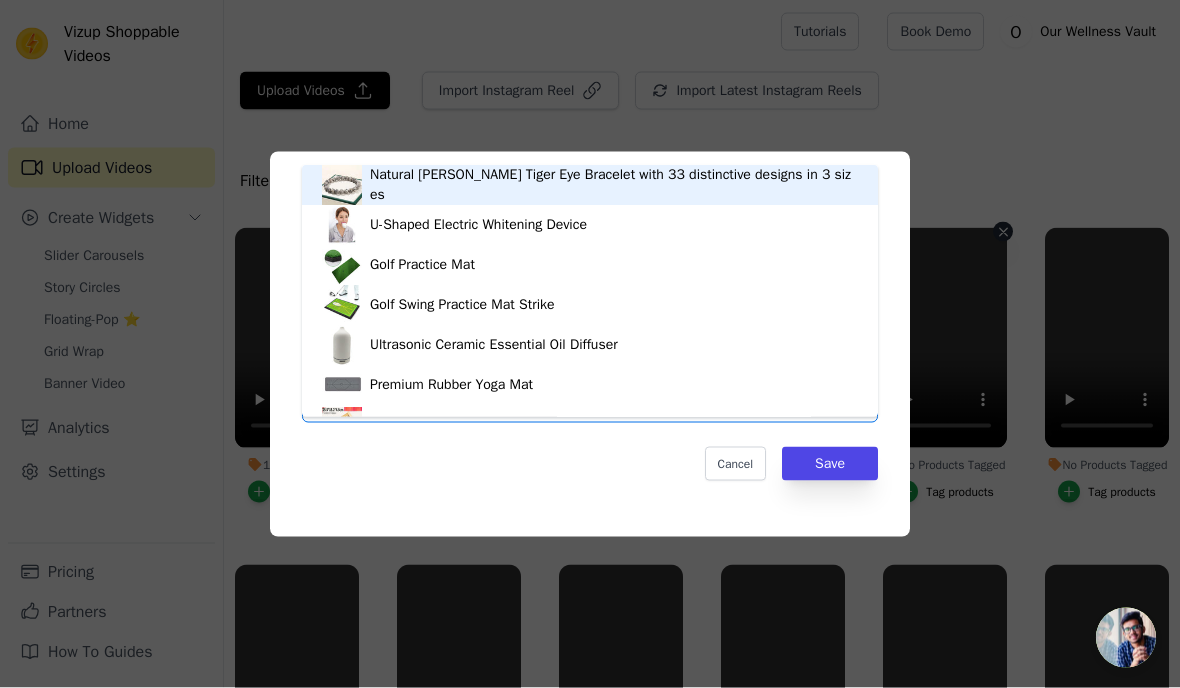 type on "dog" 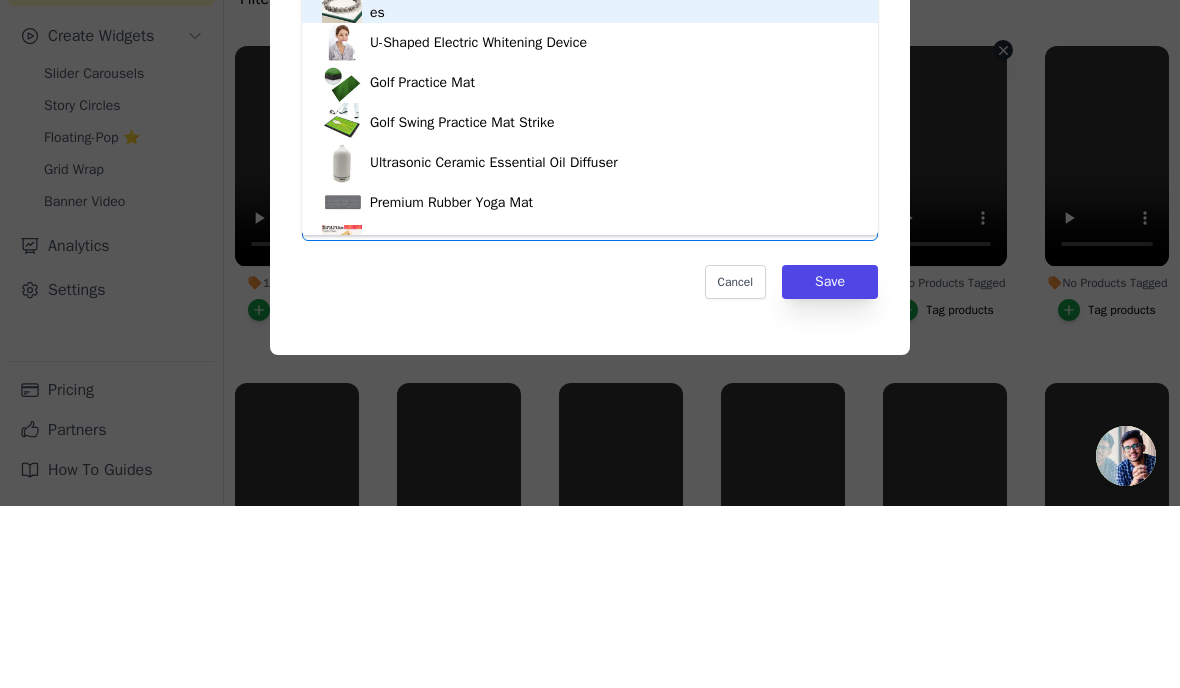 type on "dog" 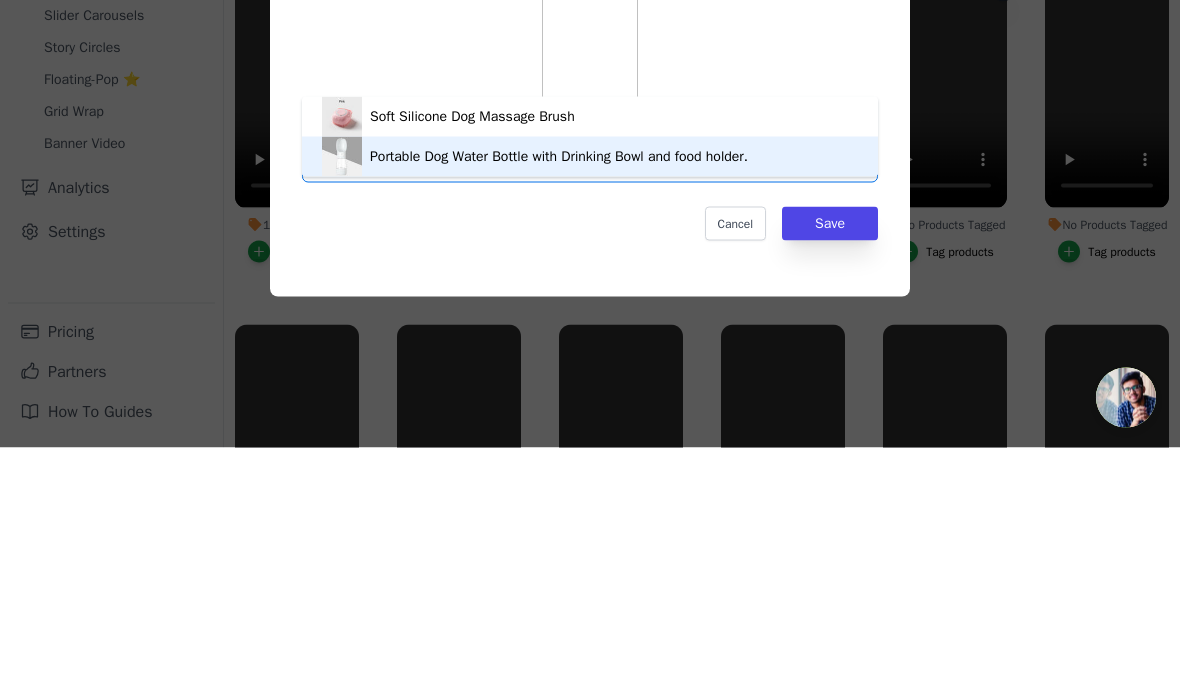 click on "Portable Dog Water Bottle with Drinking Bowl and food holder." at bounding box center (590, 397) 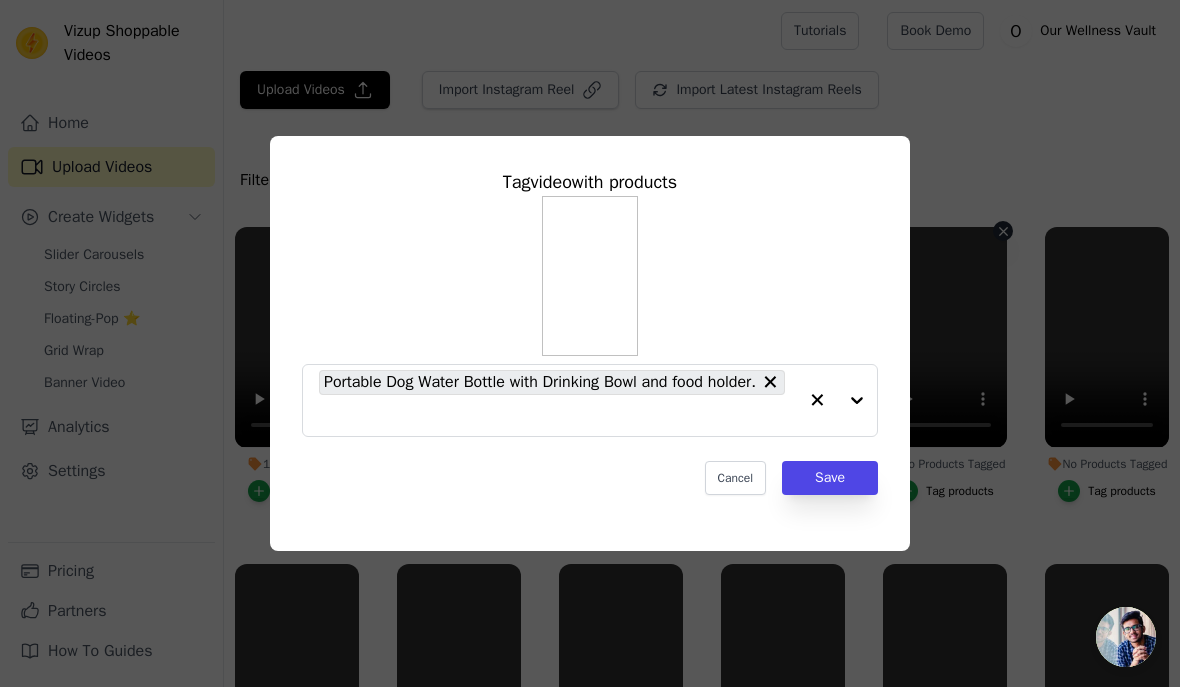 click on "Save" at bounding box center [830, 479] 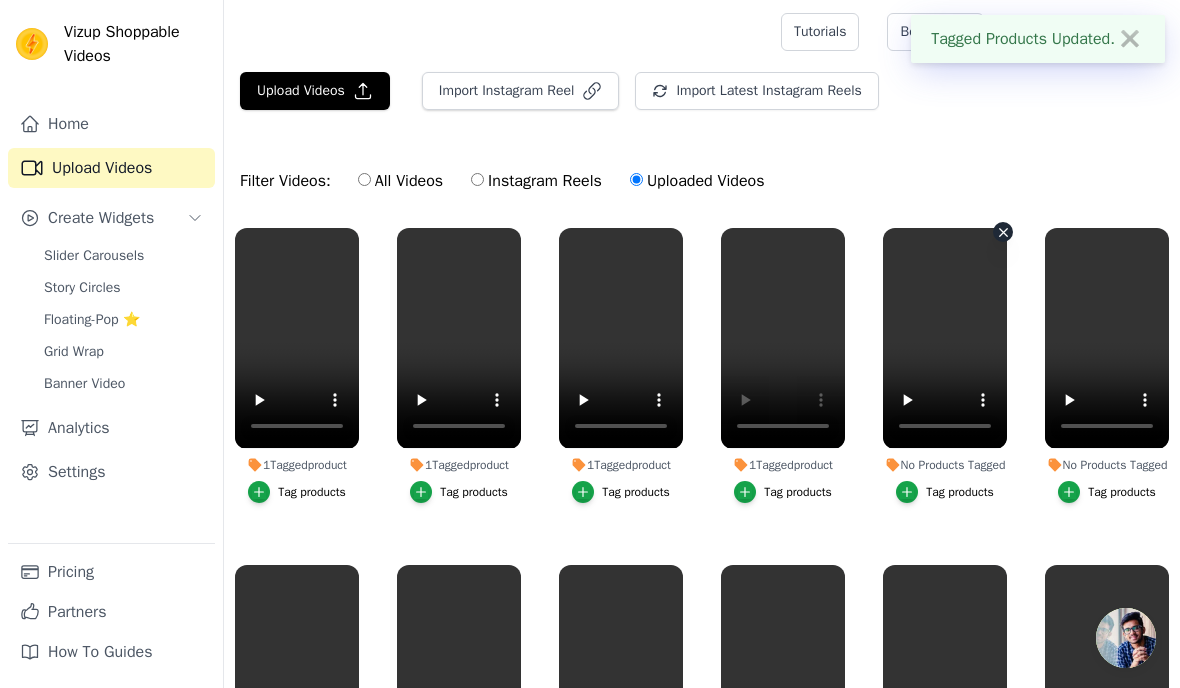 click on "1  Tagged  product       Tag products" at bounding box center (783, 369) 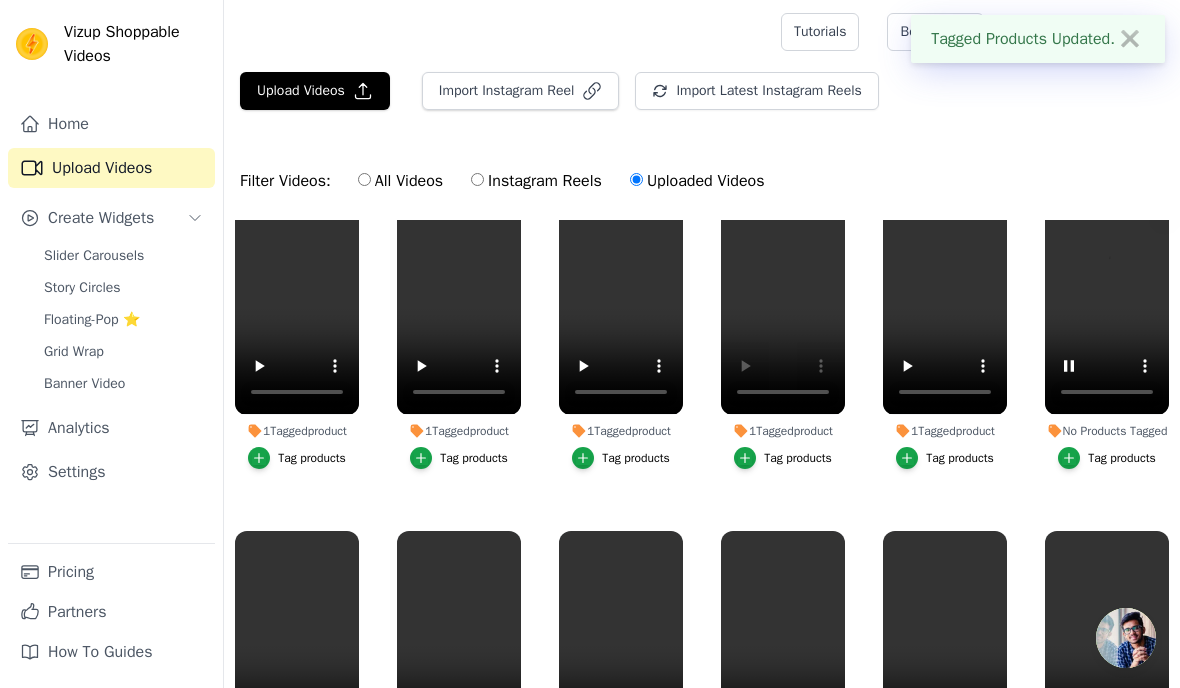 scroll, scrollTop: 373, scrollLeft: 0, axis: vertical 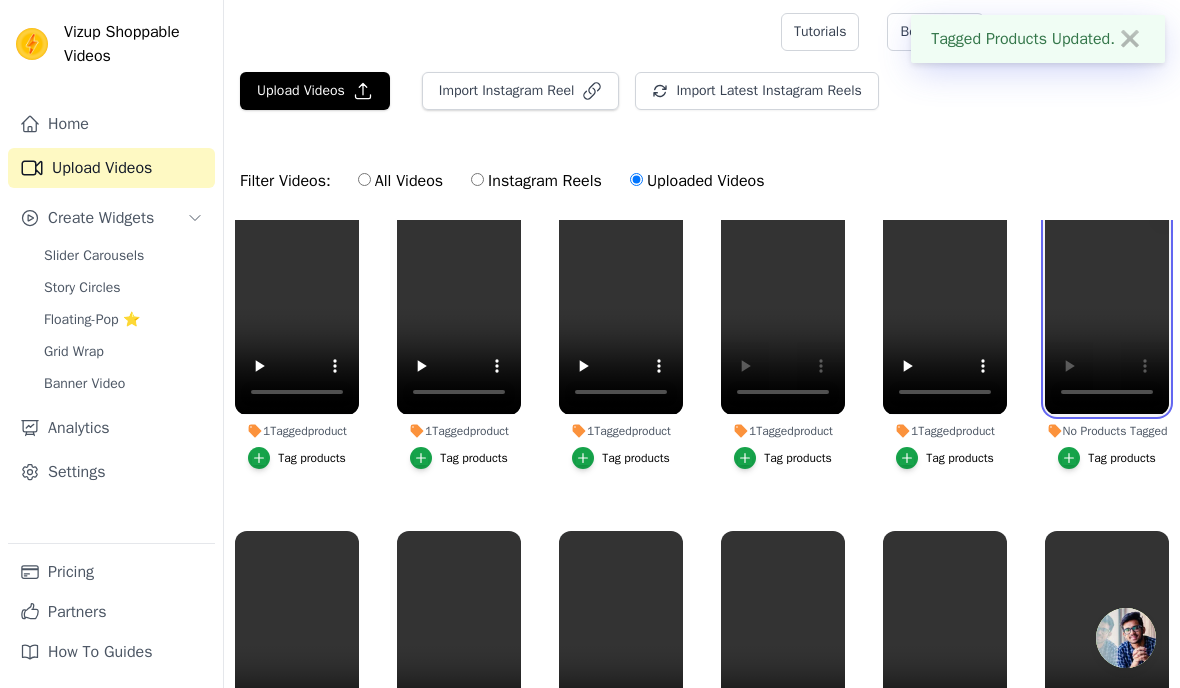 click at bounding box center [1107, 304] 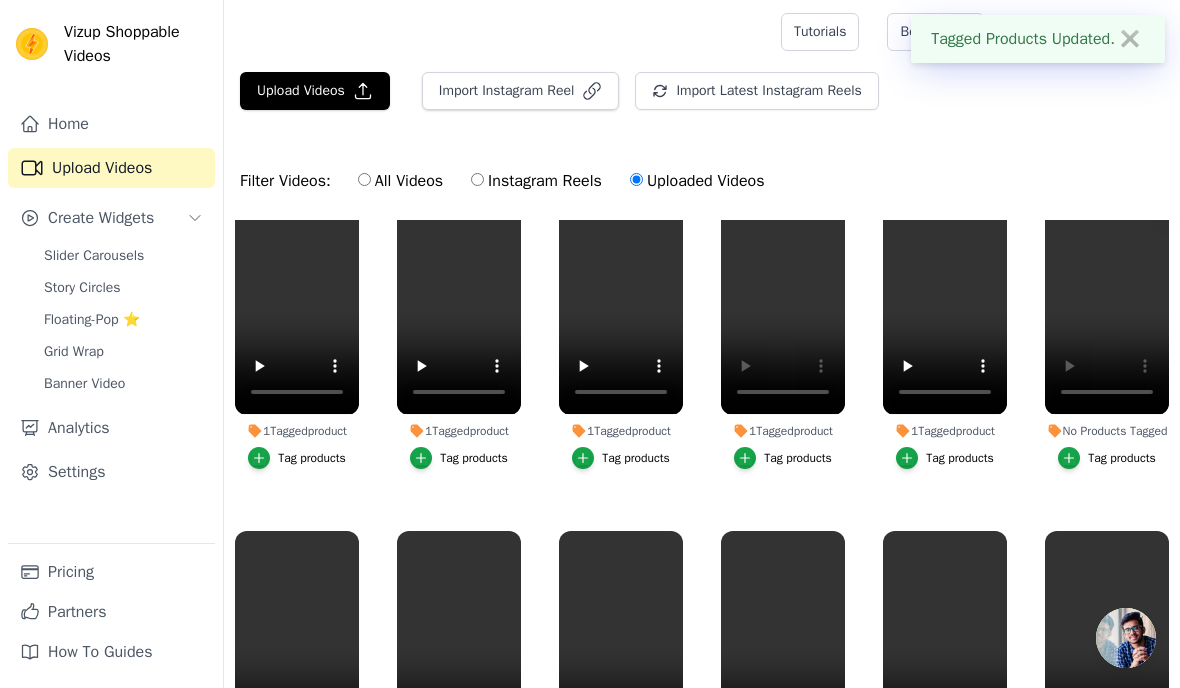 click on "Tag products" at bounding box center [1122, 458] 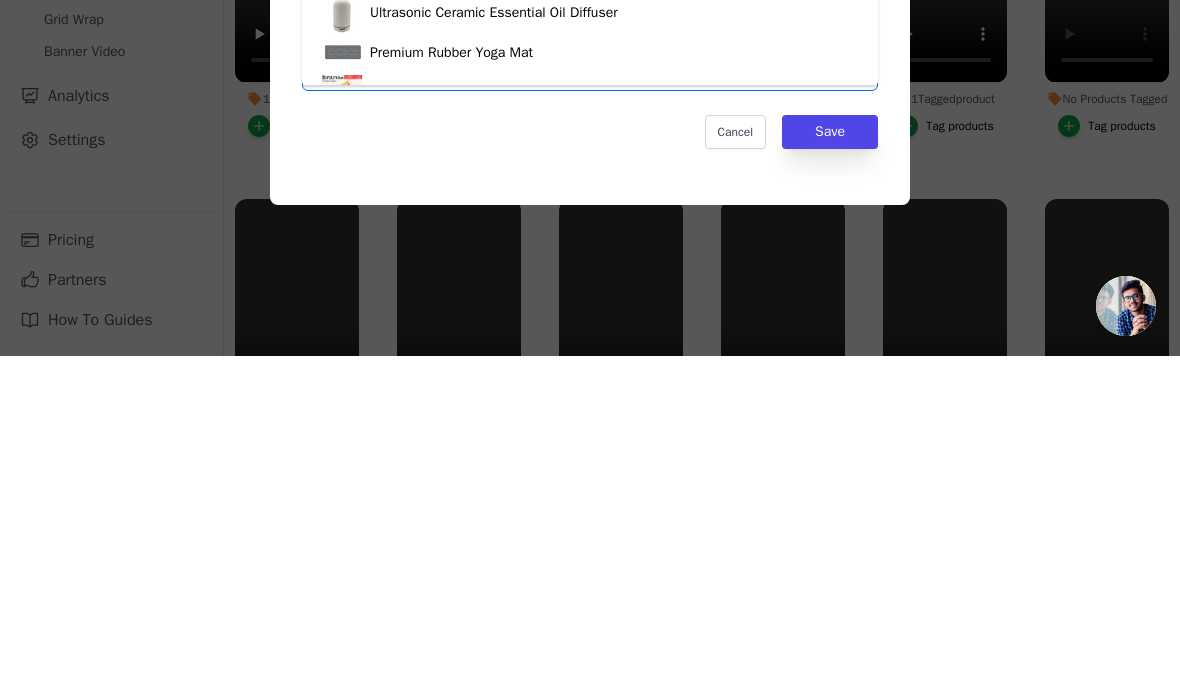 type on "Dog" 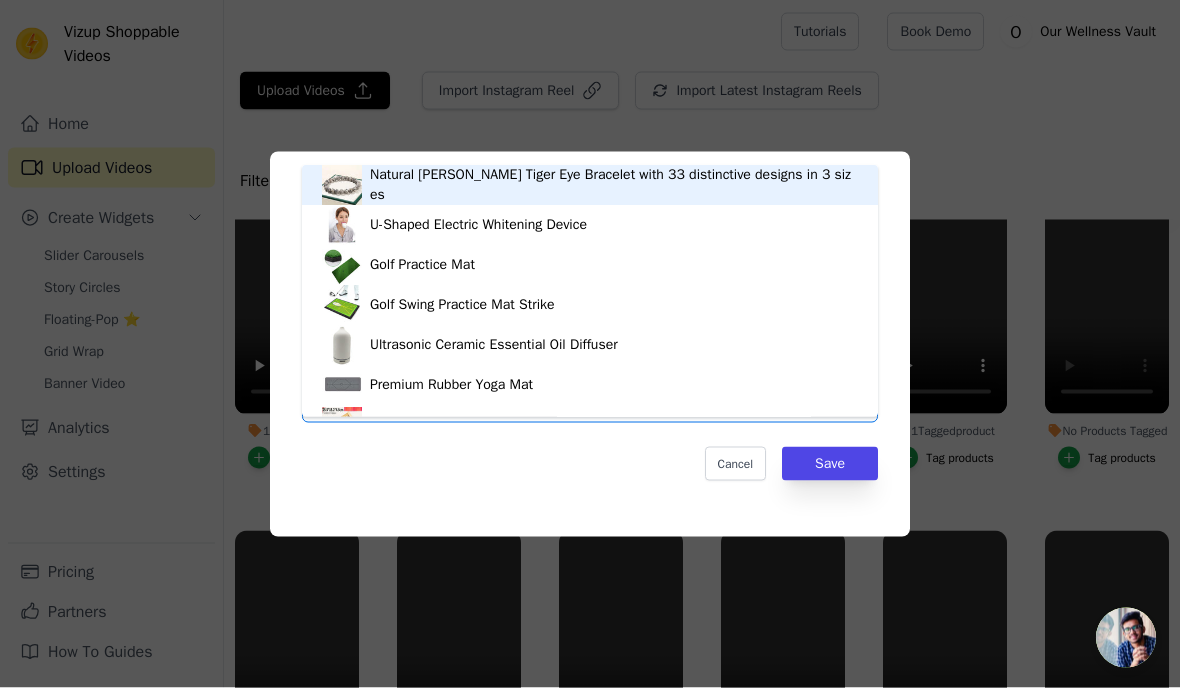 type on "dog" 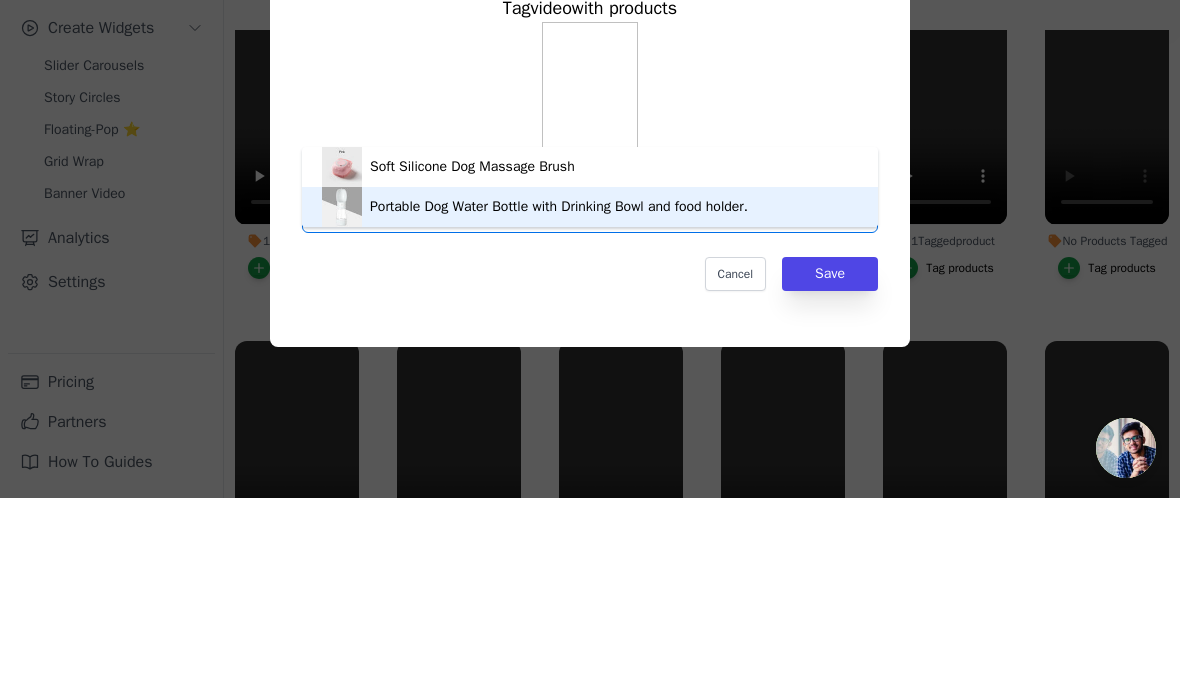 click on "Portable Dog Water Bottle with Drinking Bowl and food holder." at bounding box center [559, 397] 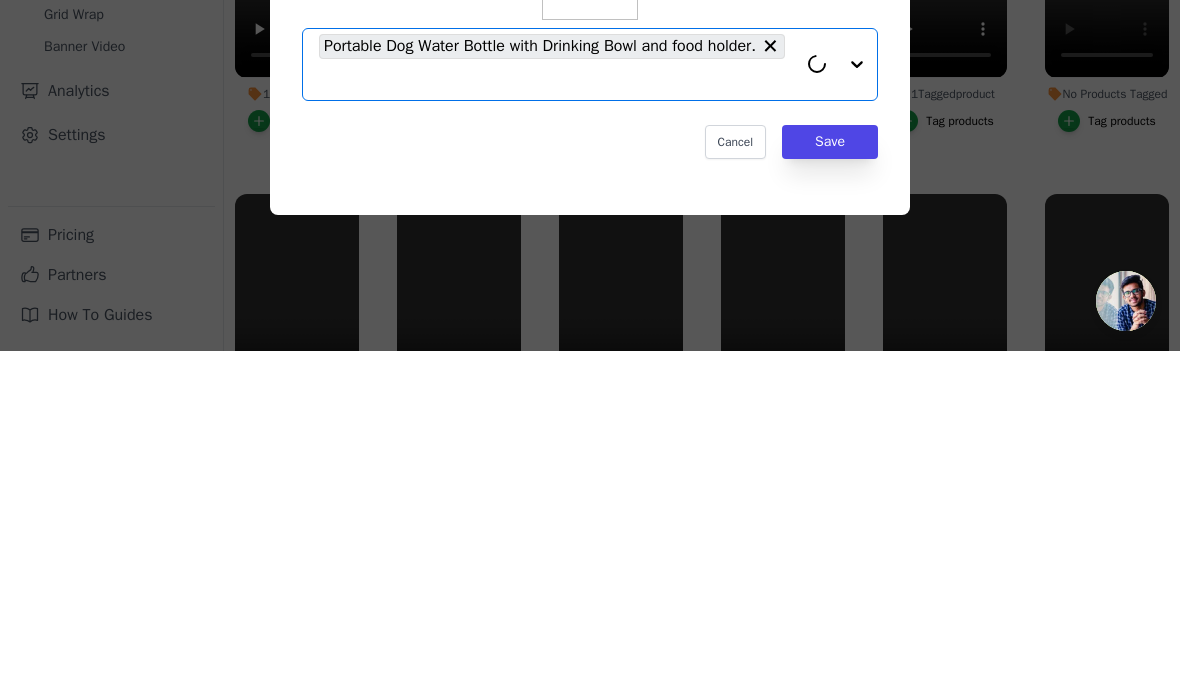 click on "Save" at bounding box center (830, 479) 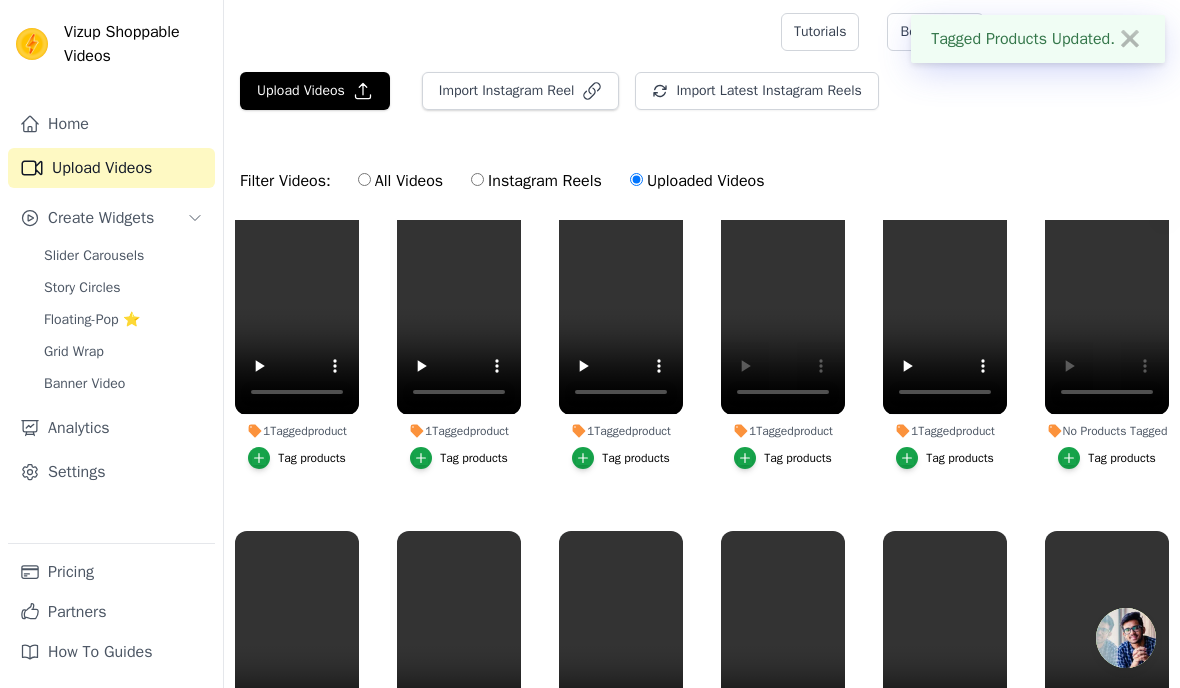 click on "1  Tagged  product       Tag products           1  Tagged  product       Tag products           1  Tagged  product       Tag products           1  Tagged  product       Tag products           1  Tagged  product       Tag products           1  Tagged  product       Tag products           1  Tagged  product       Tag products           1  Tagged  product       Tag products           1  Tagged  product       Tag products           1  Tagged  product       Tag products           1  Tagged  product       Tag products
No Products Tagged       Tag products
No Products Tagged       Tag products
No Products Tagged       Tag products
No Products Tagged       Tag products
No Products Tagged       Tag products
No Products Tagged       Tag products
No Products Tagged       Tag products
No Products Tagged" at bounding box center (702, 532) 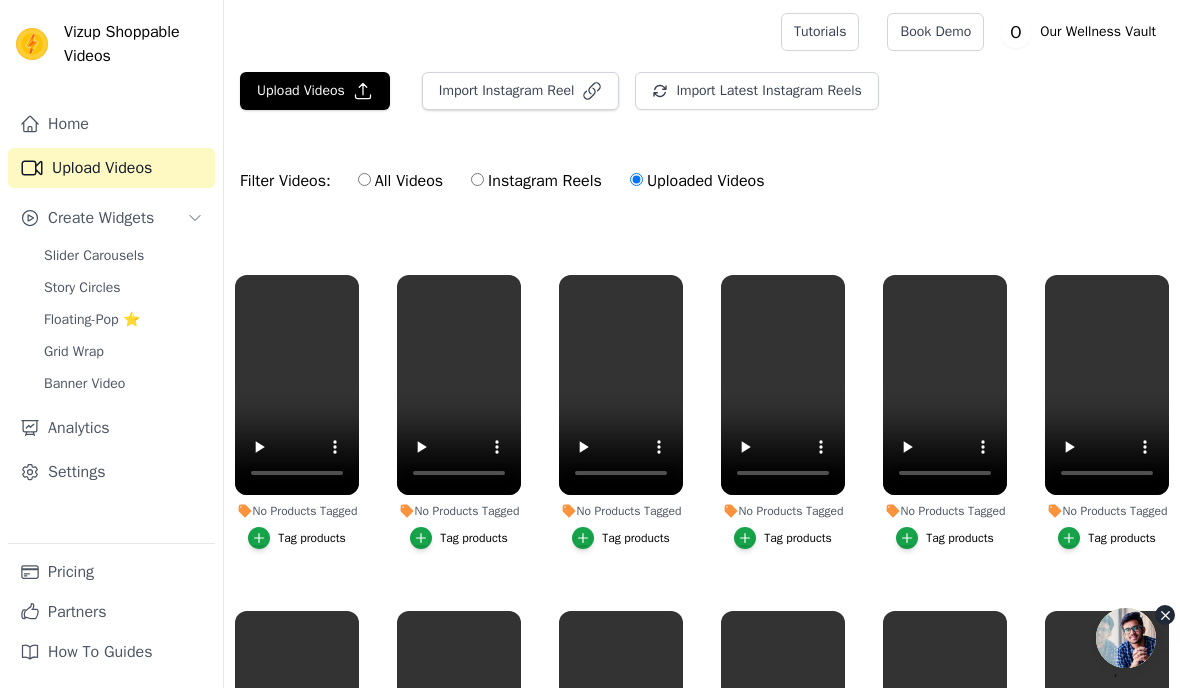 scroll, scrollTop: 630, scrollLeft: 0, axis: vertical 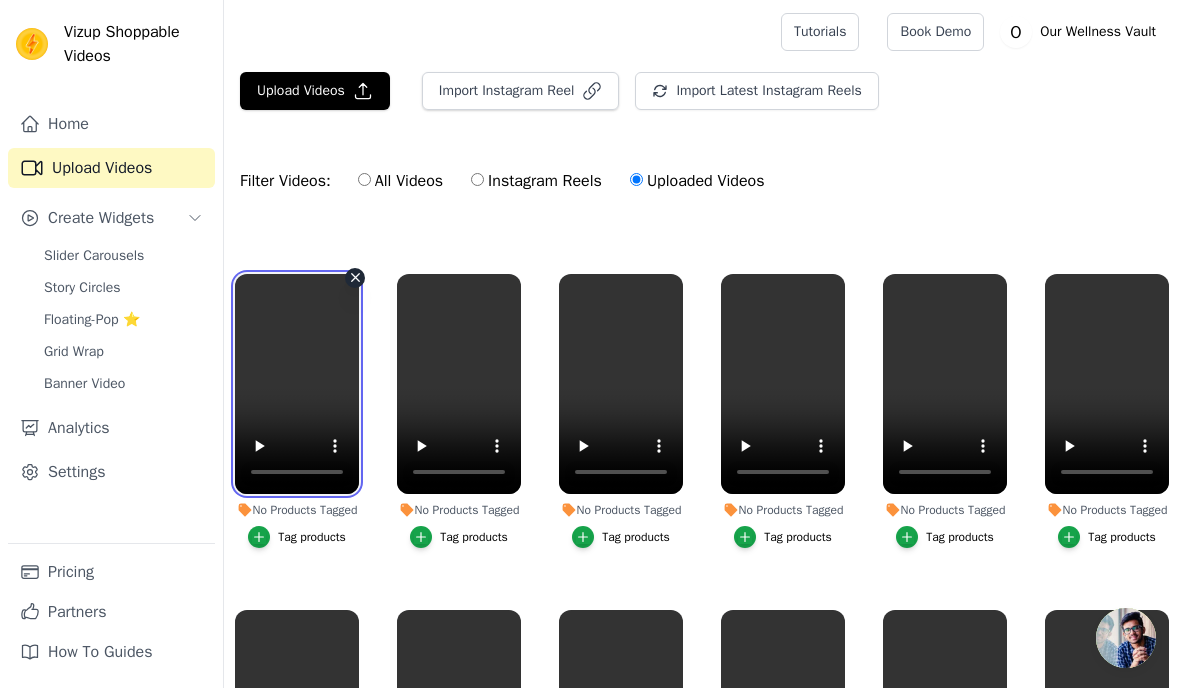 click at bounding box center (297, 384) 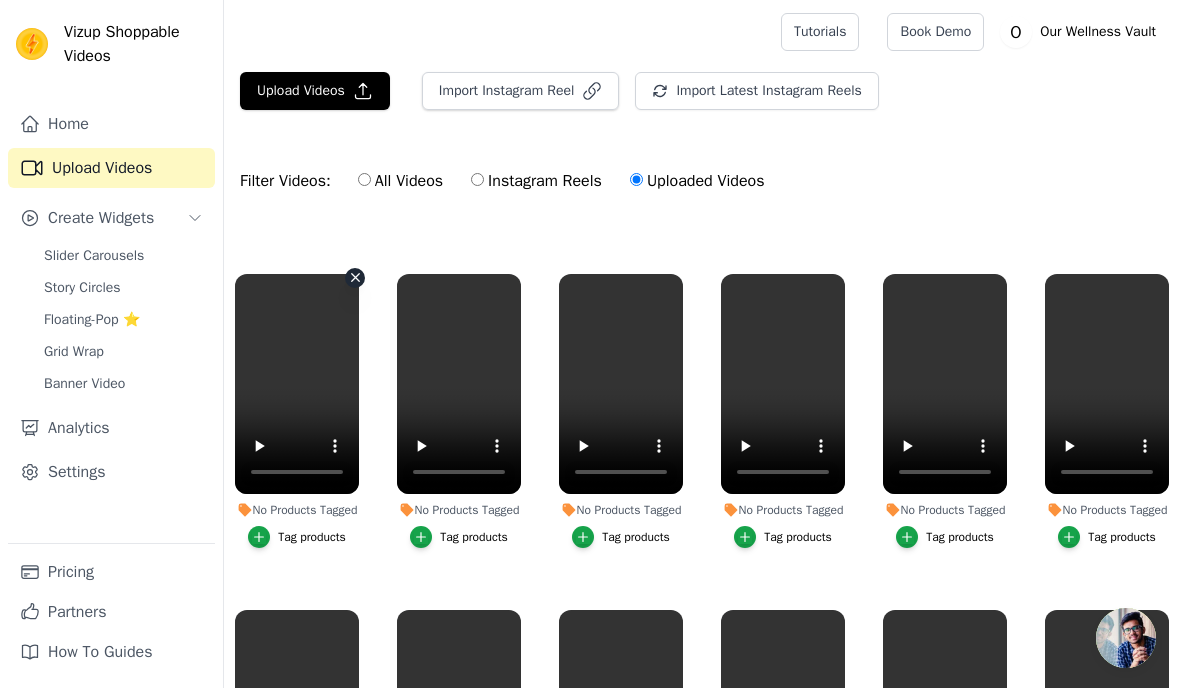 click 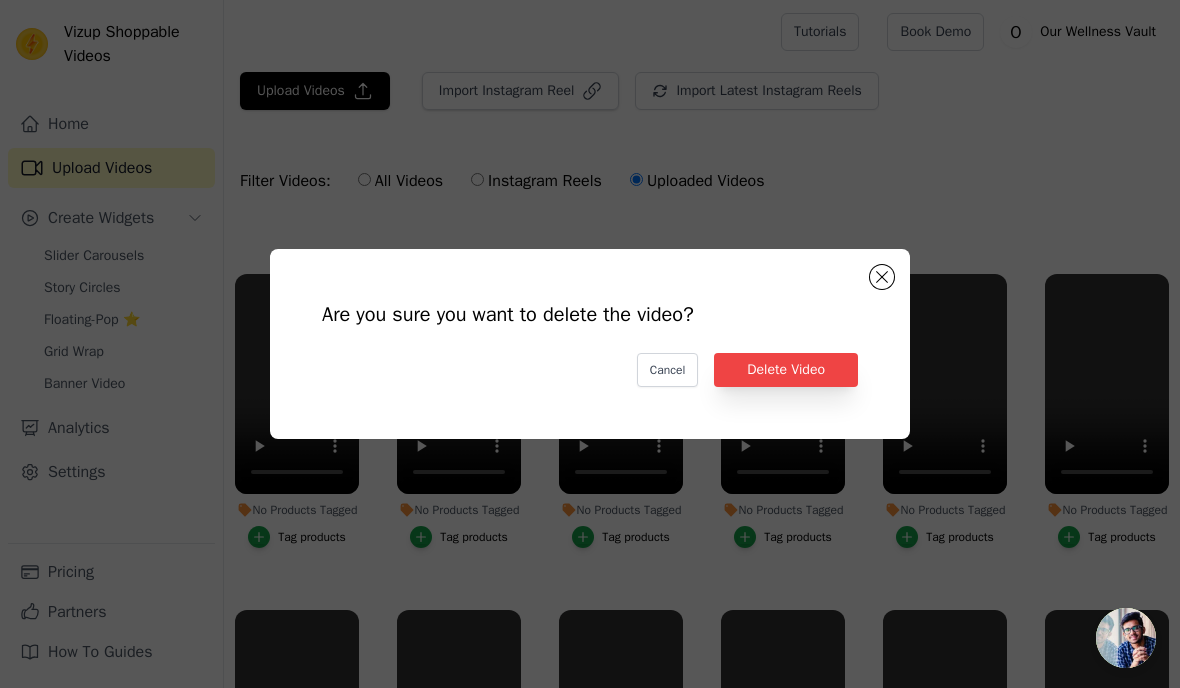 click on "Delete Video" at bounding box center [786, 370] 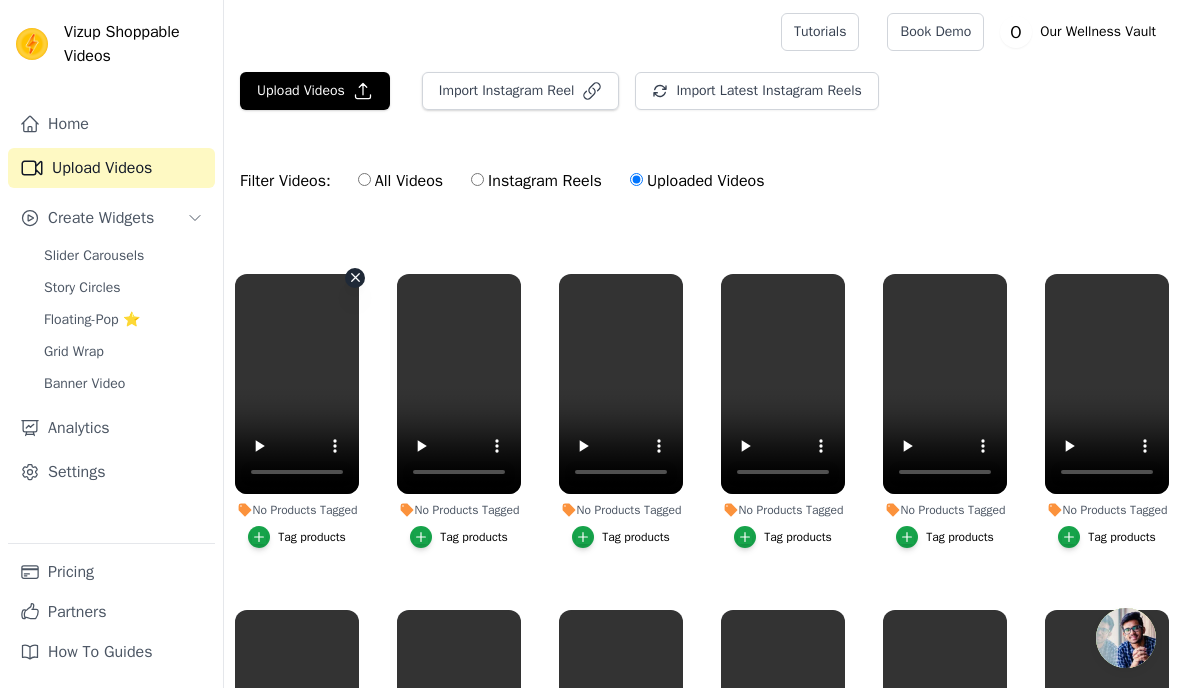 click on "No Products Tagged       Tag products" at bounding box center (355, 278) 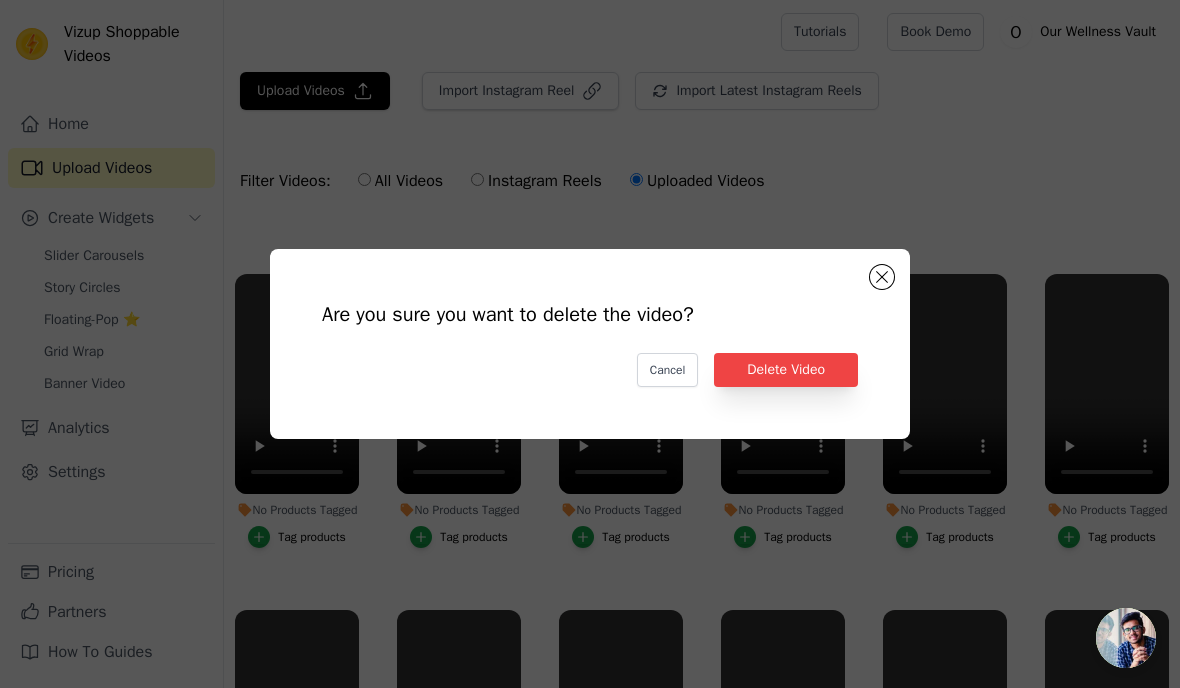 click on "Delete Video" at bounding box center (786, 370) 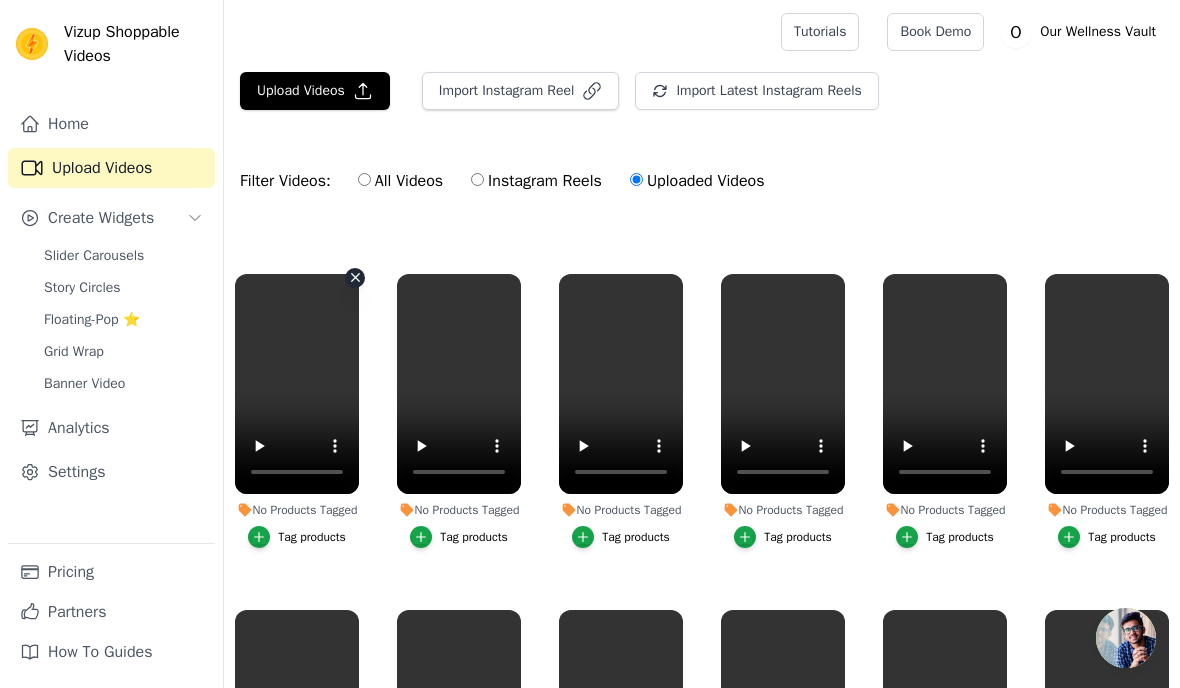 click 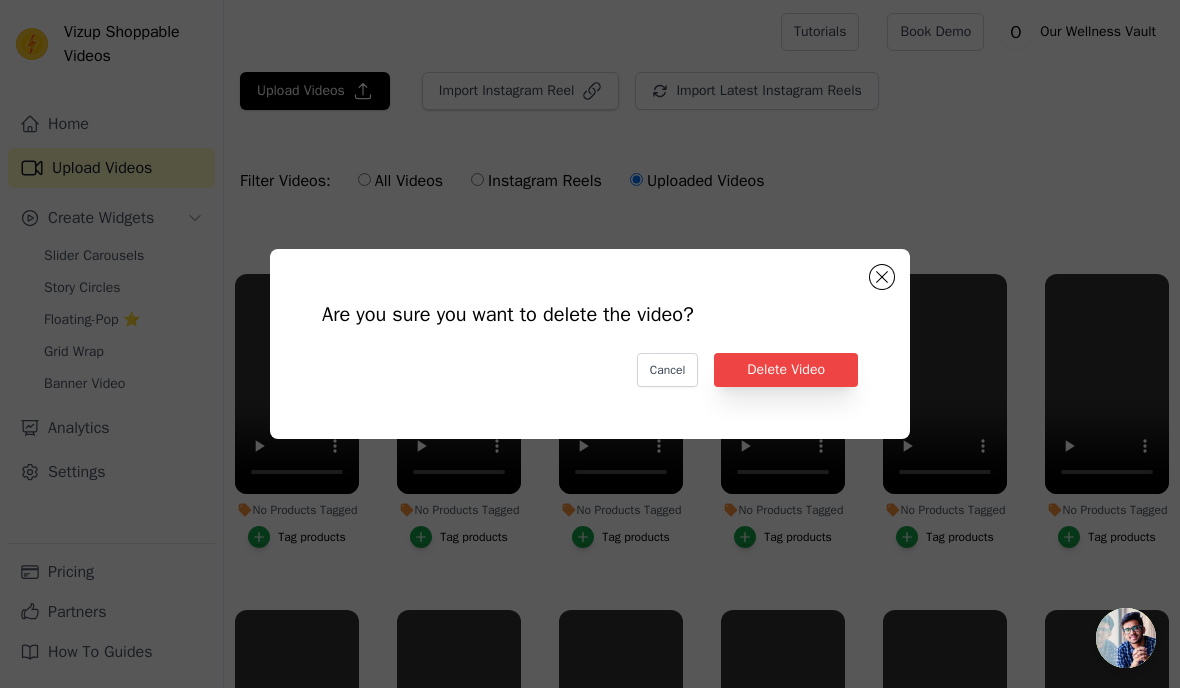 click on "Delete Video" at bounding box center [786, 370] 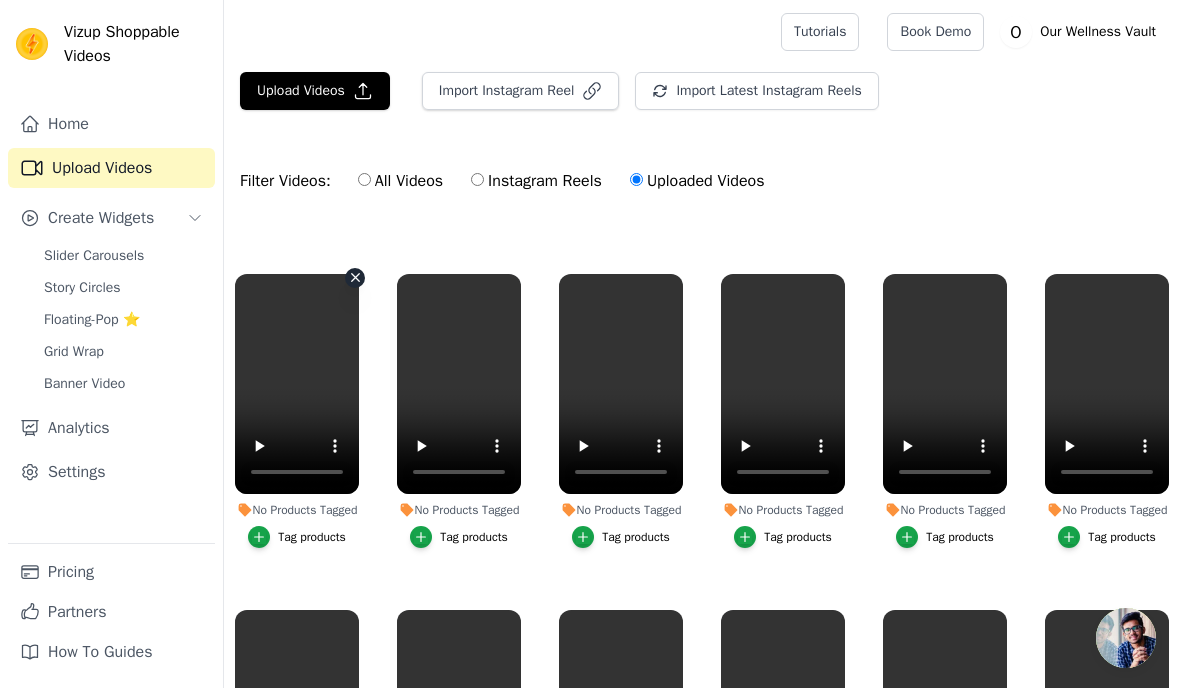 click 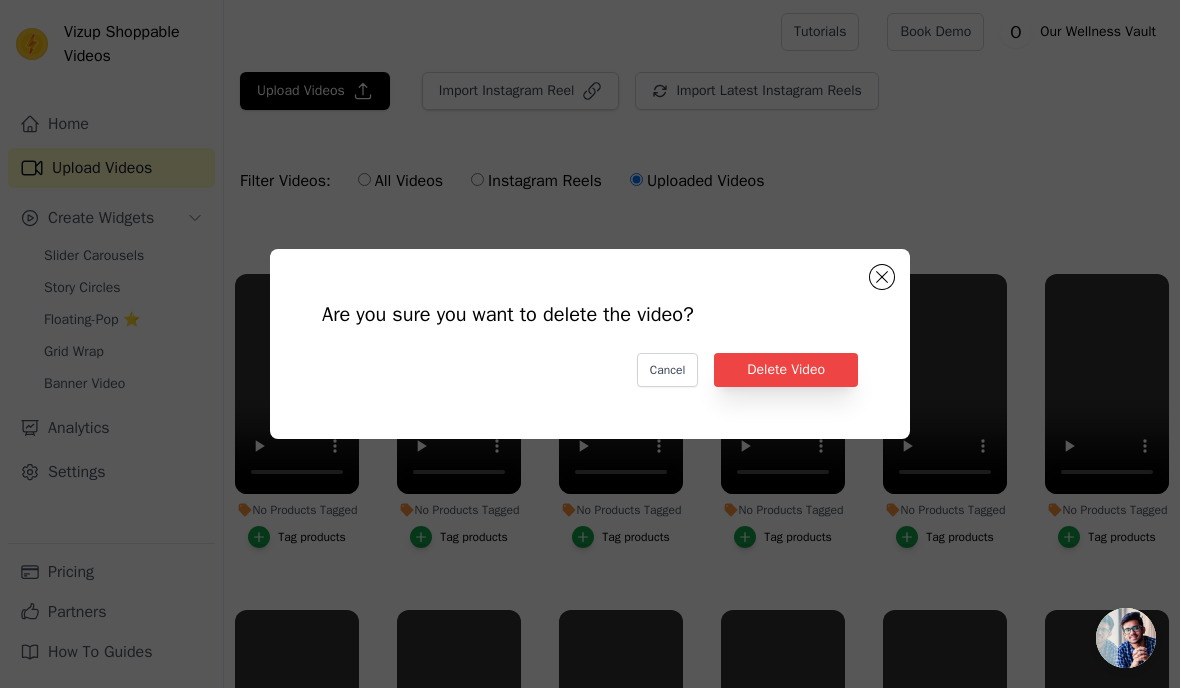 click on "Delete Video" at bounding box center (786, 370) 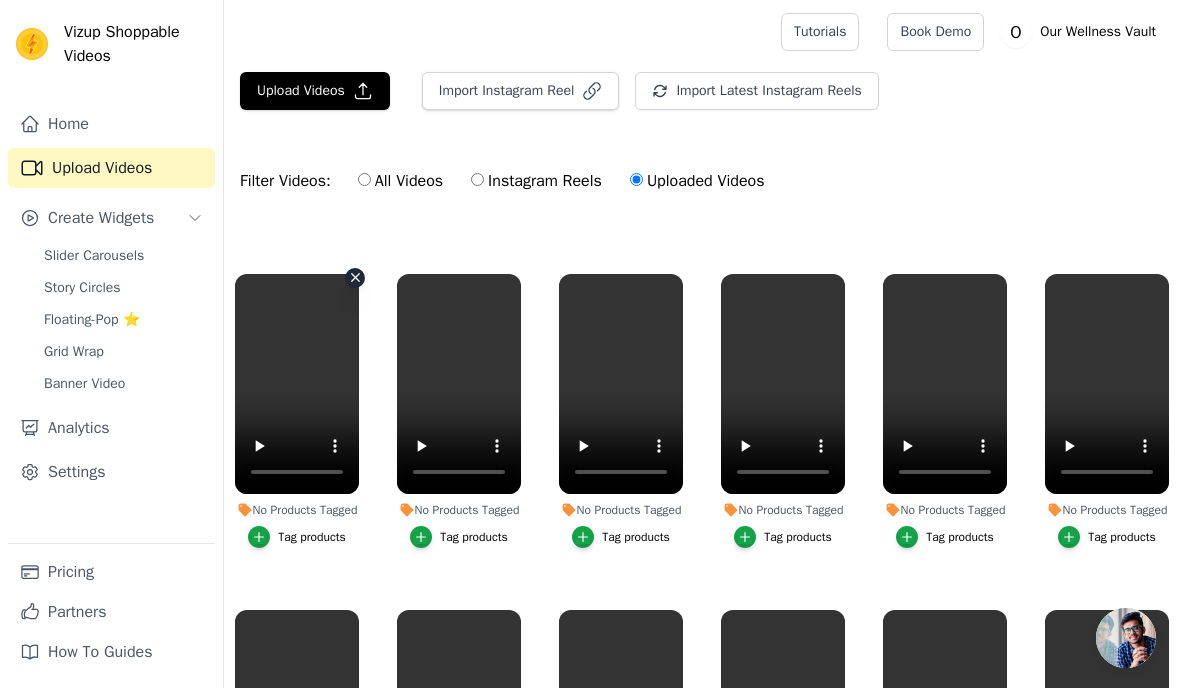 click 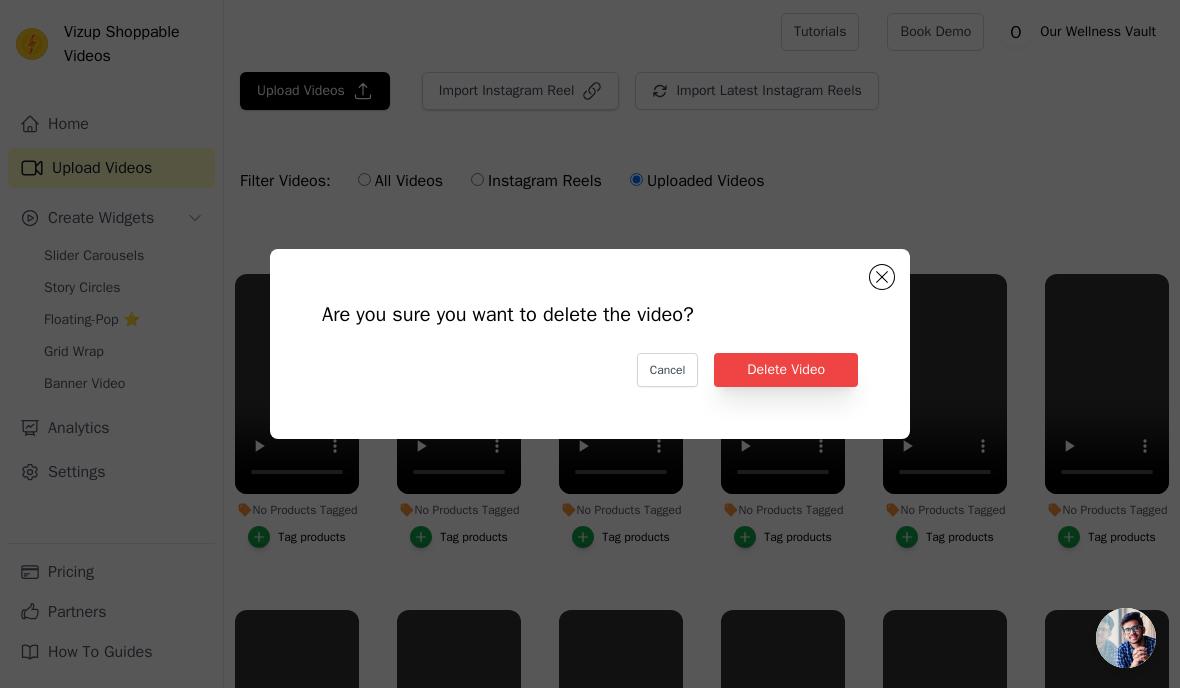 click on "Delete Video" at bounding box center (786, 370) 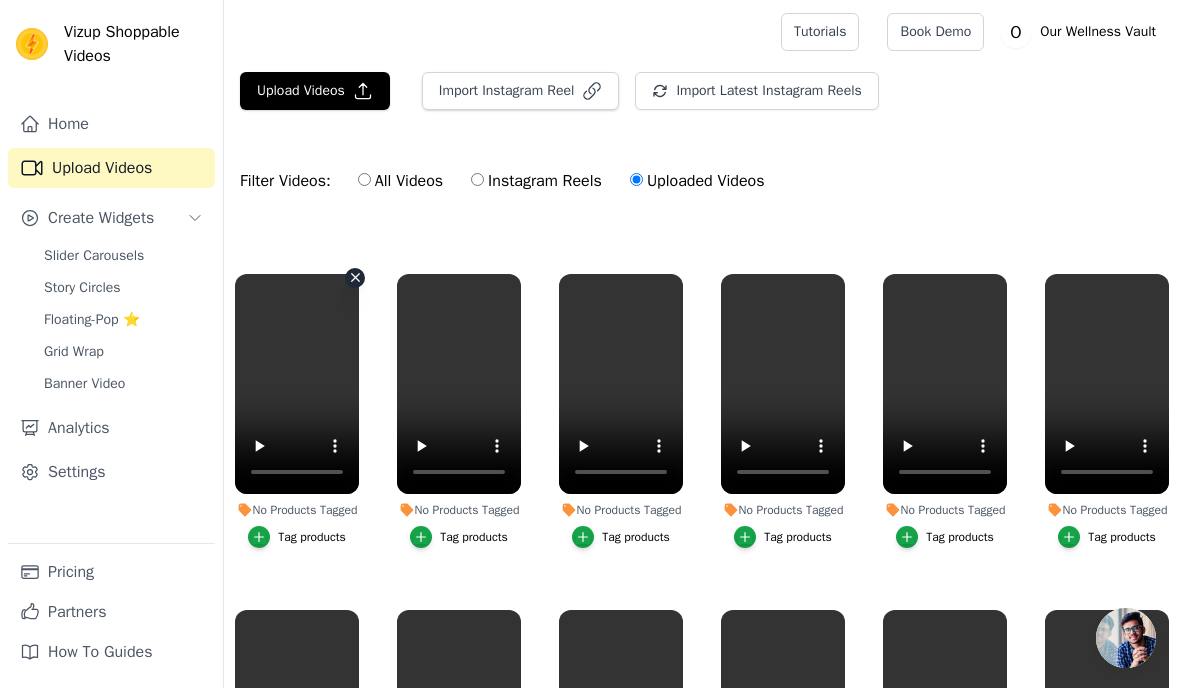 click on "No Products Tagged       Tag products" at bounding box center [355, 278] 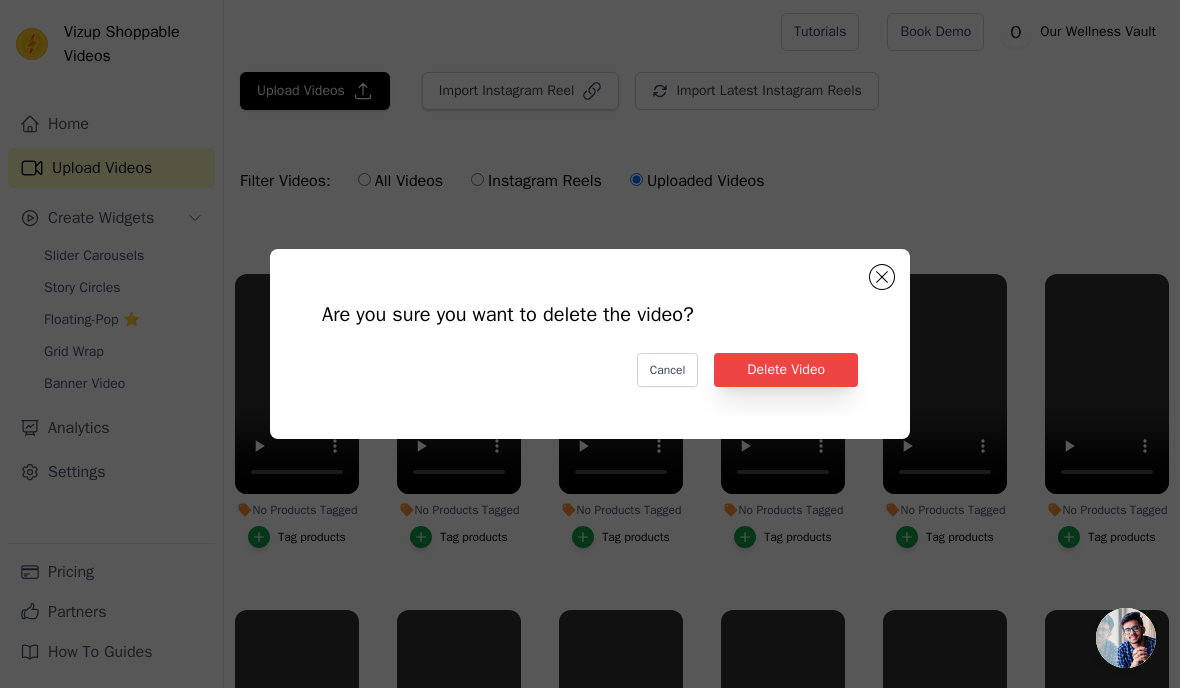 click on "Delete Video" at bounding box center (786, 370) 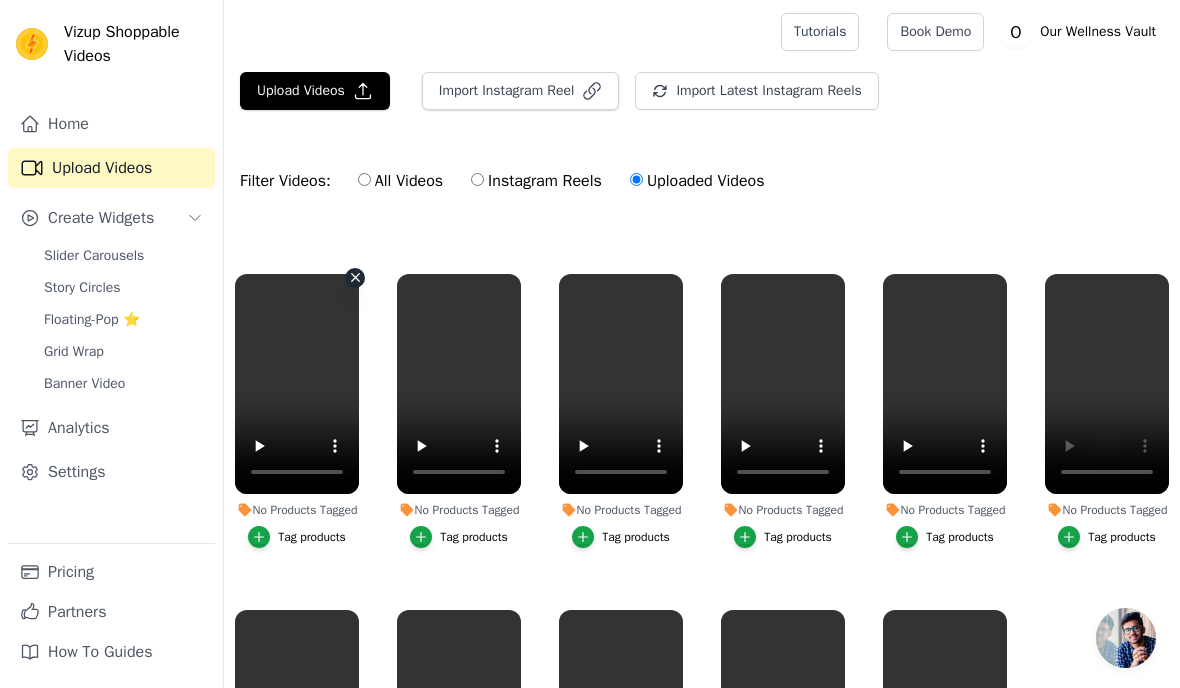click 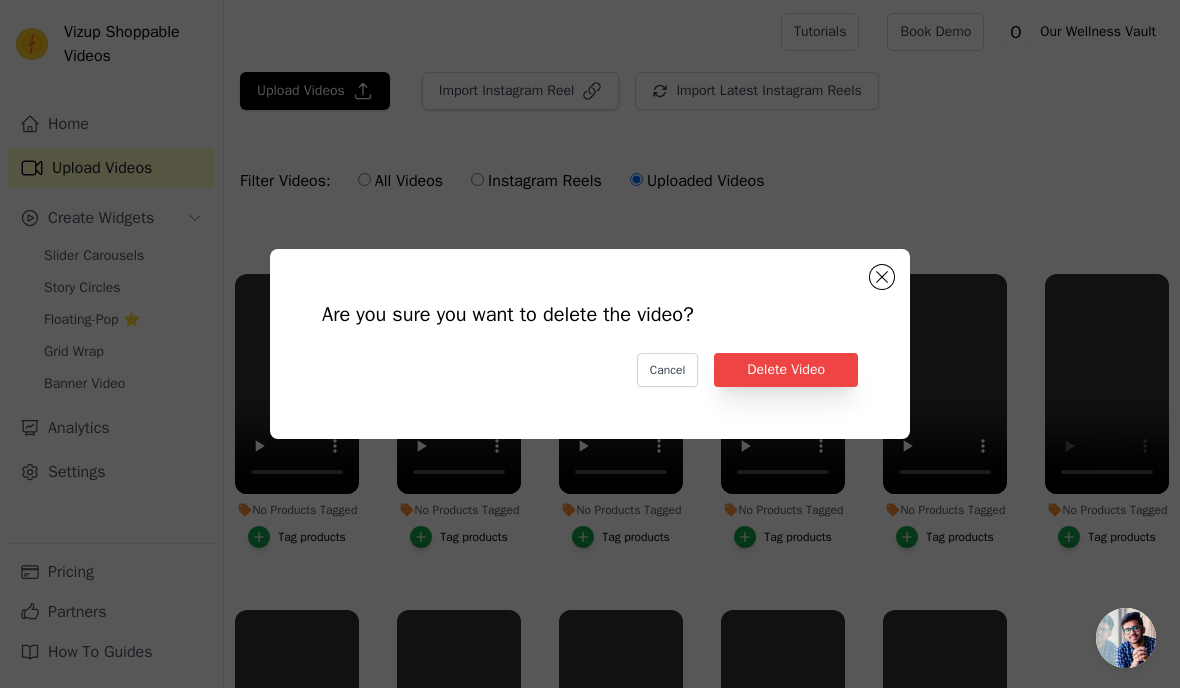 click on "Delete Video" at bounding box center [786, 370] 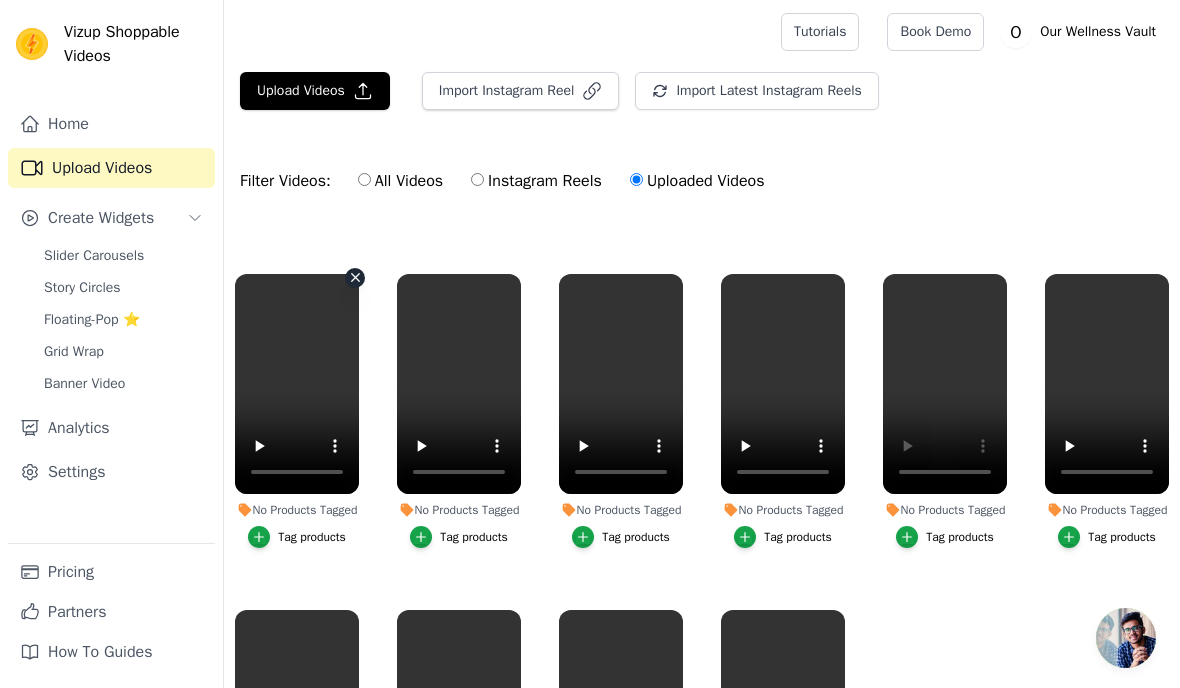 click 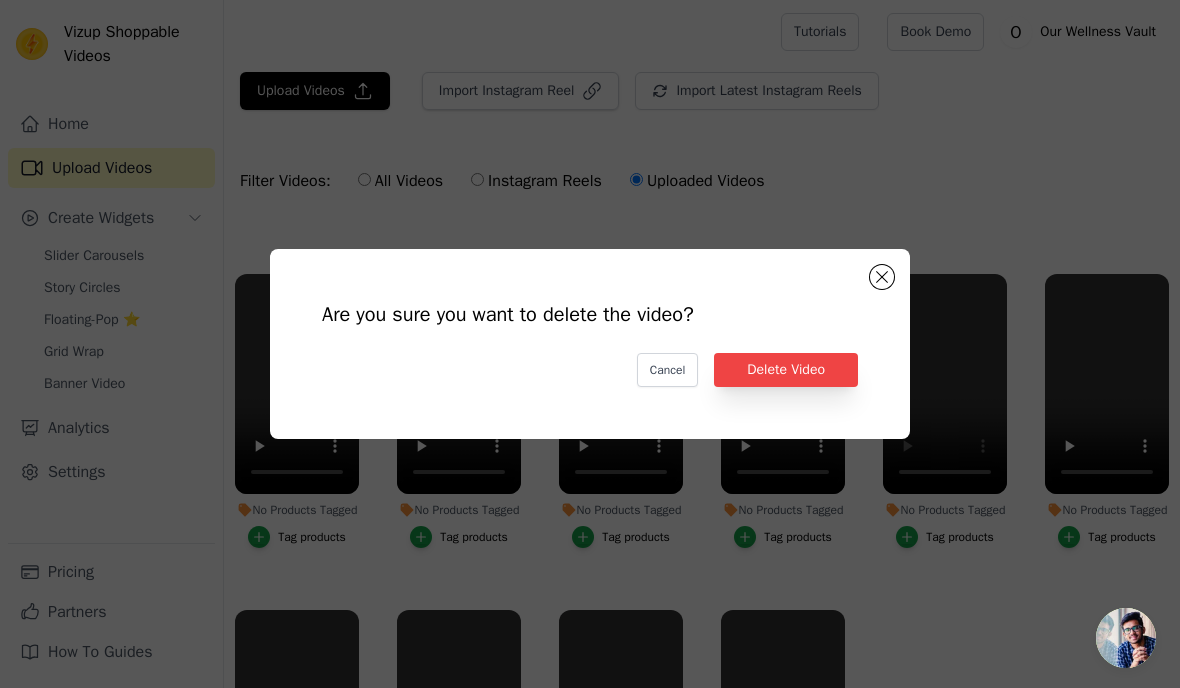 click on "Delete Video" at bounding box center (786, 370) 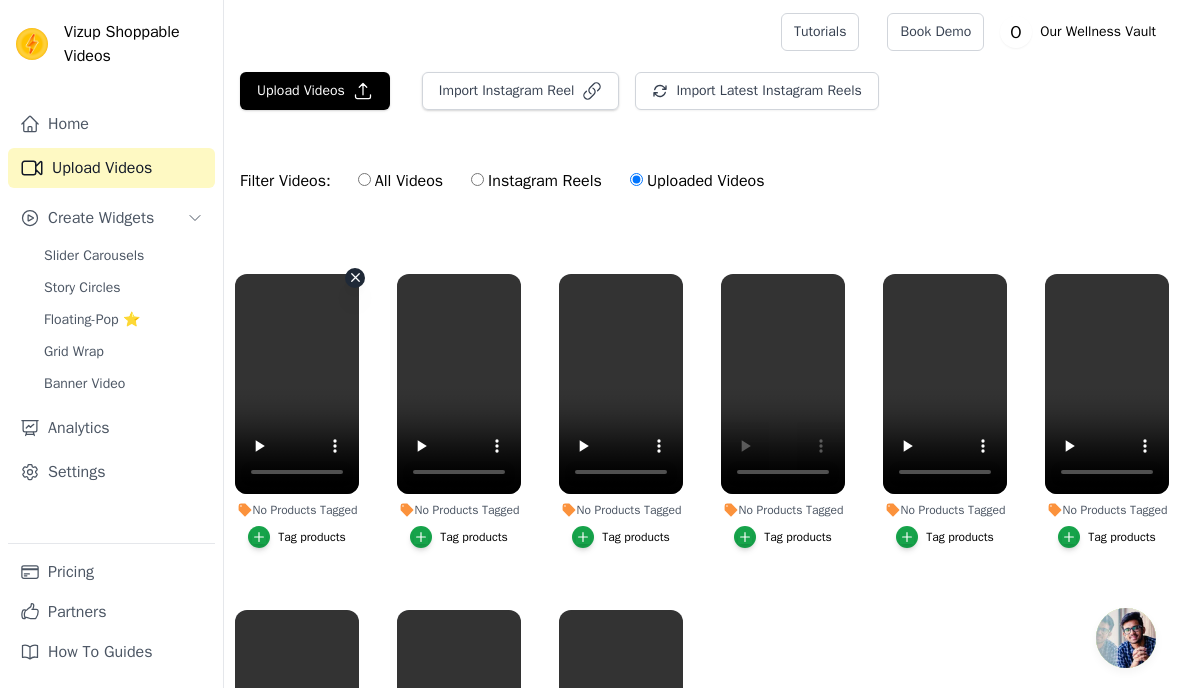 click on "No Products Tagged       Tag products" at bounding box center [355, 278] 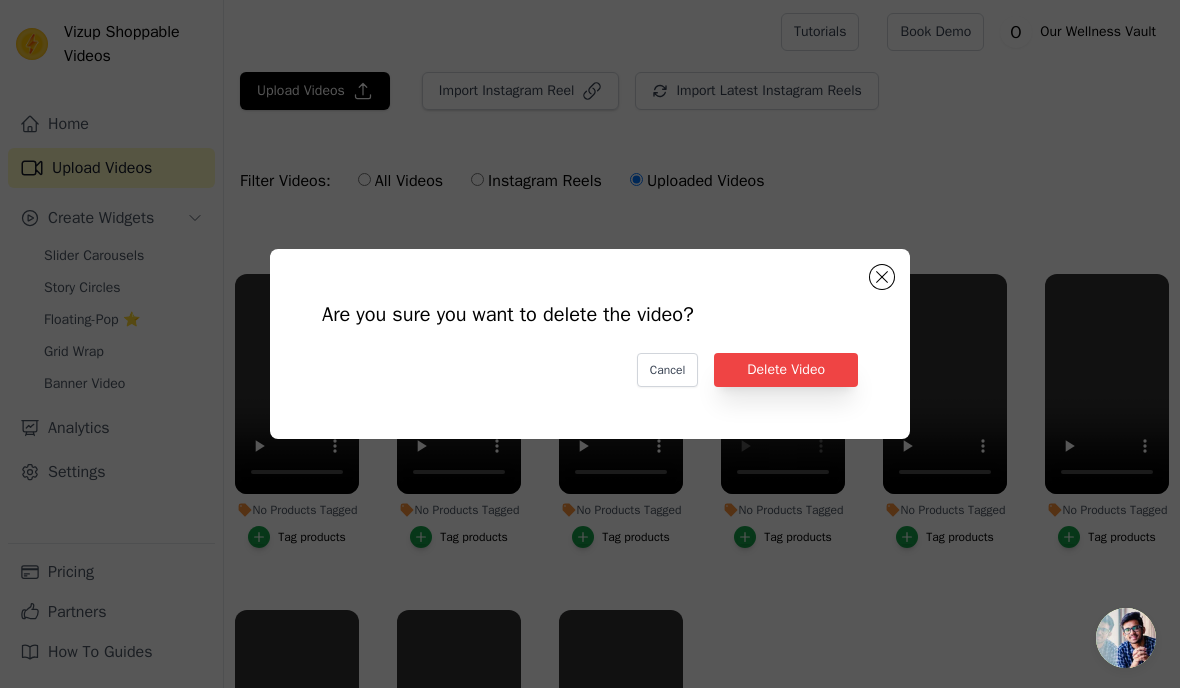 click on "Delete Video" at bounding box center (786, 370) 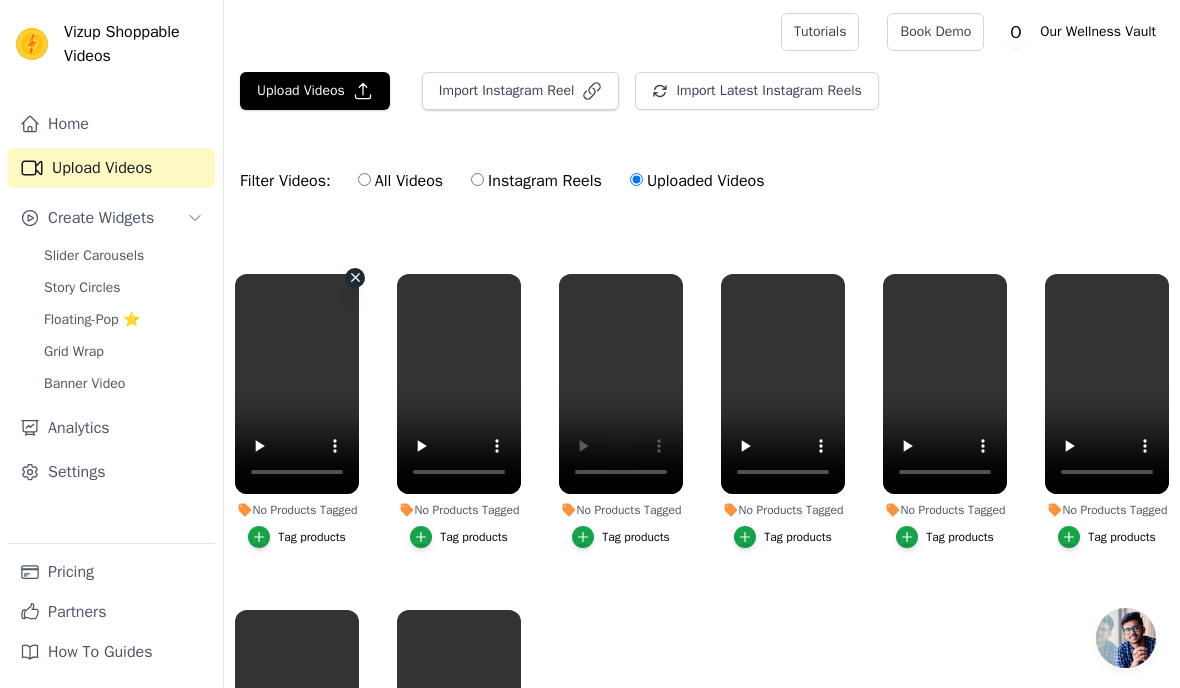 click on "No Products Tagged       Tag products" at bounding box center (355, 278) 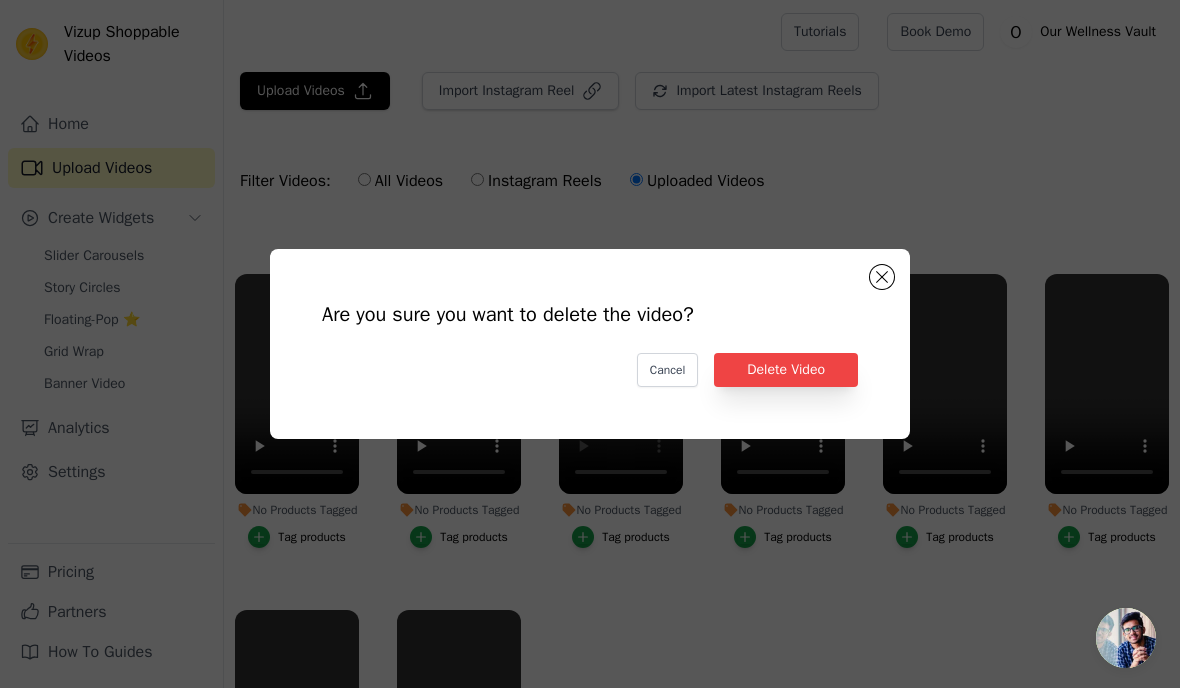 click on "Delete Video" at bounding box center [786, 370] 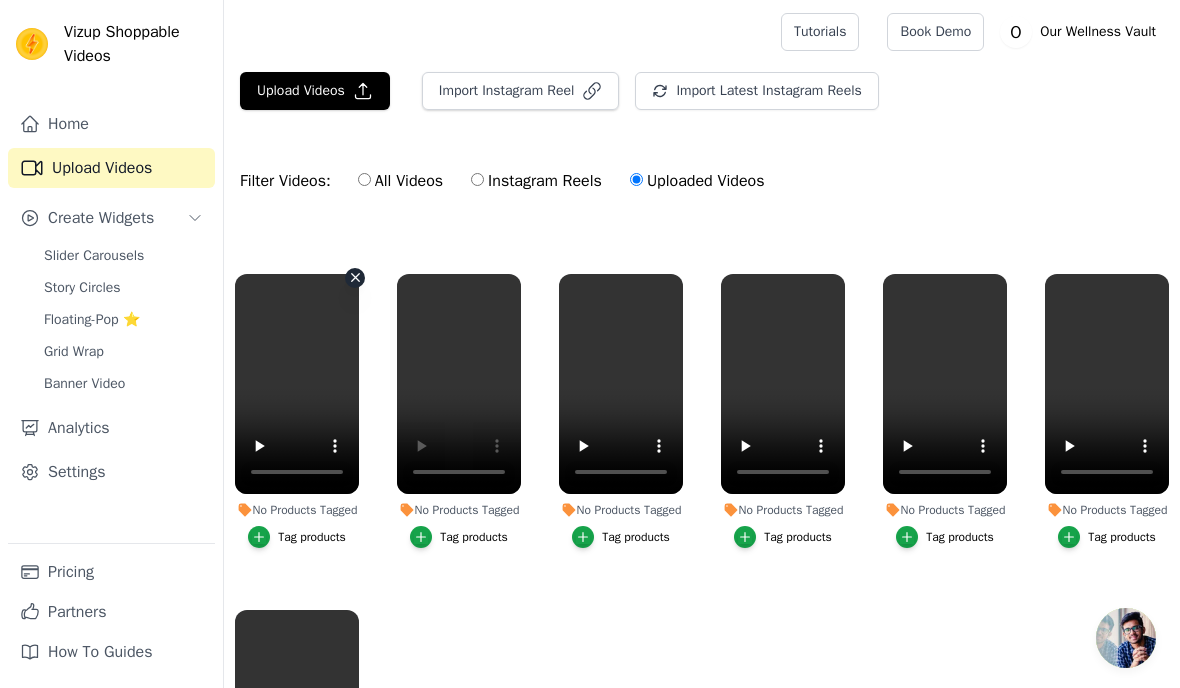 click 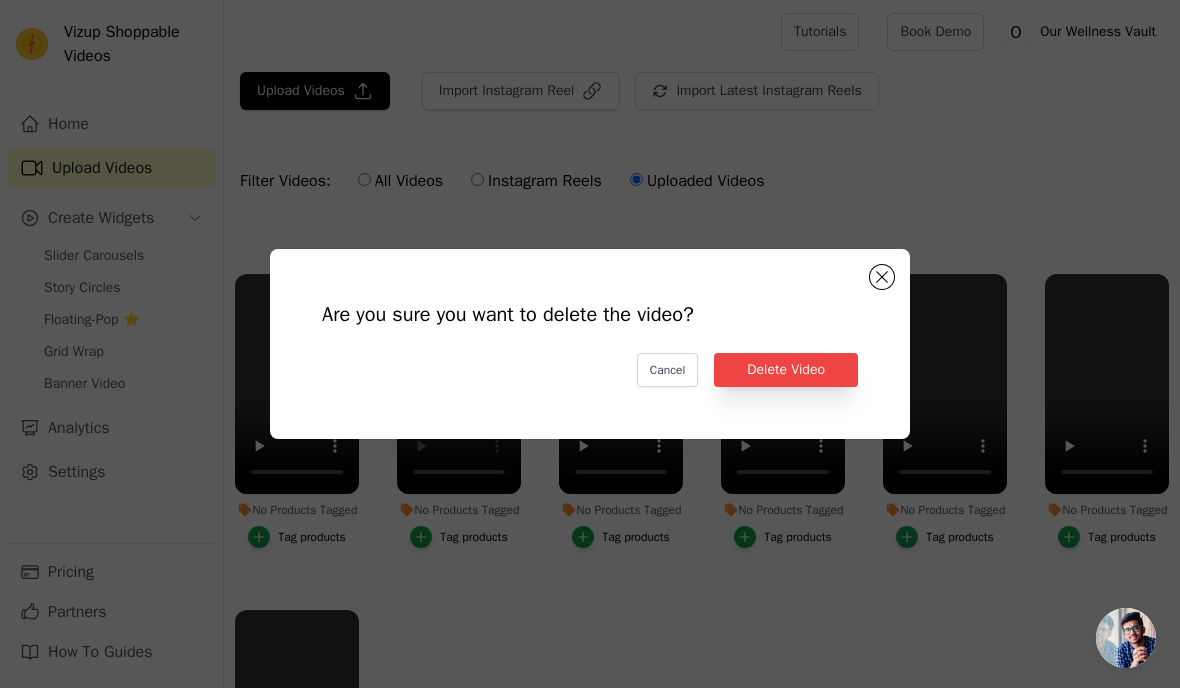 click on "Delete Video" at bounding box center (786, 370) 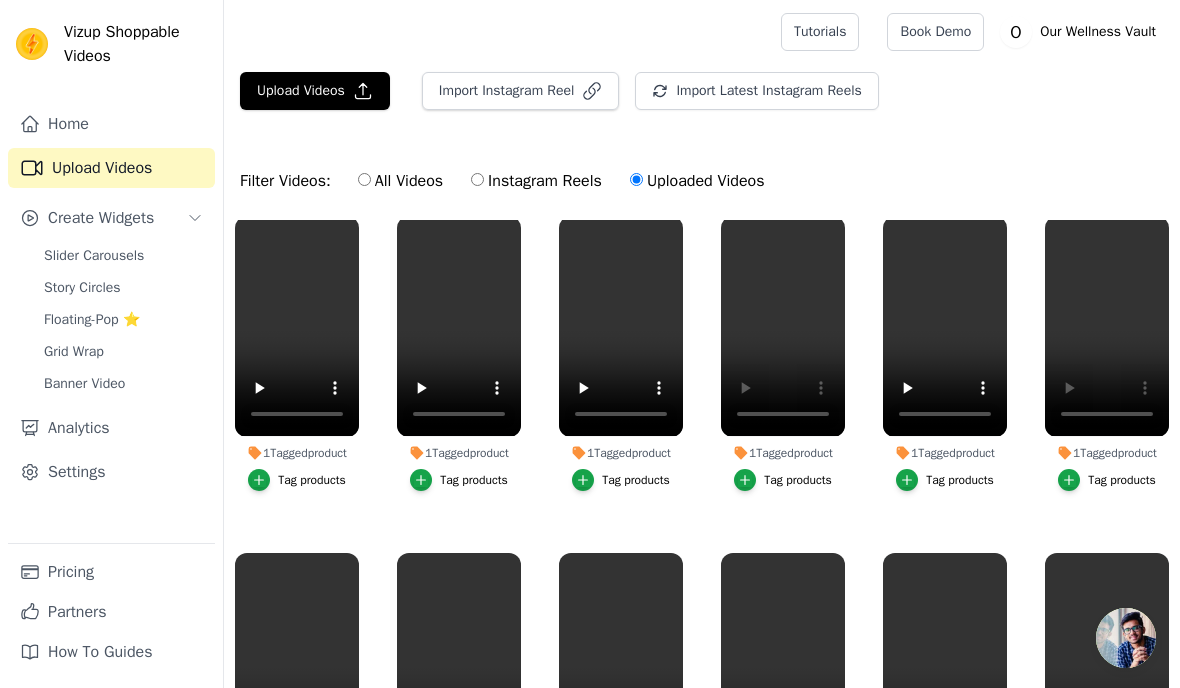 scroll, scrollTop: 349, scrollLeft: 0, axis: vertical 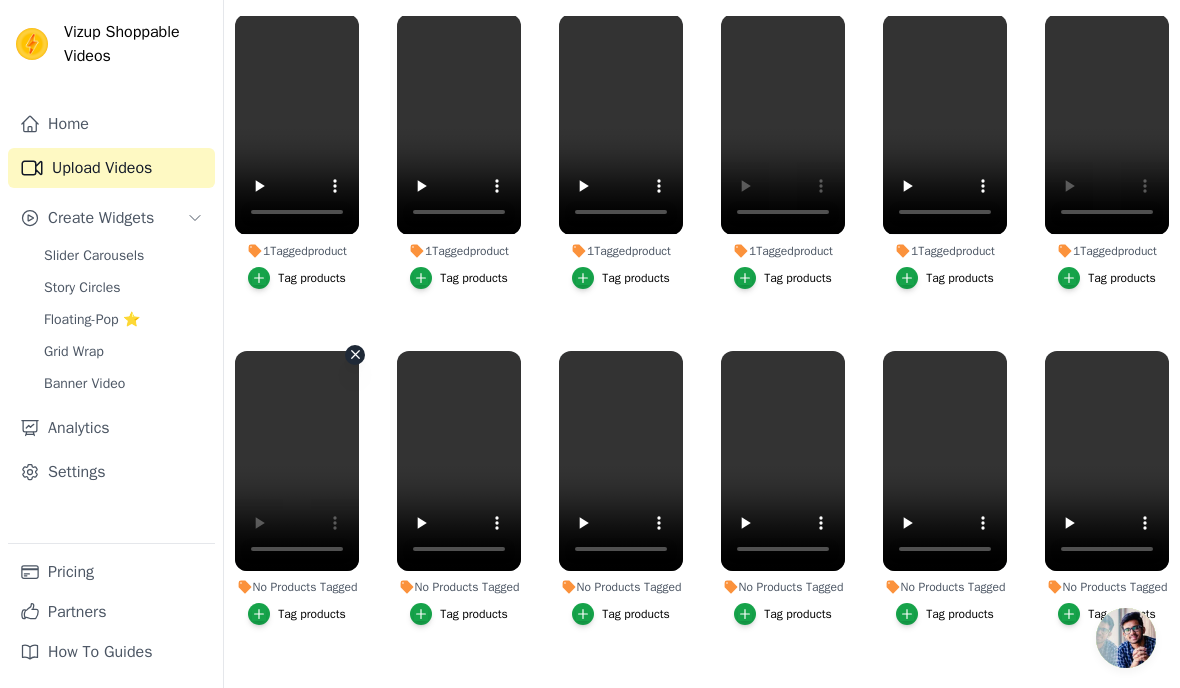 click 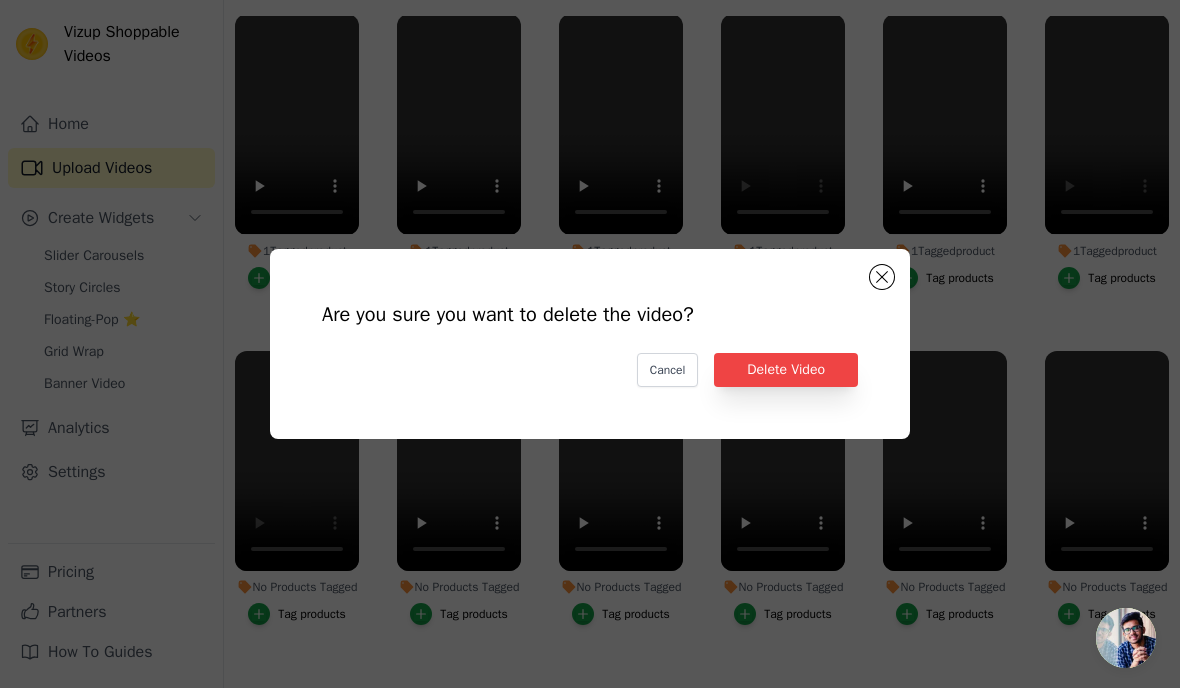 scroll, scrollTop: 0, scrollLeft: 0, axis: both 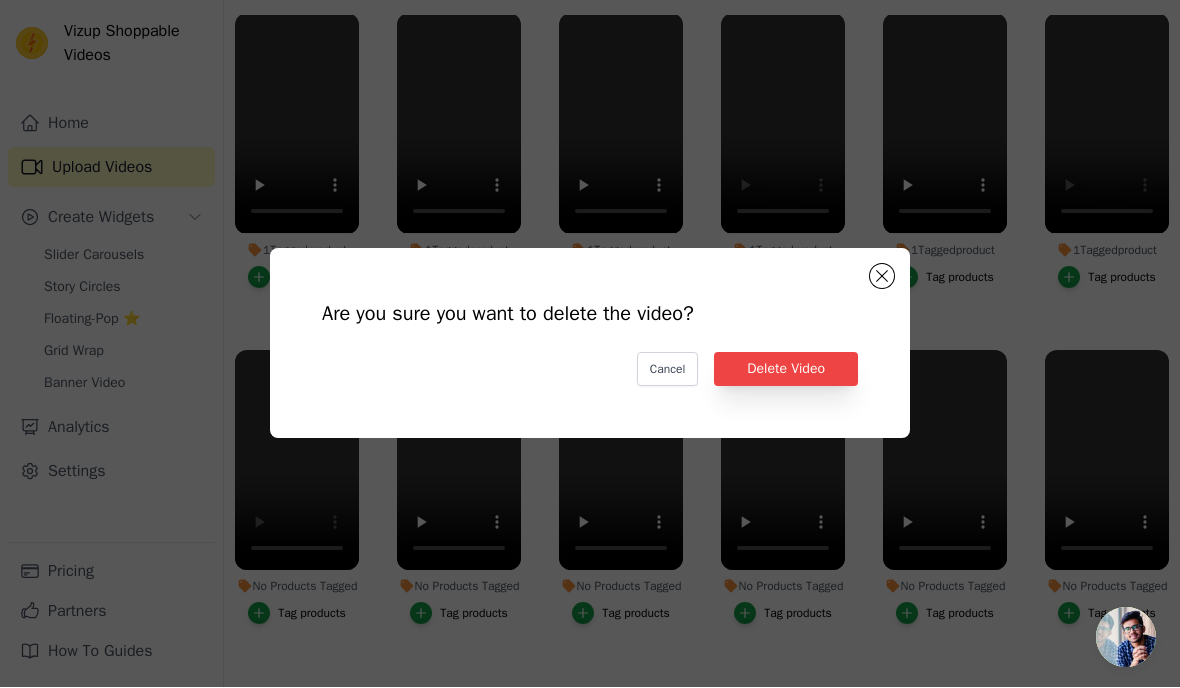 click on "Delete Video" at bounding box center [786, 370] 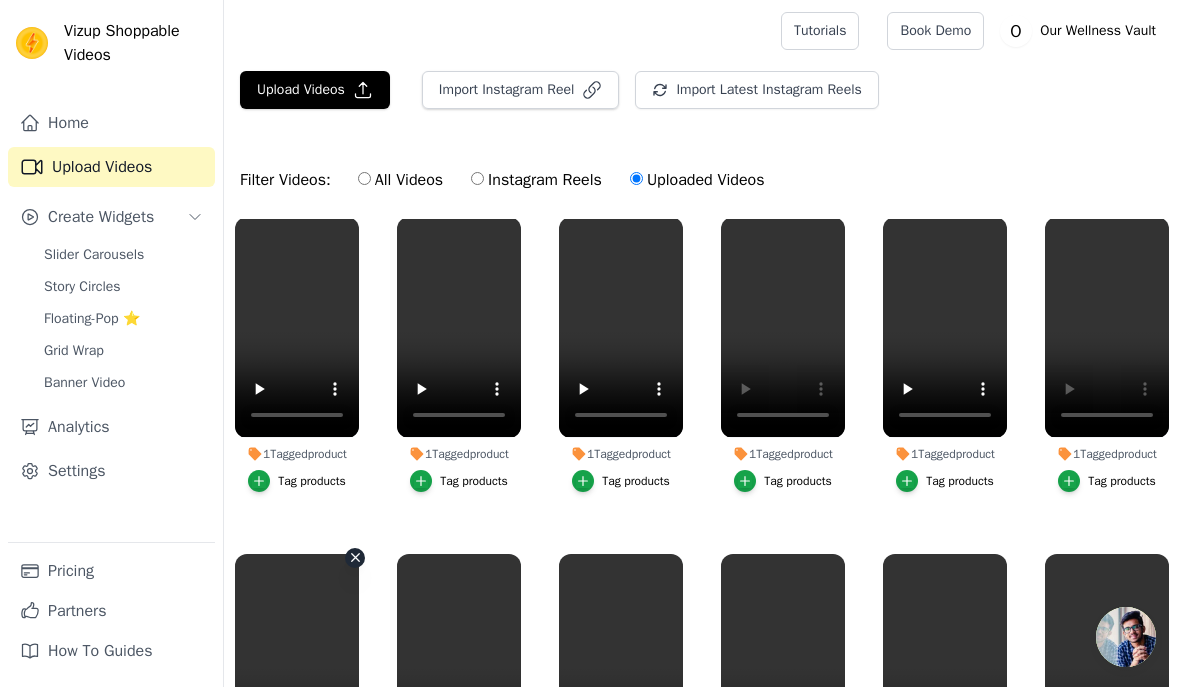 scroll, scrollTop: 204, scrollLeft: 0, axis: vertical 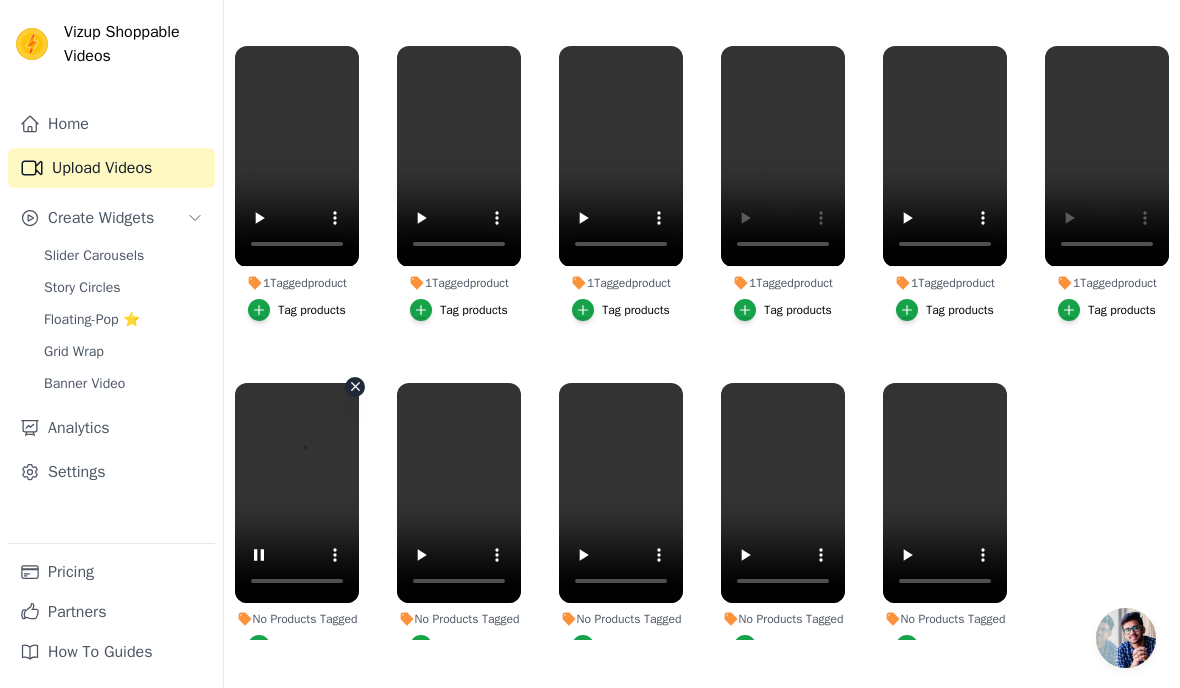 click 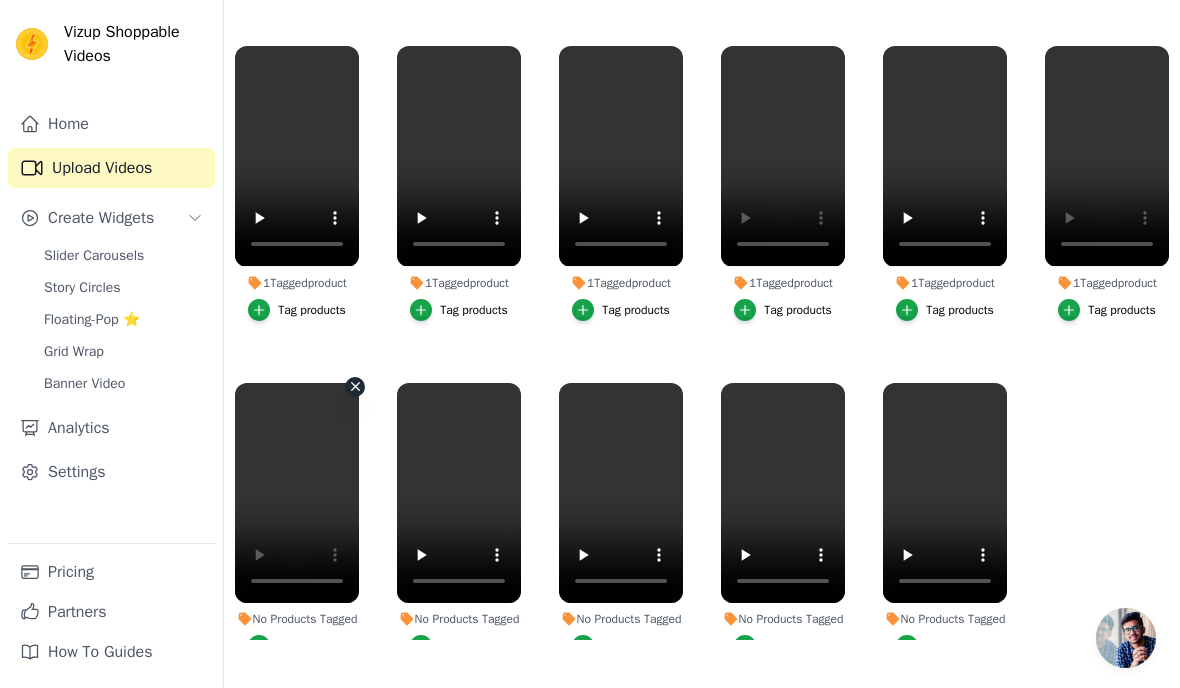 scroll, scrollTop: 0, scrollLeft: 0, axis: both 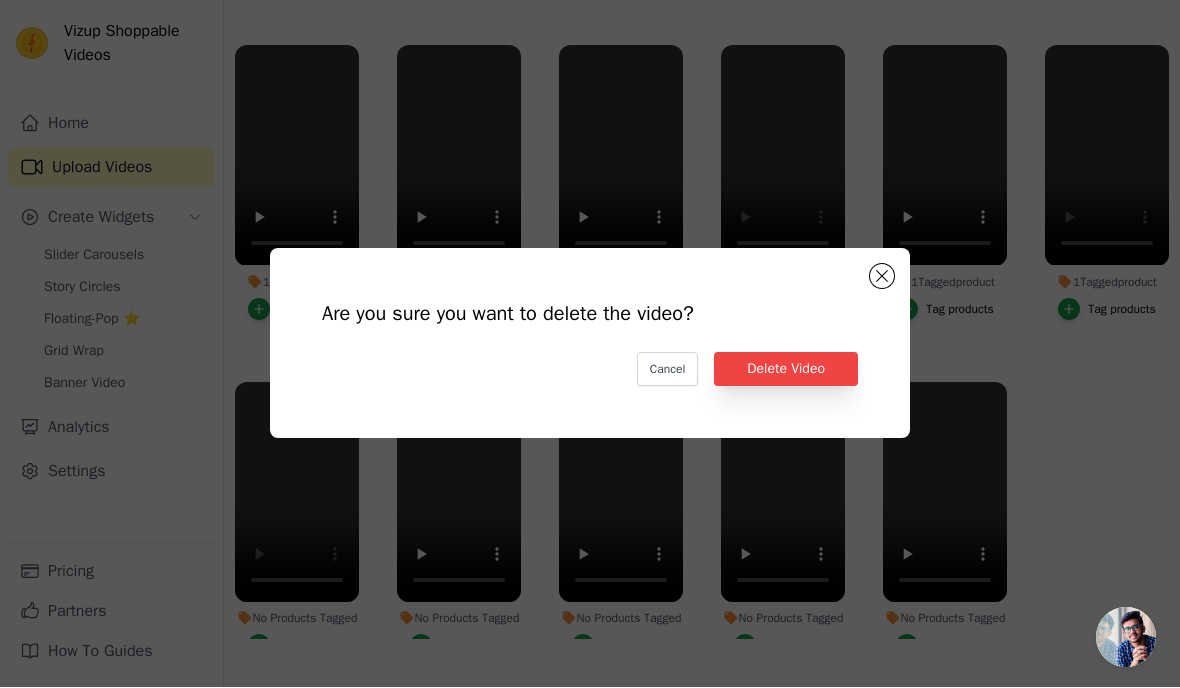 click on "Delete Video" at bounding box center [786, 370] 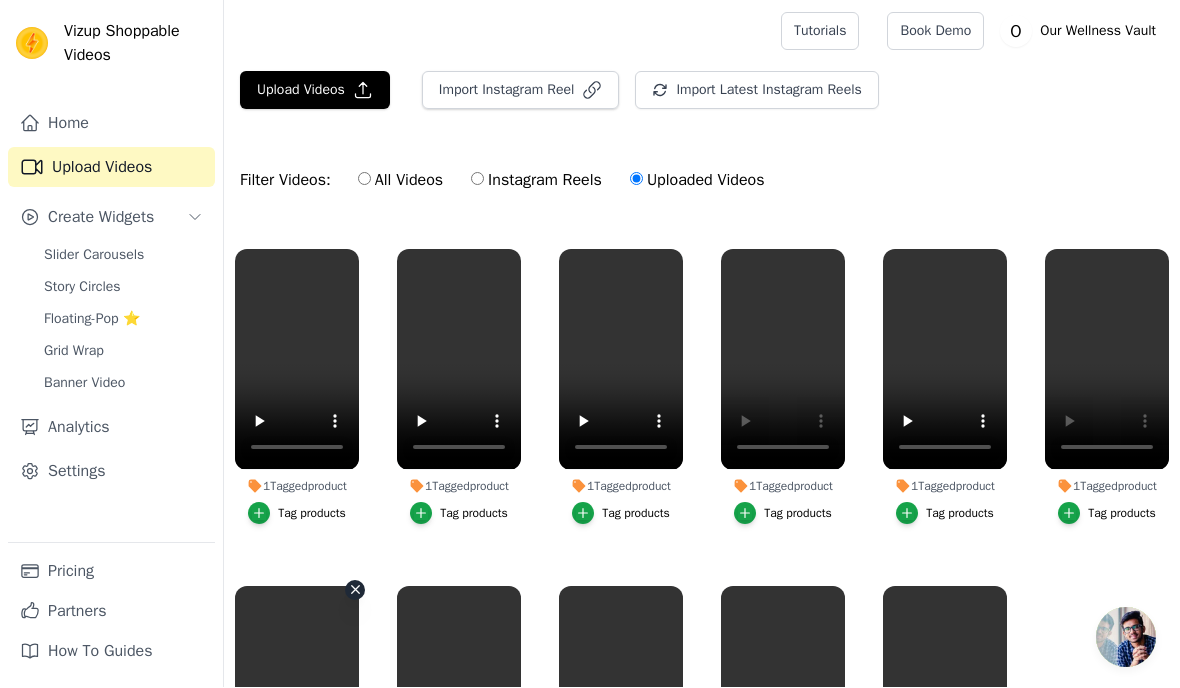 scroll, scrollTop: 204, scrollLeft: 0, axis: vertical 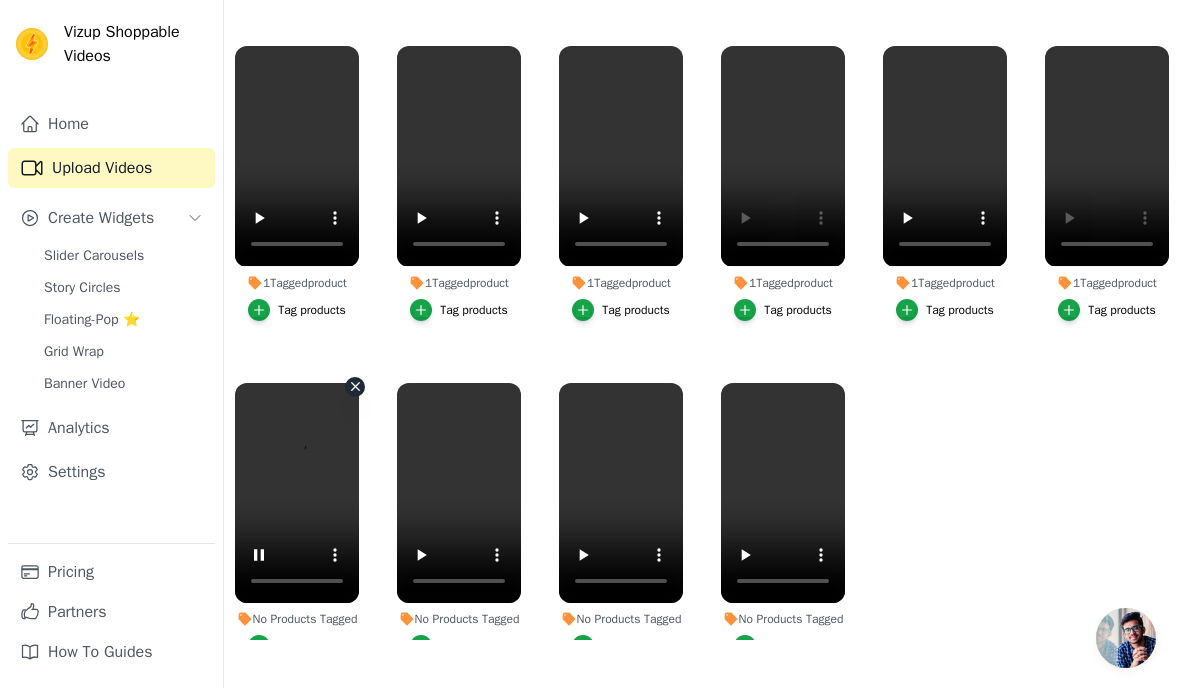 click 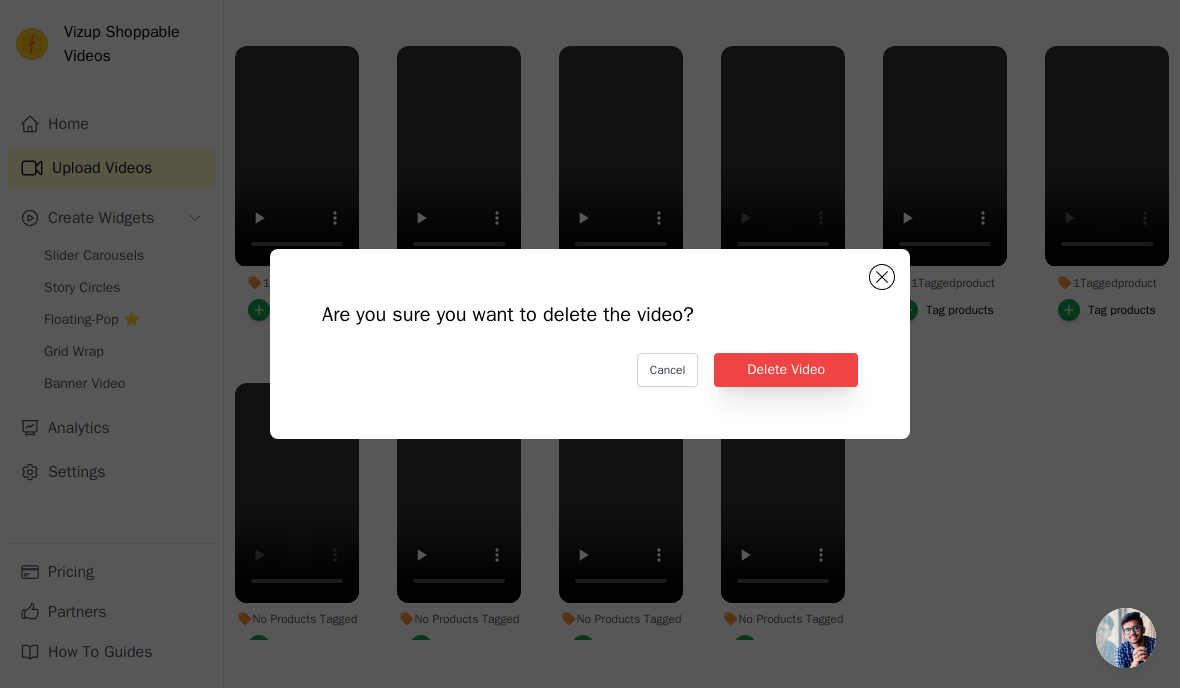 scroll, scrollTop: 0, scrollLeft: 0, axis: both 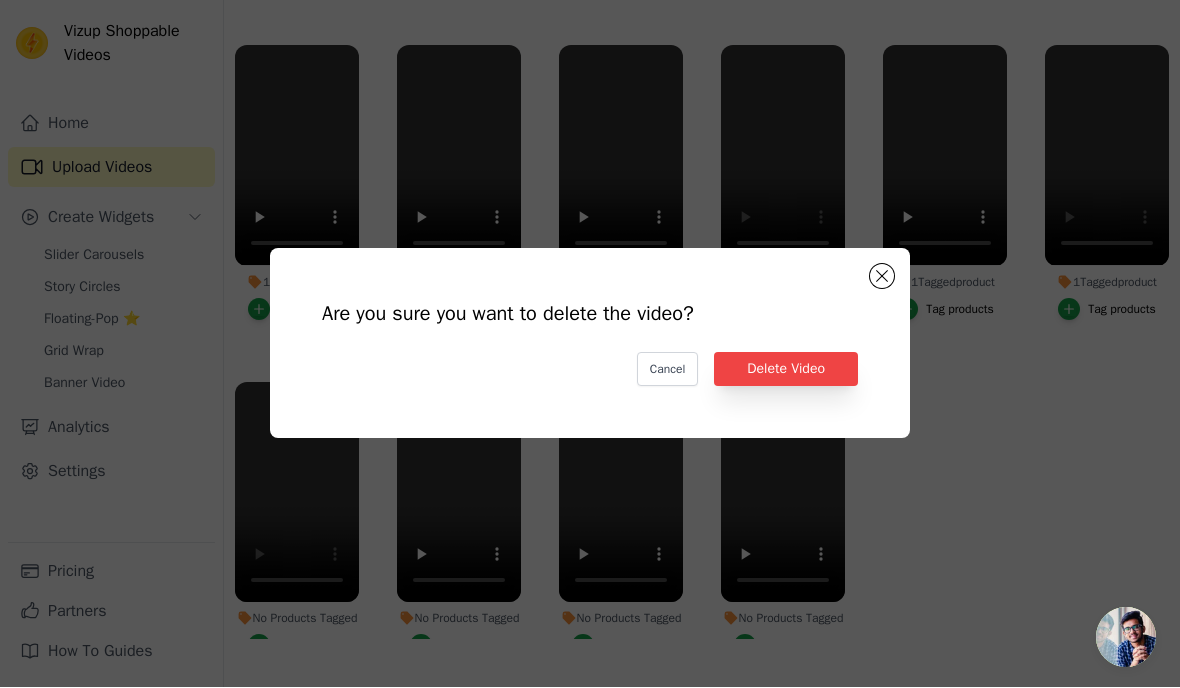 click on "Delete Video" at bounding box center [786, 370] 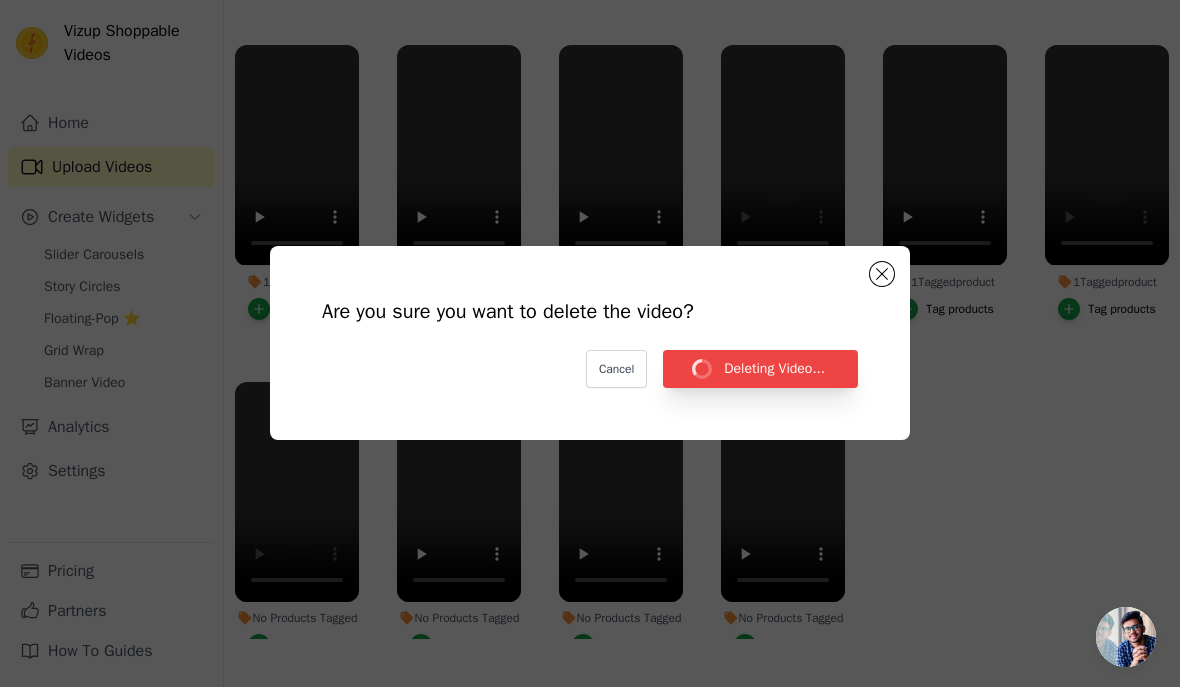 scroll, scrollTop: 204, scrollLeft: 0, axis: vertical 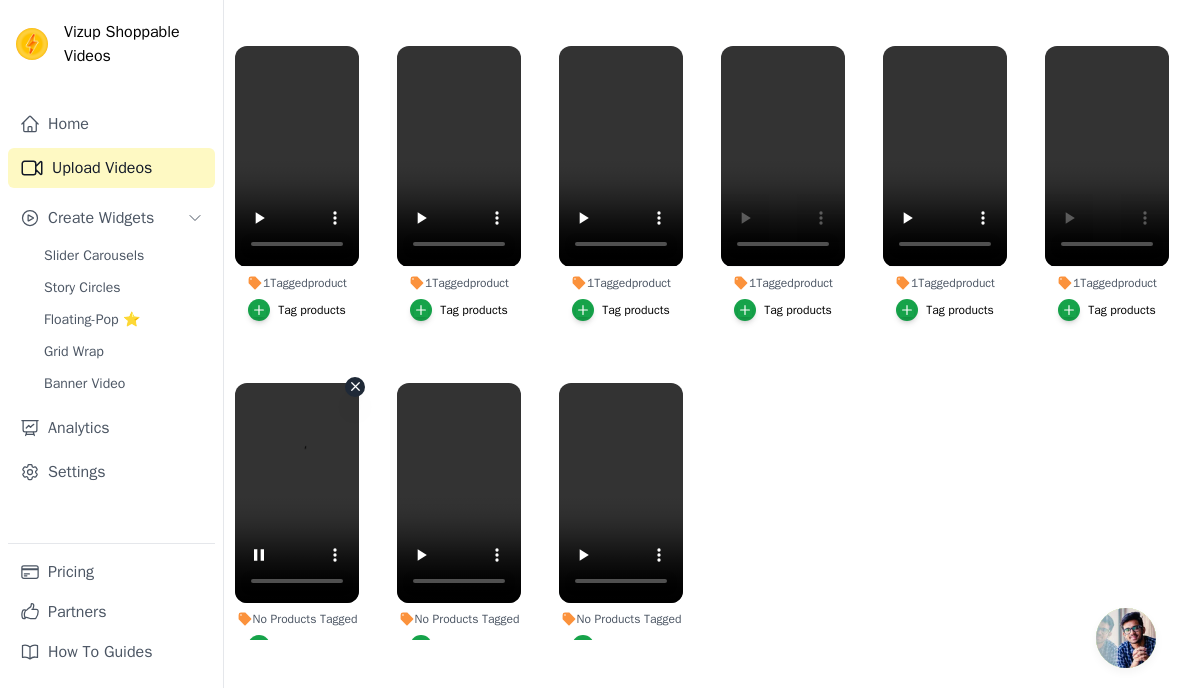 click 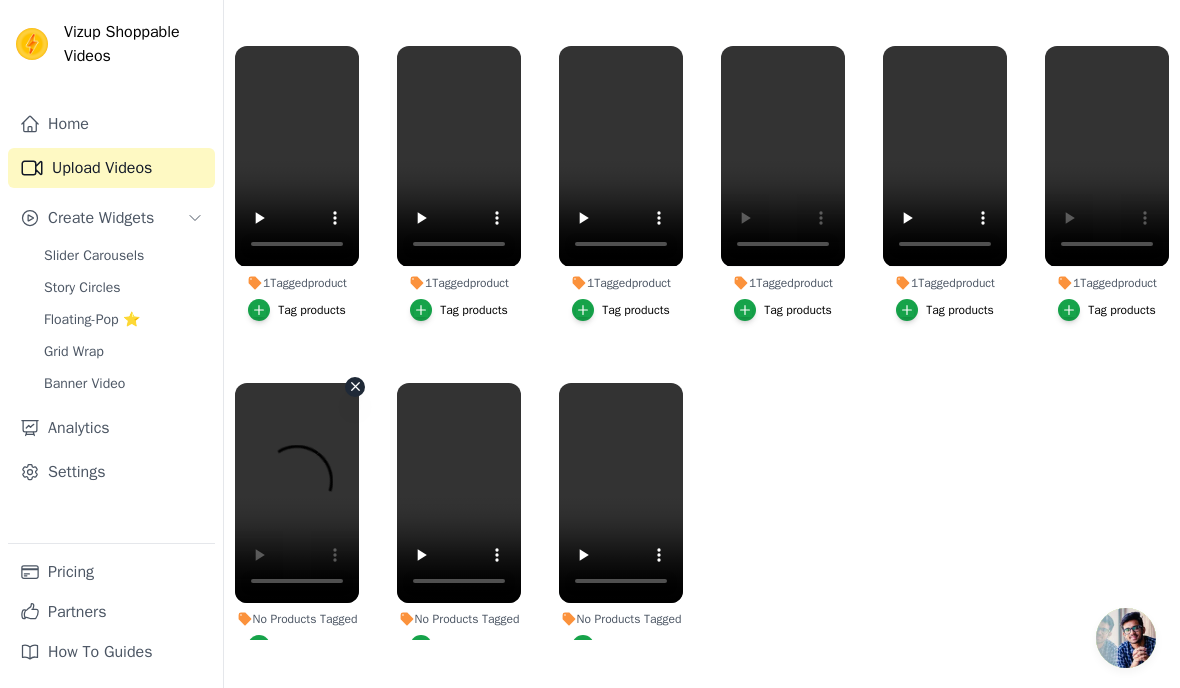 scroll, scrollTop: 0, scrollLeft: 0, axis: both 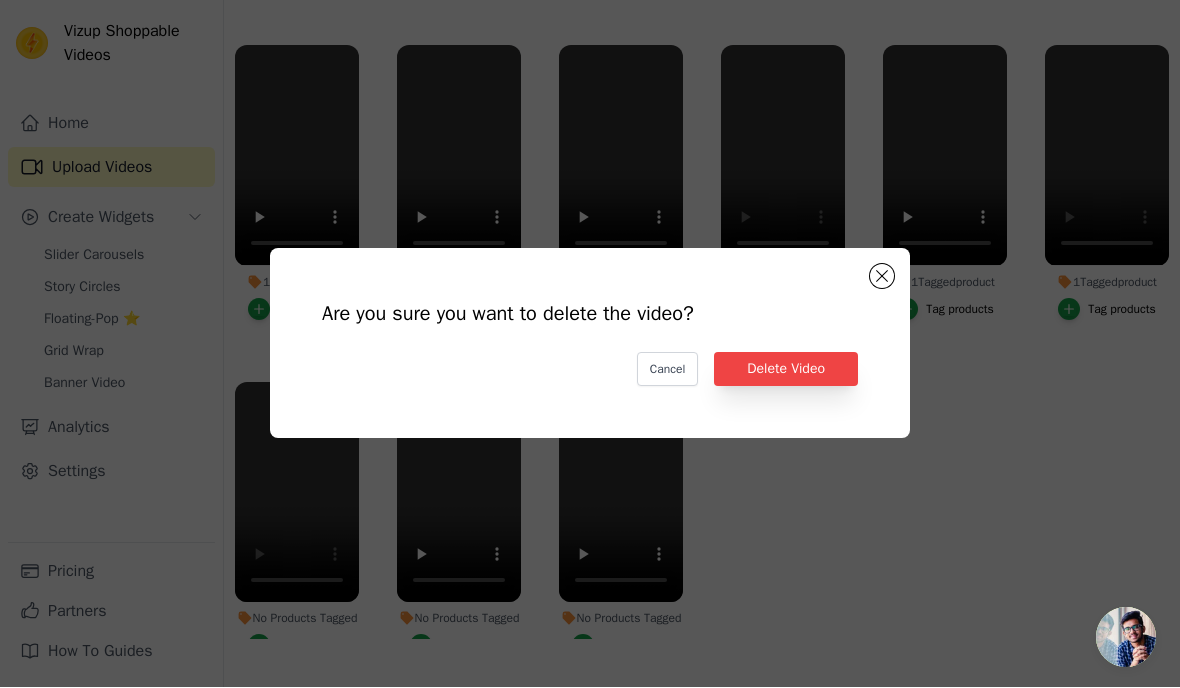 click on "Delete Video" at bounding box center (786, 370) 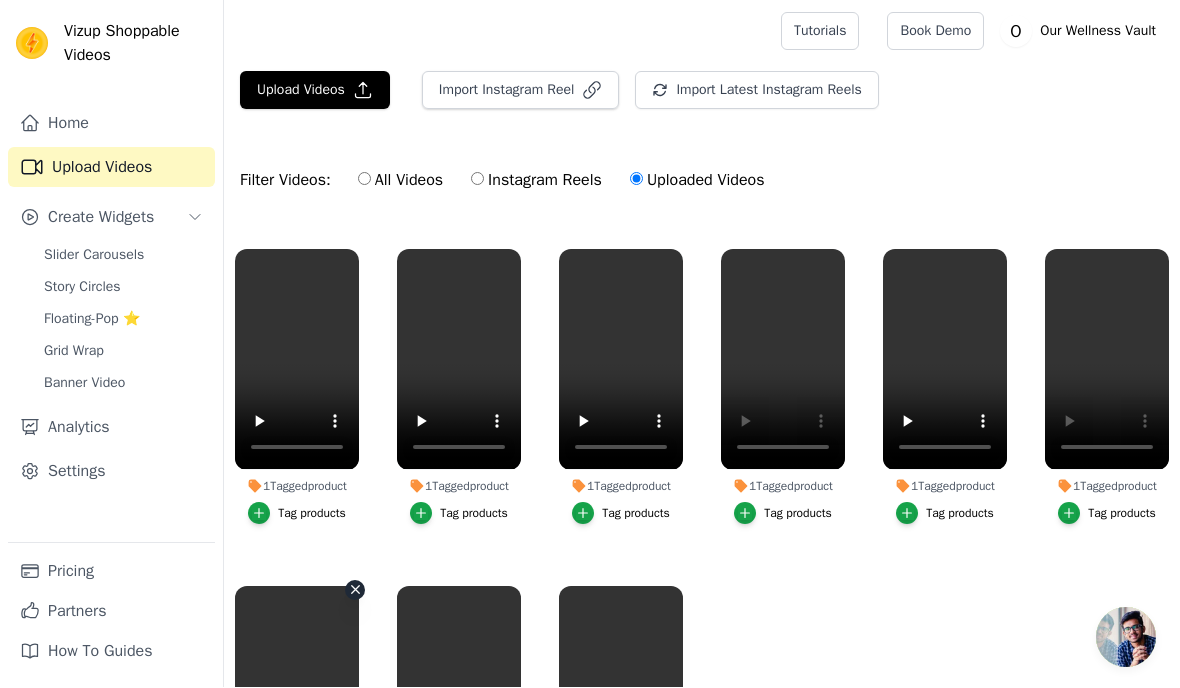 scroll, scrollTop: 204, scrollLeft: 0, axis: vertical 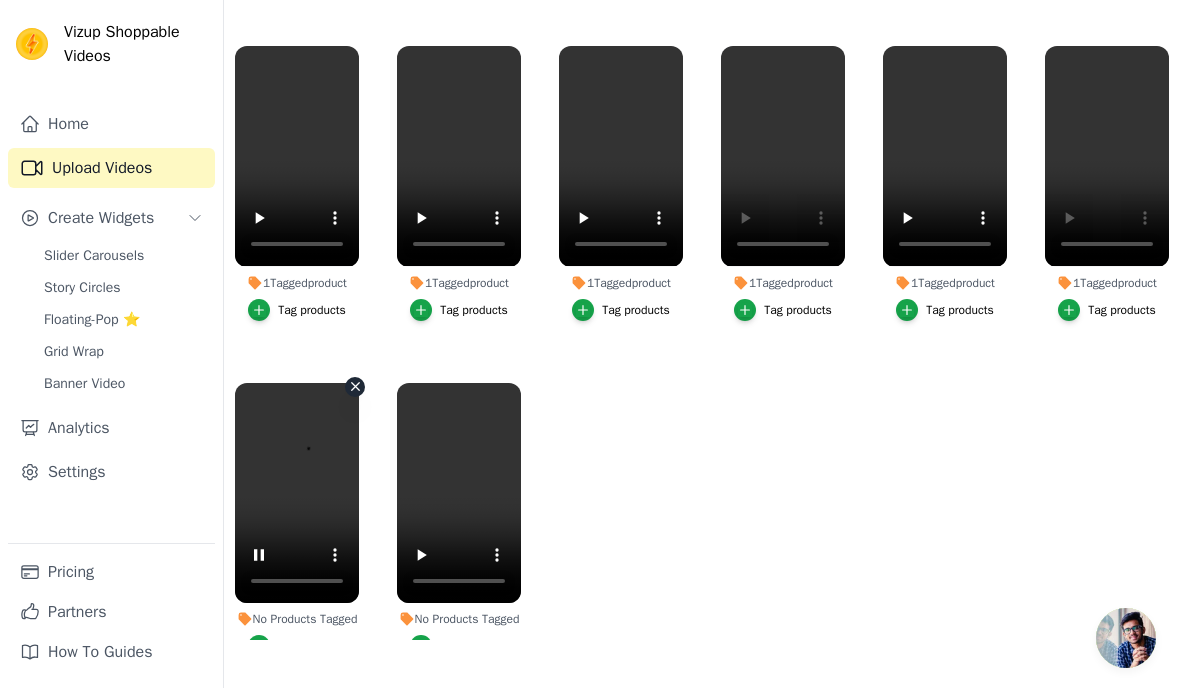 click 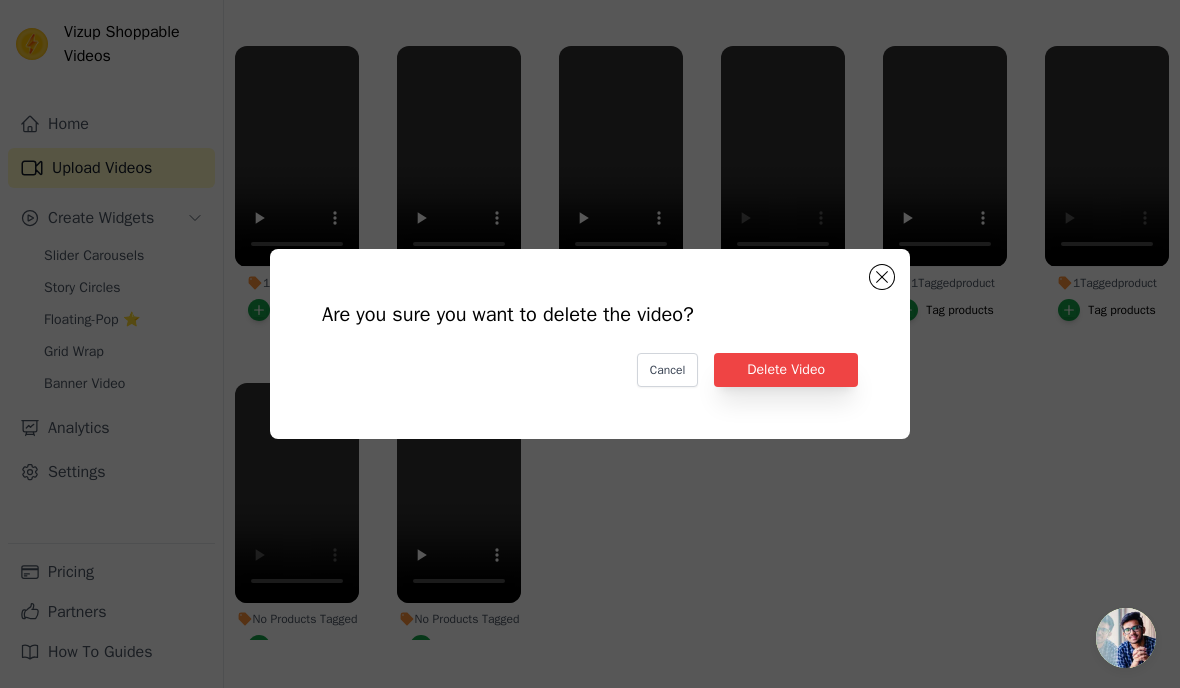 scroll, scrollTop: 0, scrollLeft: 0, axis: both 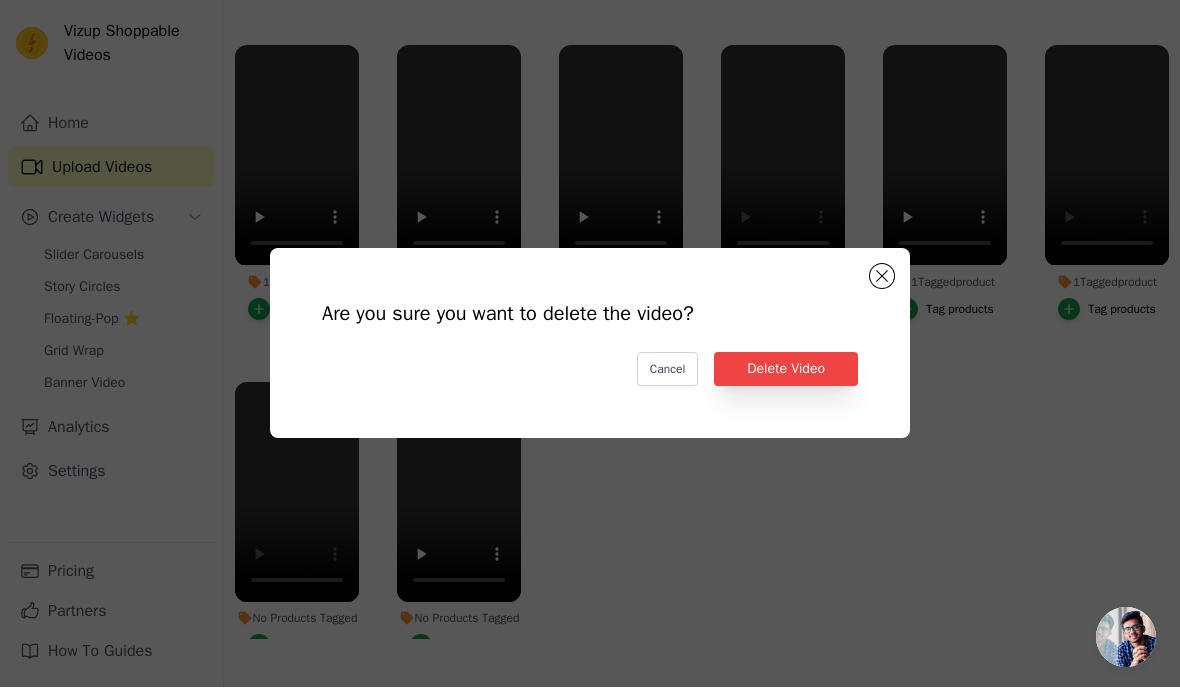 click on "Delete Video" at bounding box center (786, 370) 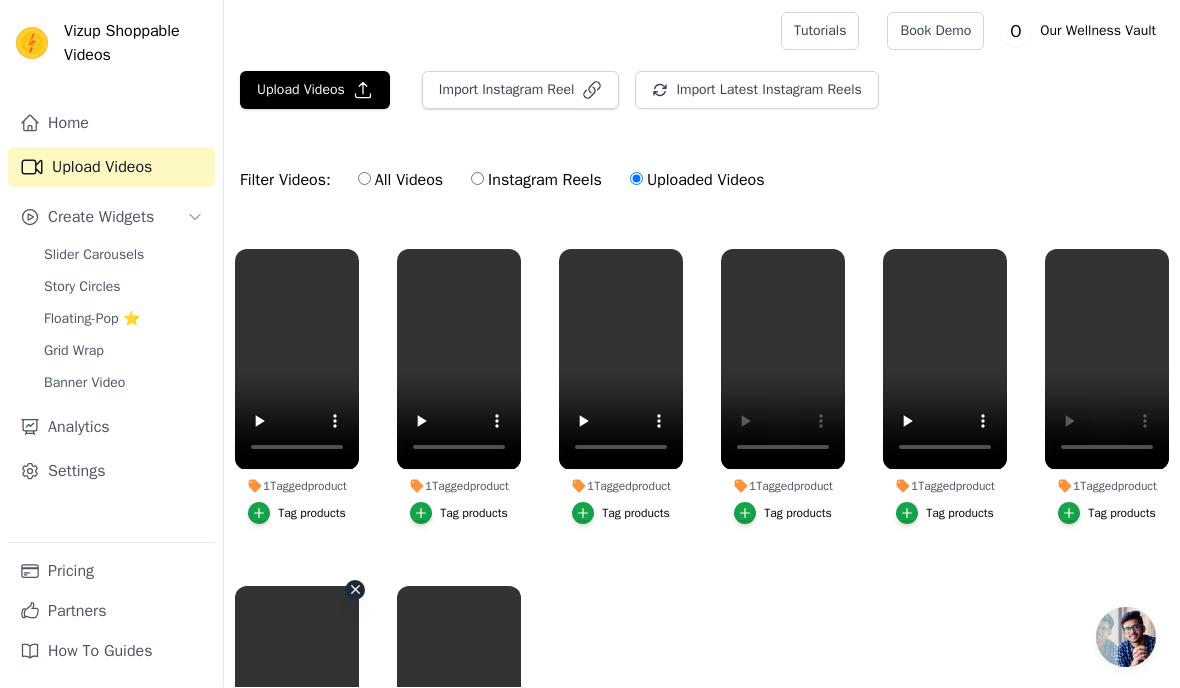 scroll, scrollTop: 204, scrollLeft: 0, axis: vertical 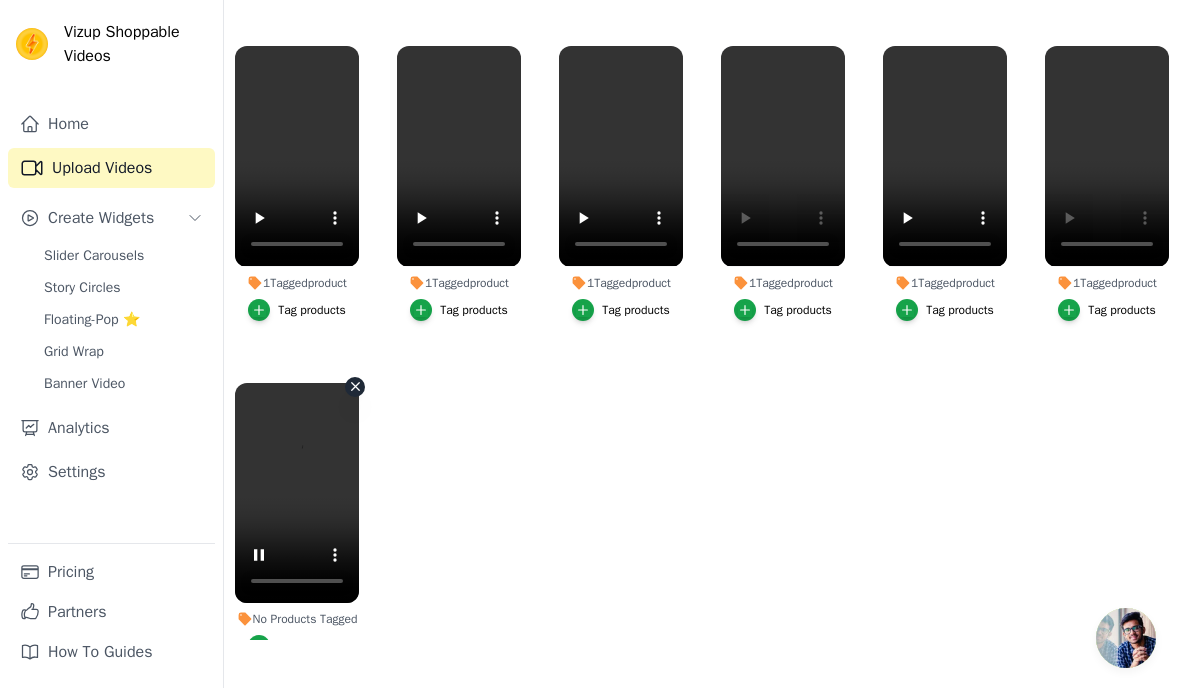 click 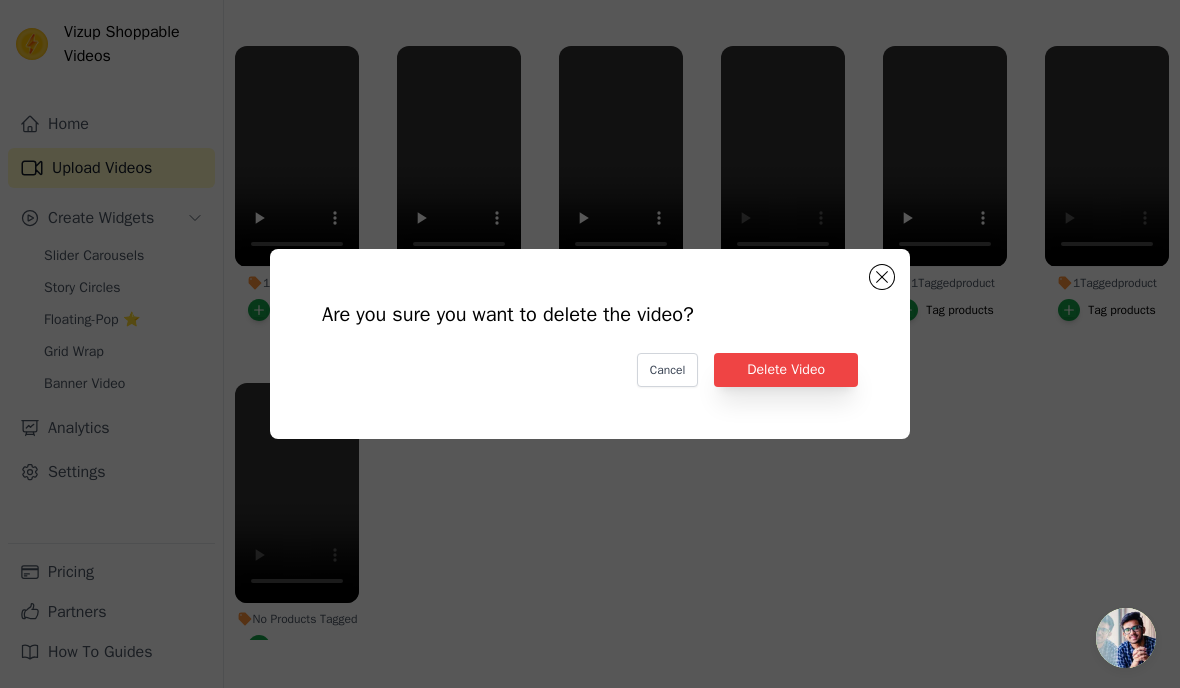 scroll, scrollTop: 0, scrollLeft: 0, axis: both 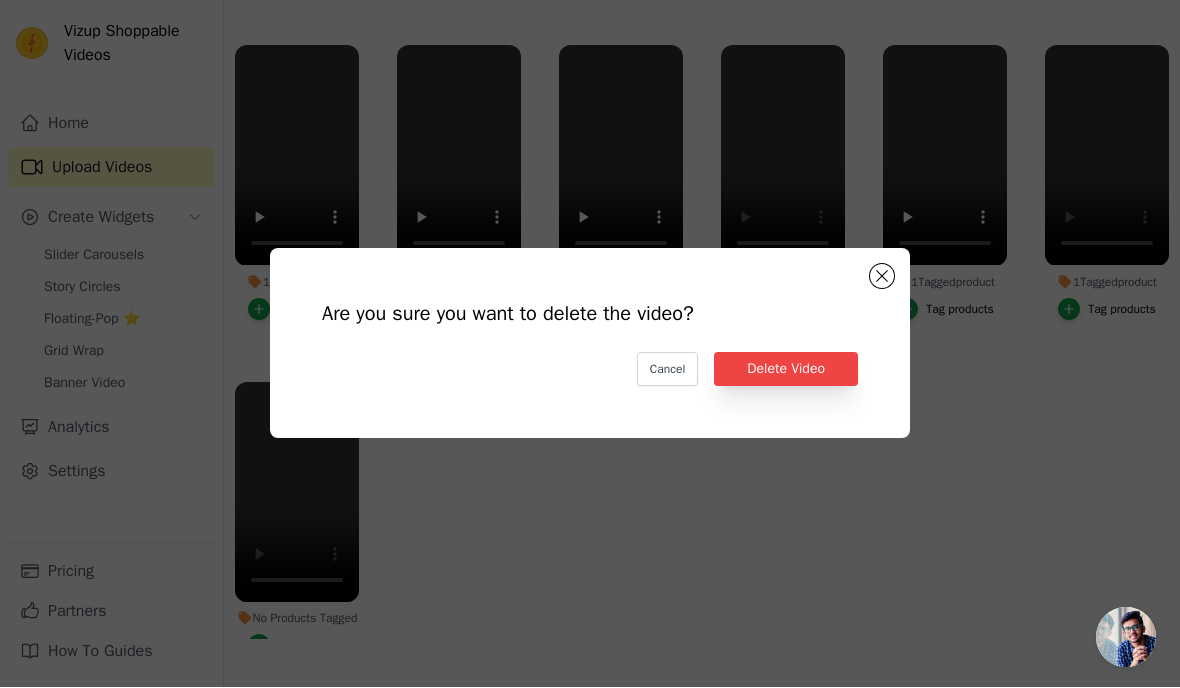 click on "Delete Video" at bounding box center [786, 370] 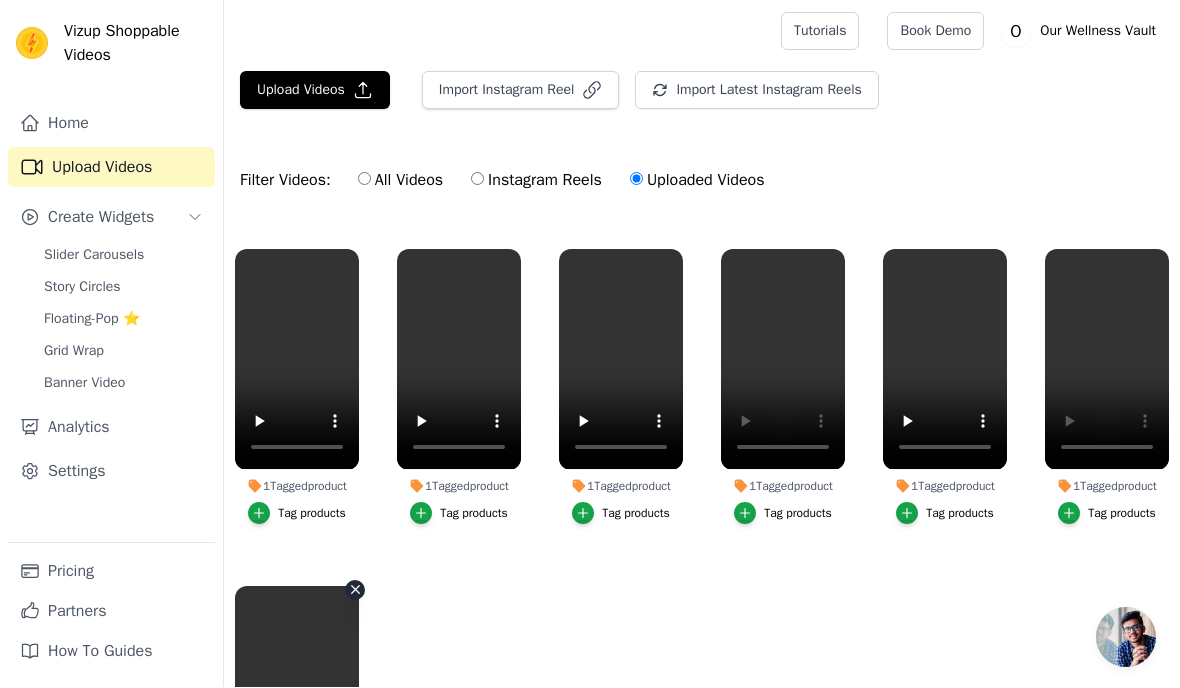scroll, scrollTop: 204, scrollLeft: 0, axis: vertical 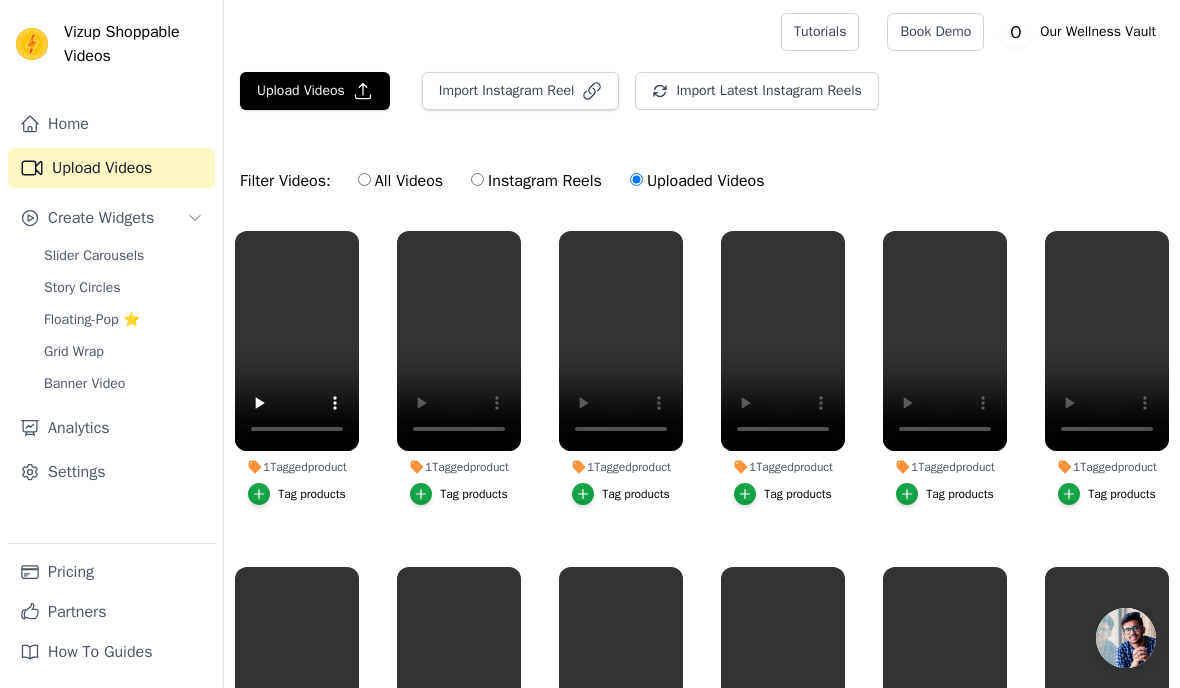 click on "Story Circles" at bounding box center [82, 288] 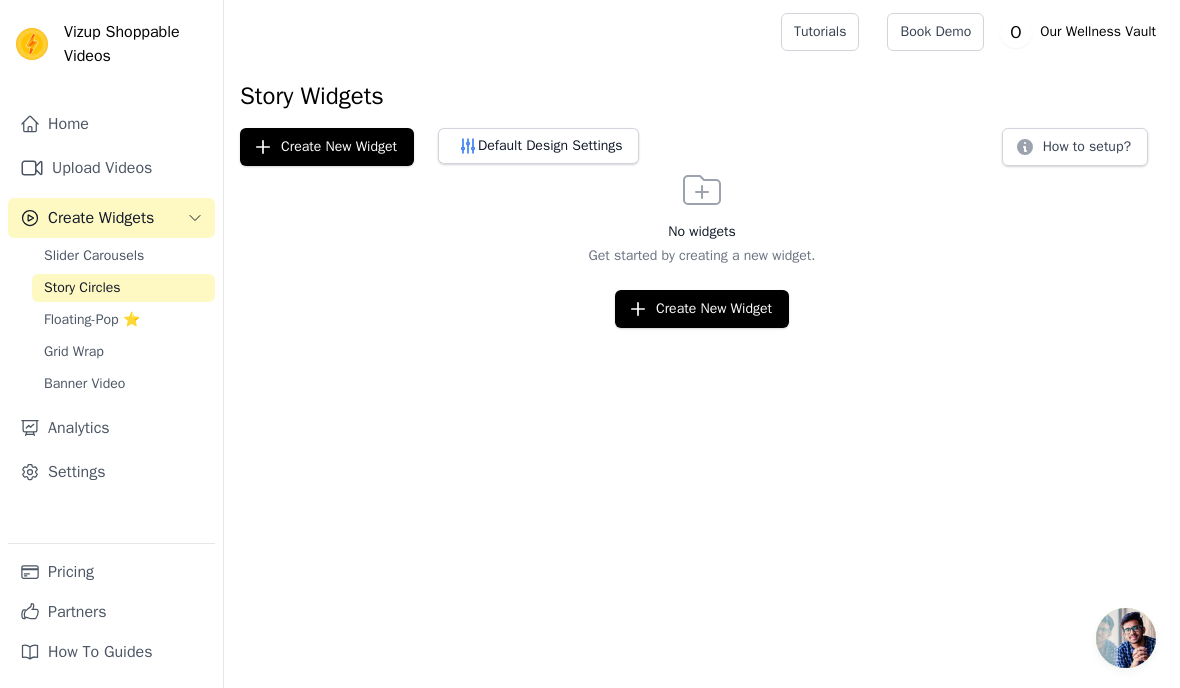 click on "Floating-Pop ⭐" at bounding box center (92, 320) 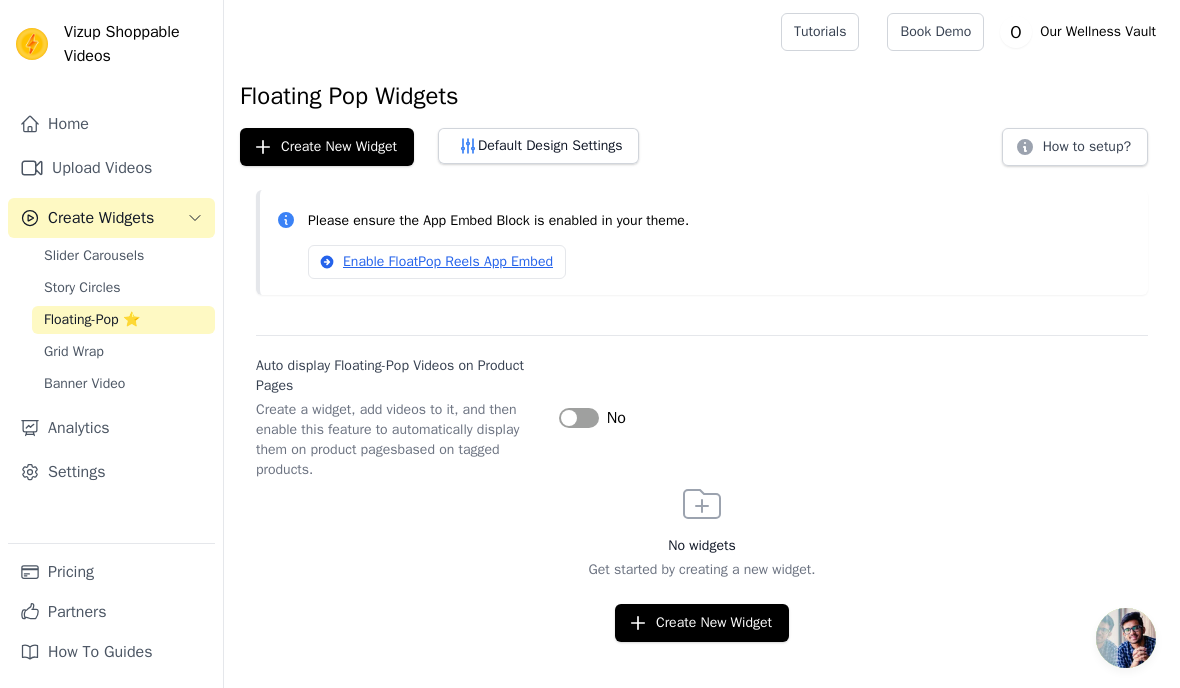 click on "Slider Carousels" at bounding box center [94, 256] 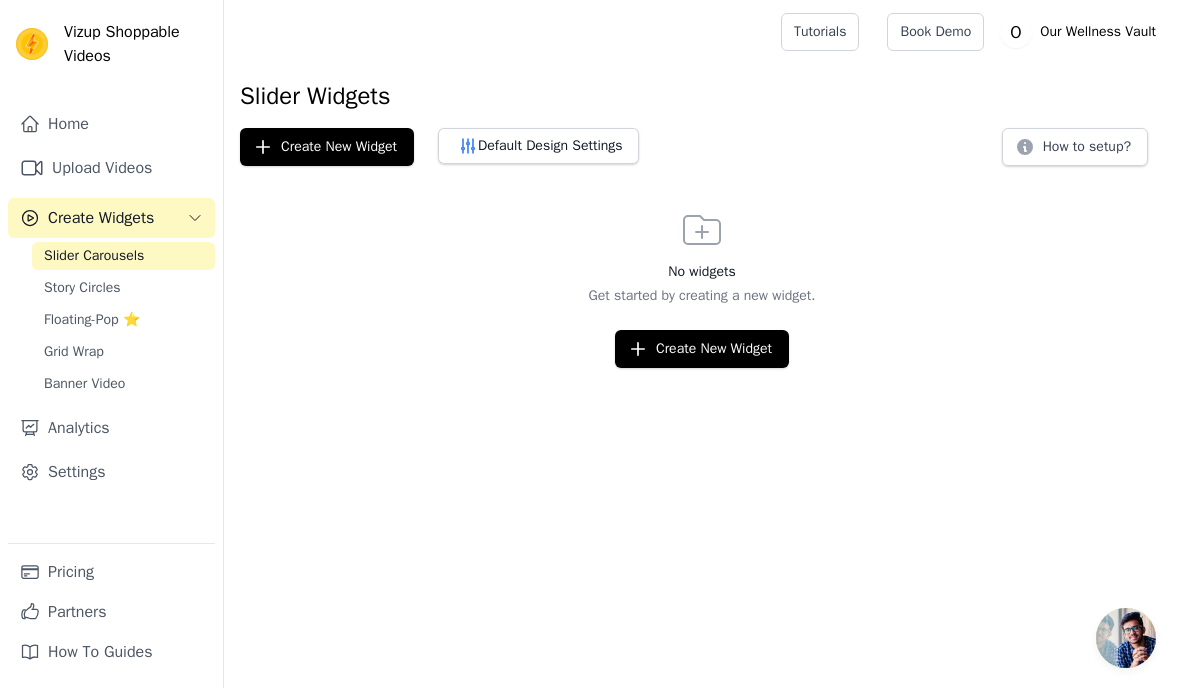 click on "Create Widgets" at bounding box center [87, 218] 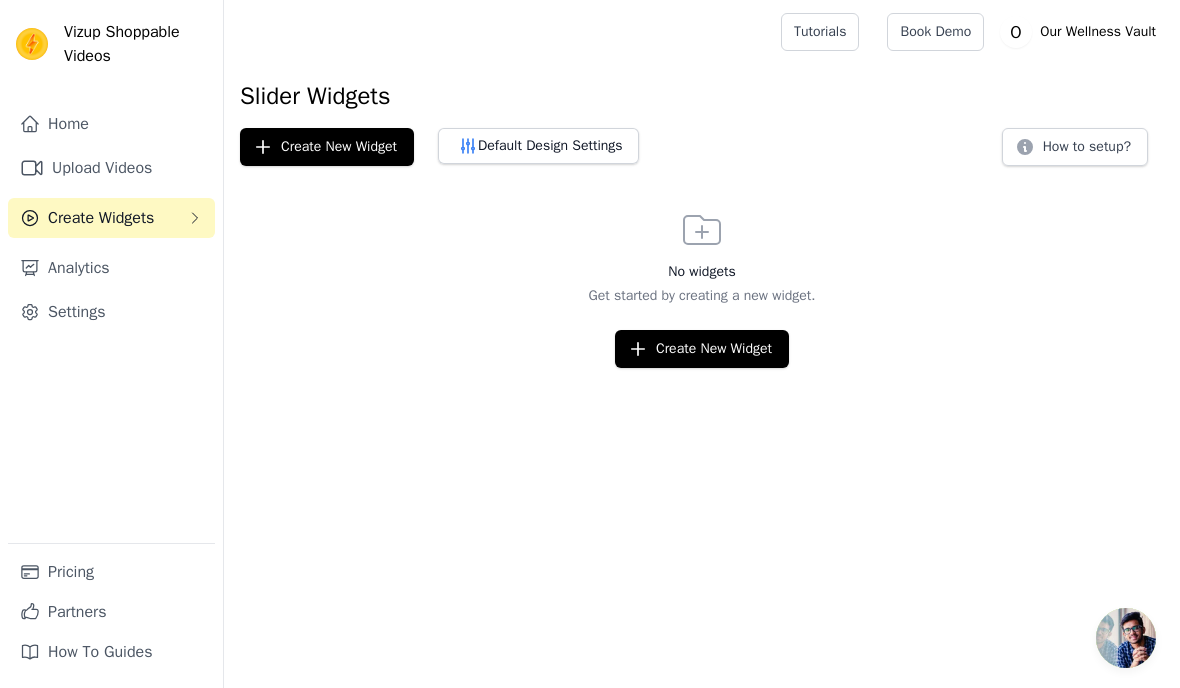click 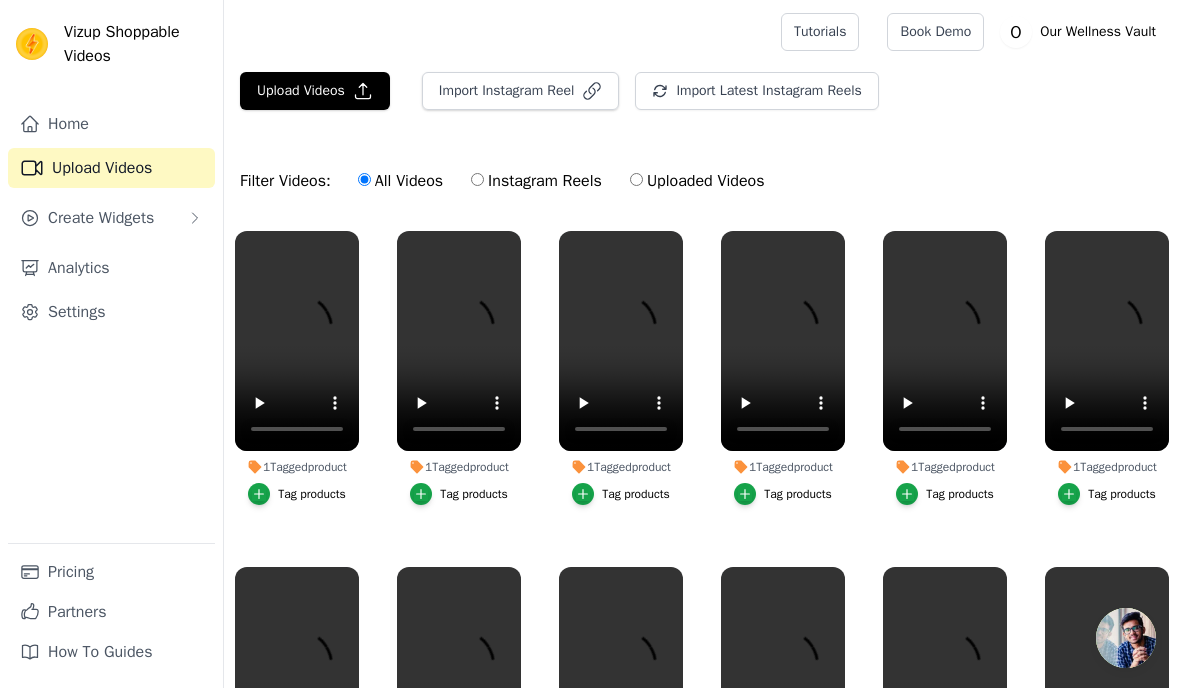 click 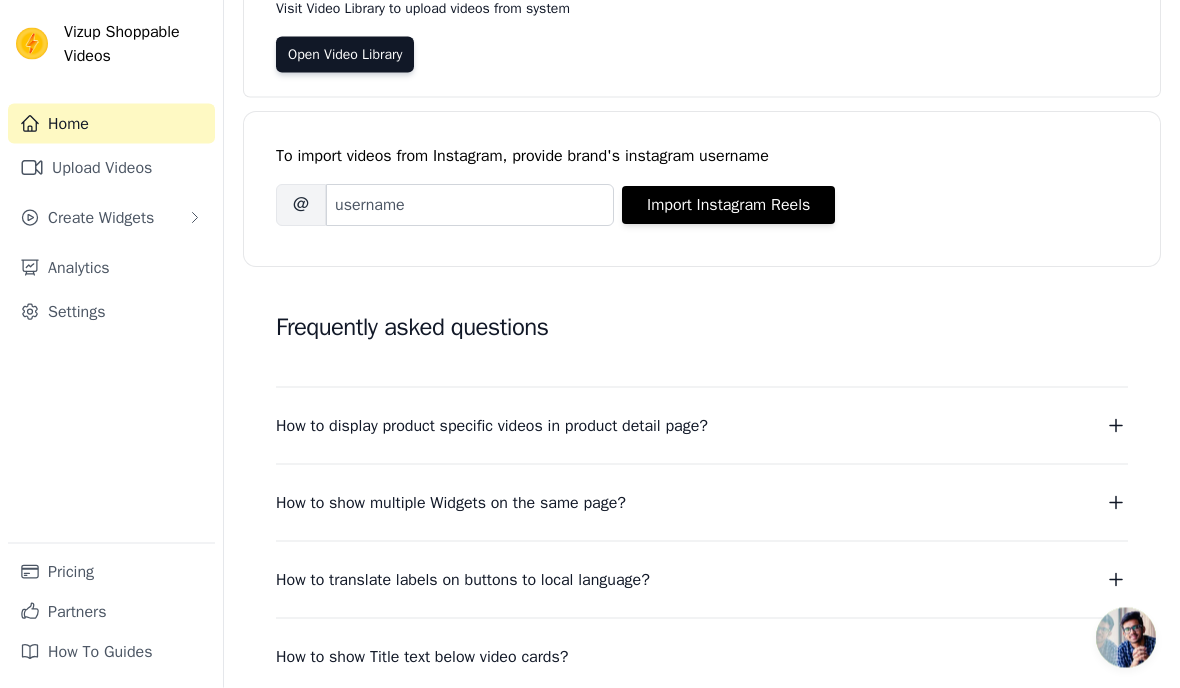 scroll, scrollTop: 264, scrollLeft: 0, axis: vertical 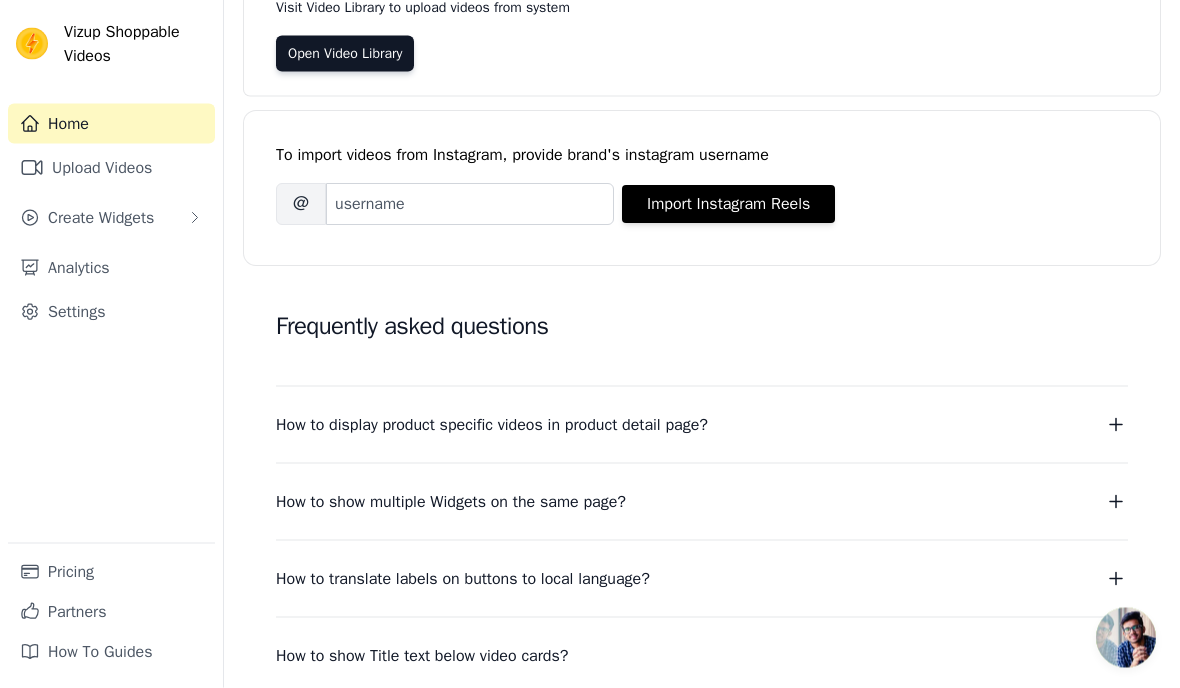 click on "Analytics" at bounding box center [111, 268] 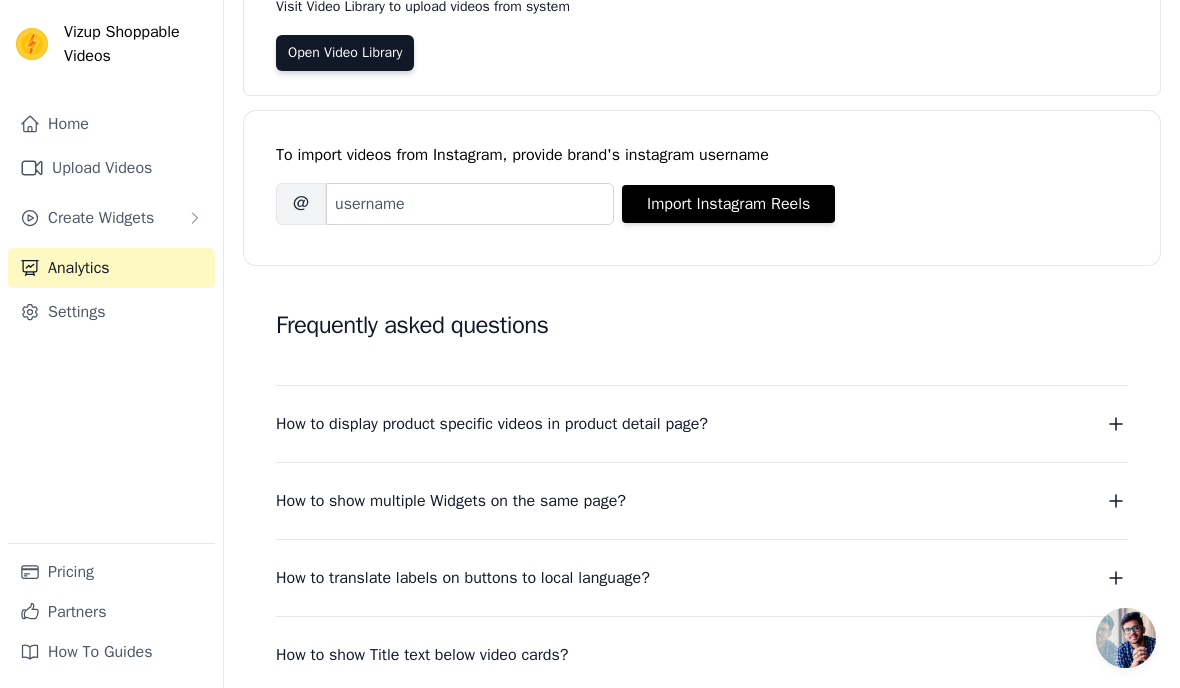 scroll, scrollTop: 0, scrollLeft: 0, axis: both 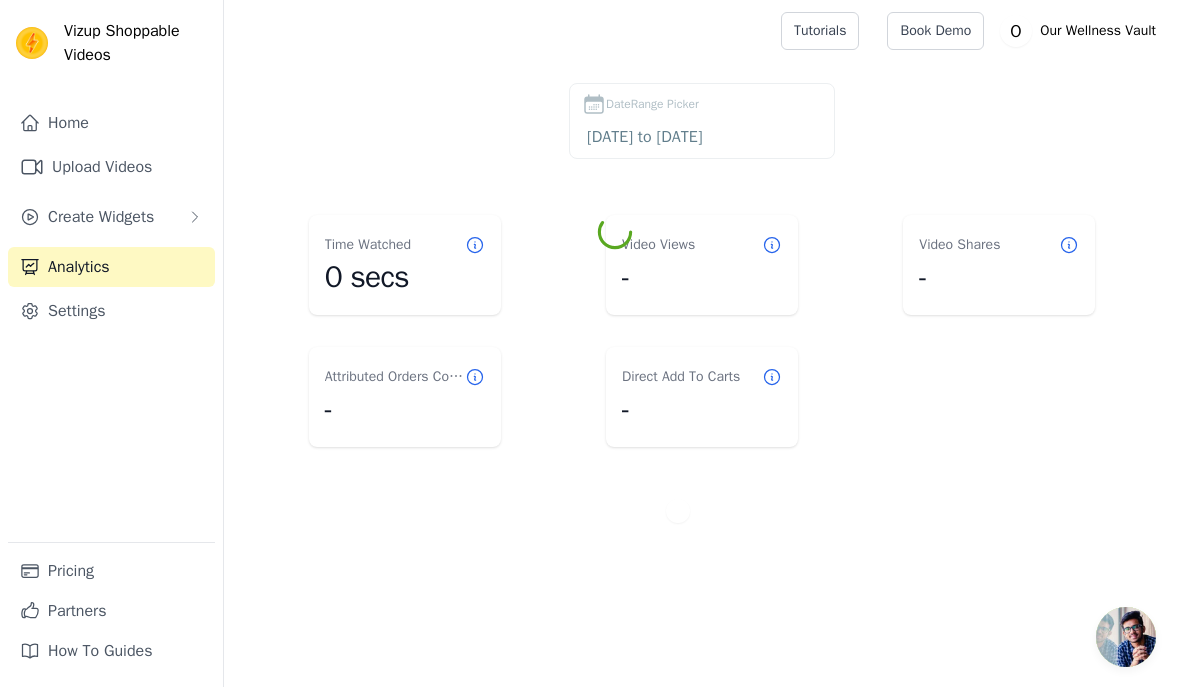 click 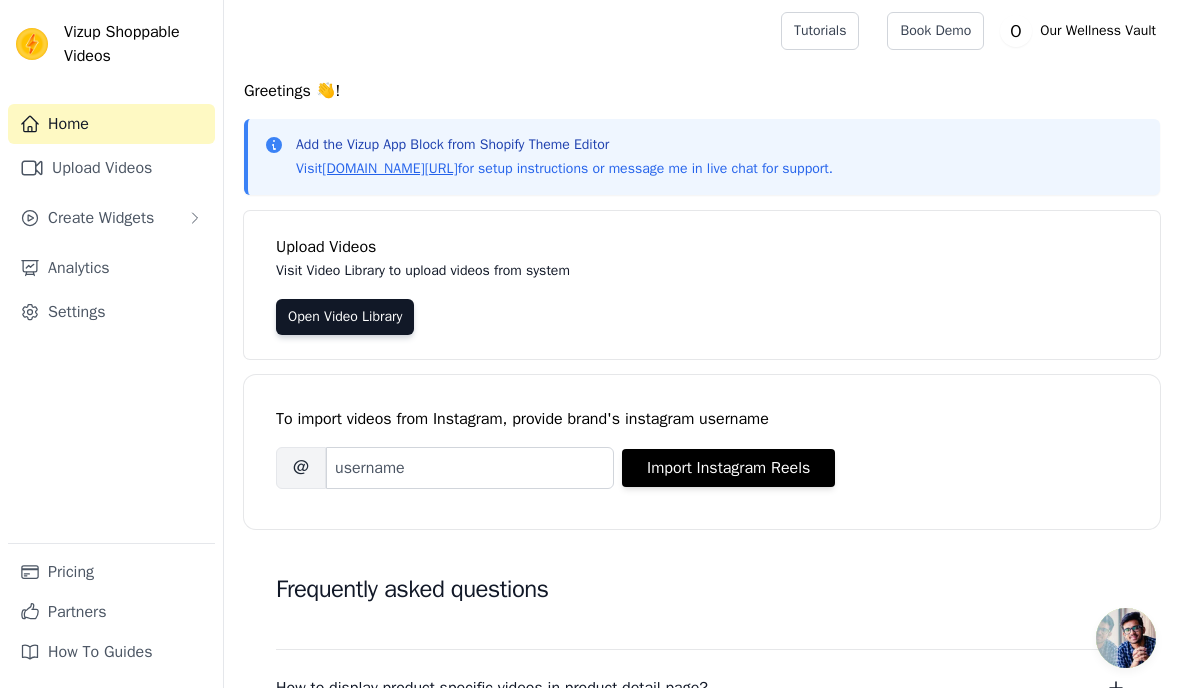 click on "Create Widgets" at bounding box center (111, 218) 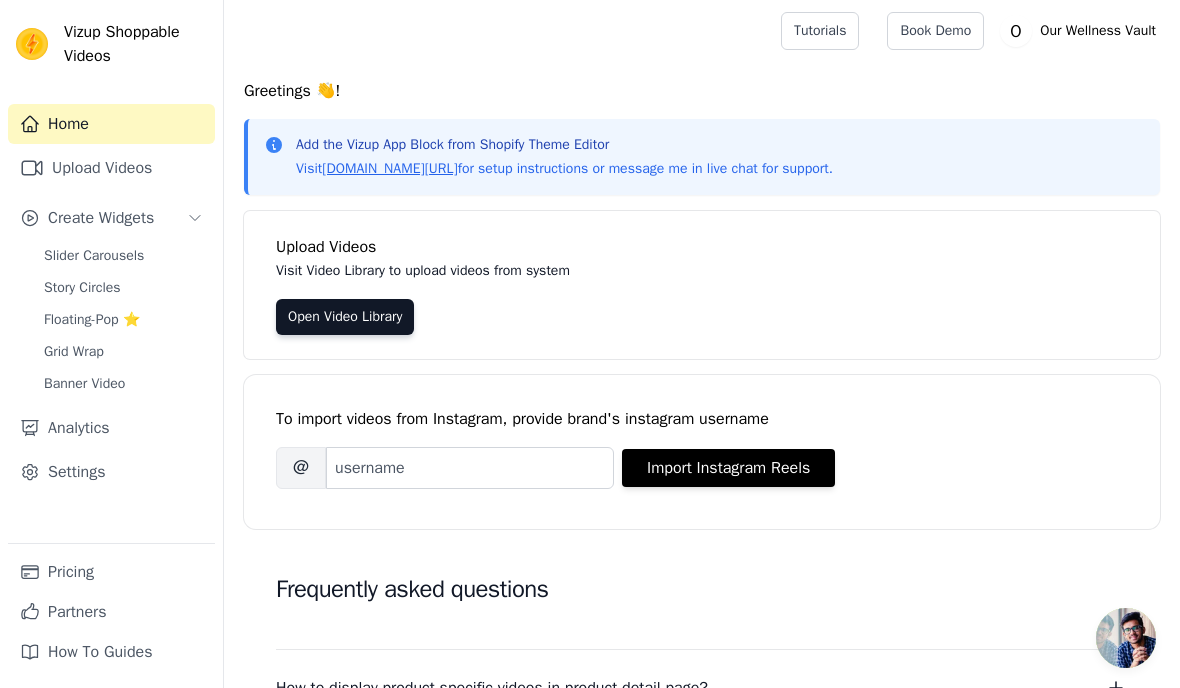 click on "Slider Carousels" at bounding box center (123, 256) 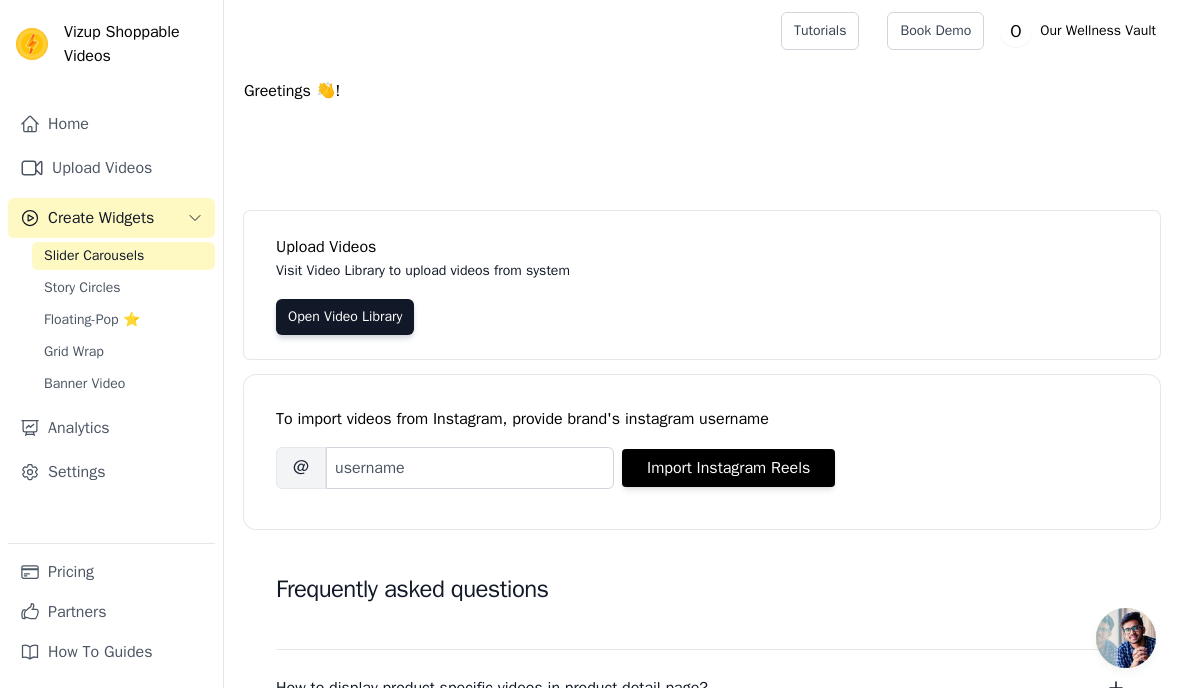 scroll, scrollTop: 0, scrollLeft: 0, axis: both 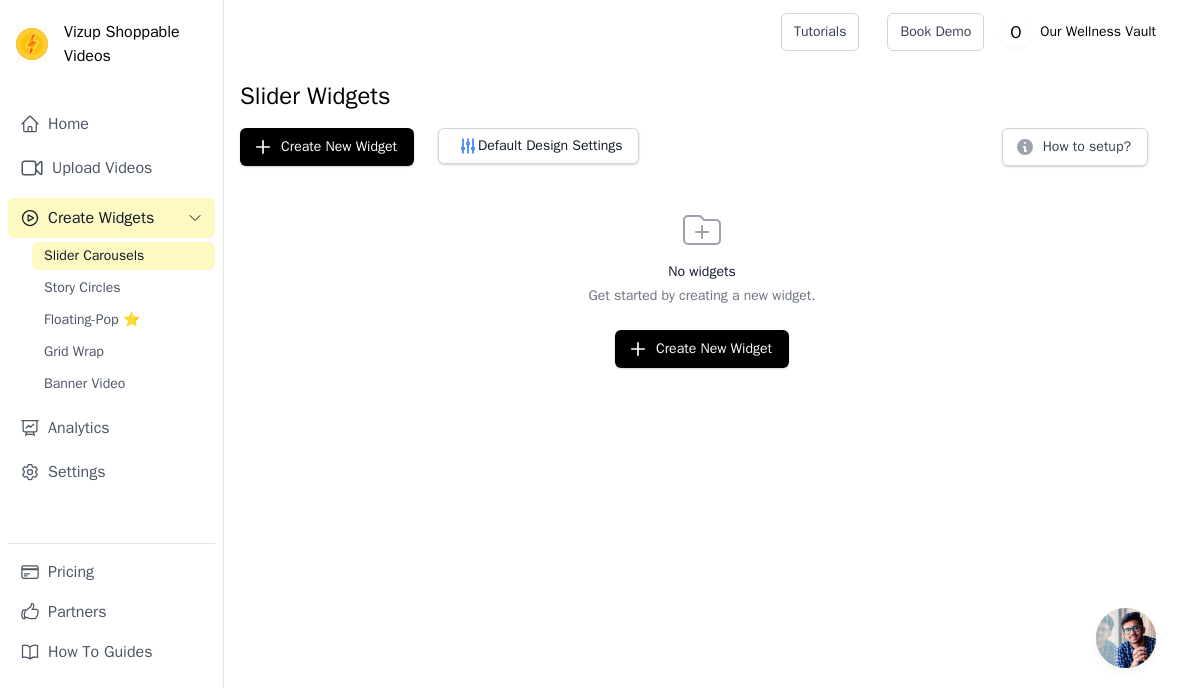 click on "Create New Widget" at bounding box center (327, 147) 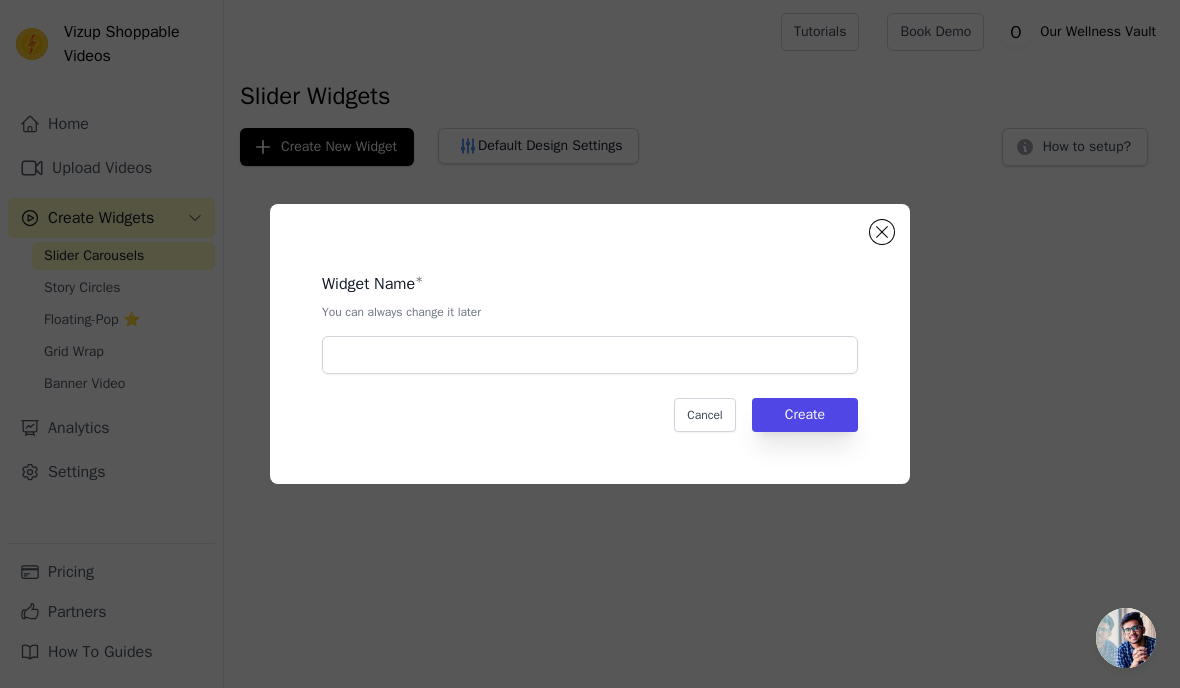click on "Widget Name   *   You can always change it later" at bounding box center (590, 315) 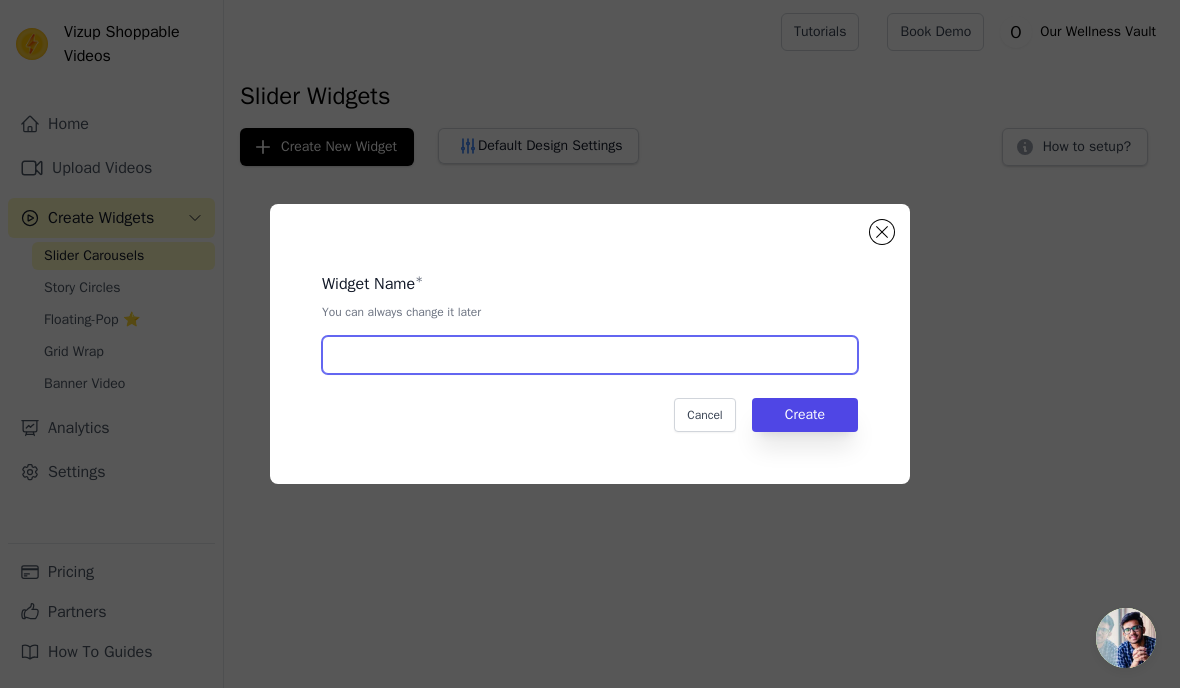 click at bounding box center [590, 355] 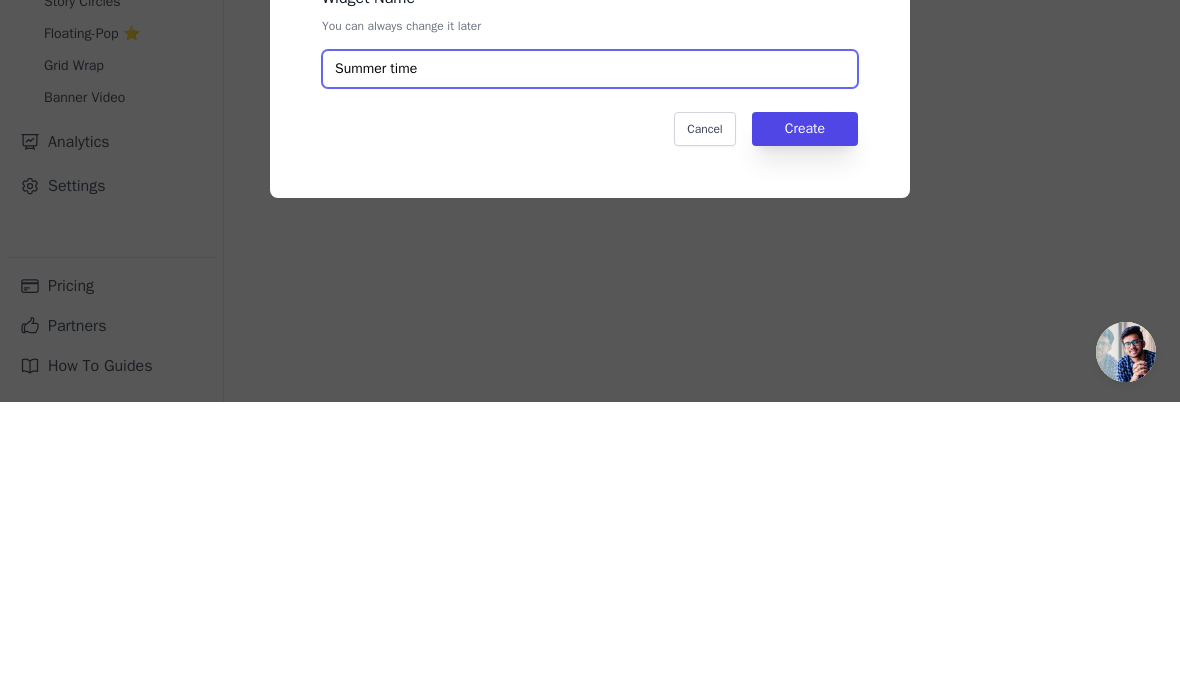 type on "Summer time" 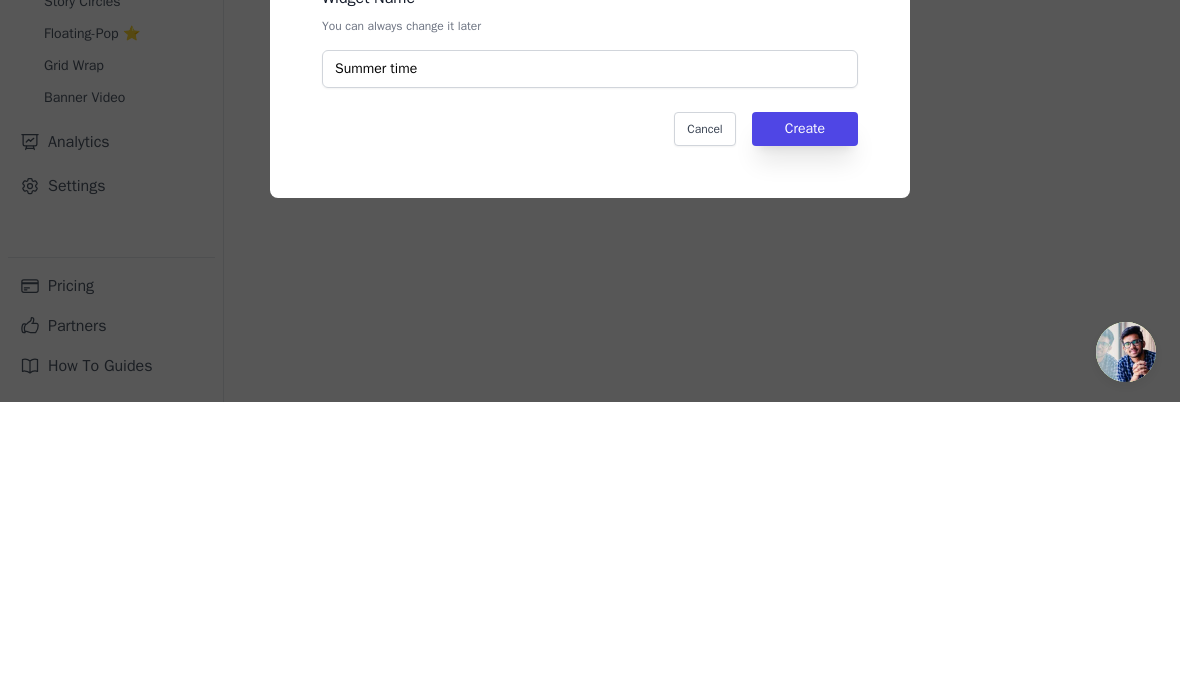 click on "Create" at bounding box center (805, 415) 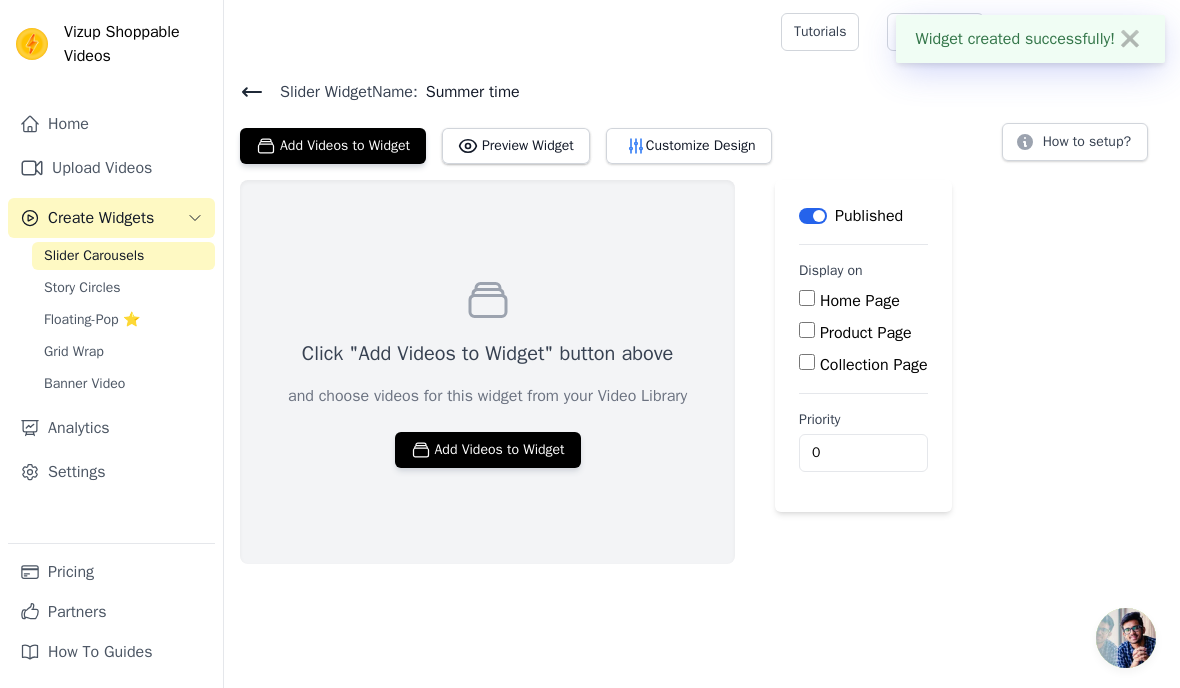 click on "Add Videos to Widget" at bounding box center [488, 450] 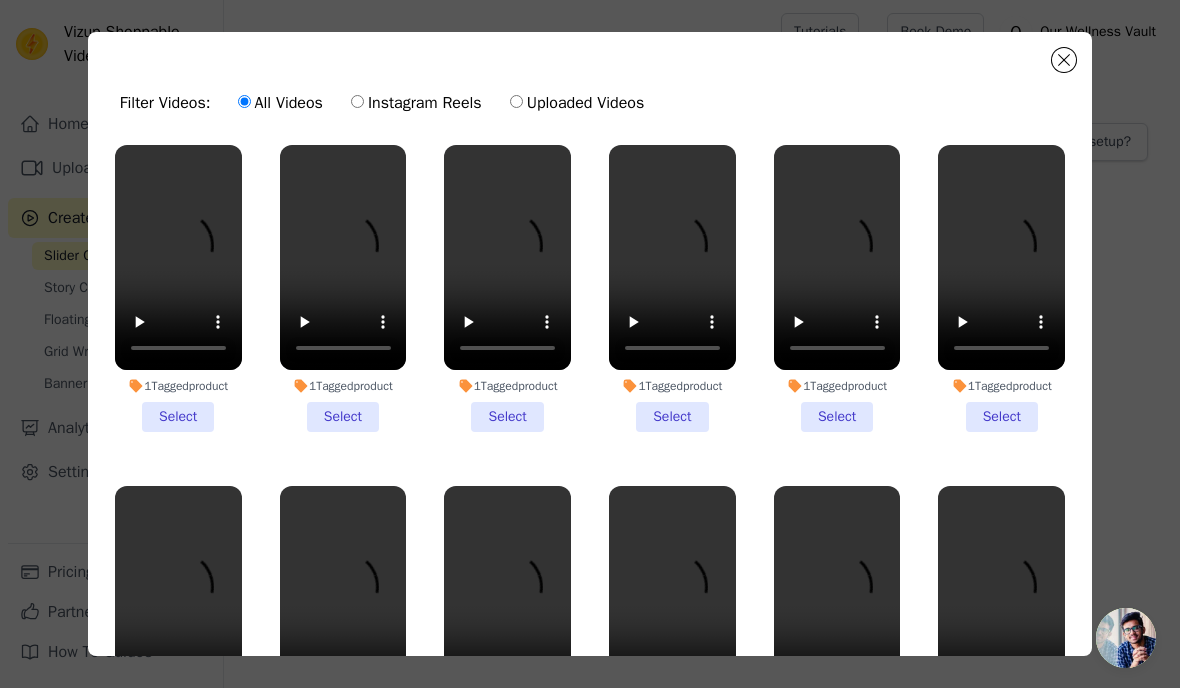 scroll, scrollTop: 7, scrollLeft: 0, axis: vertical 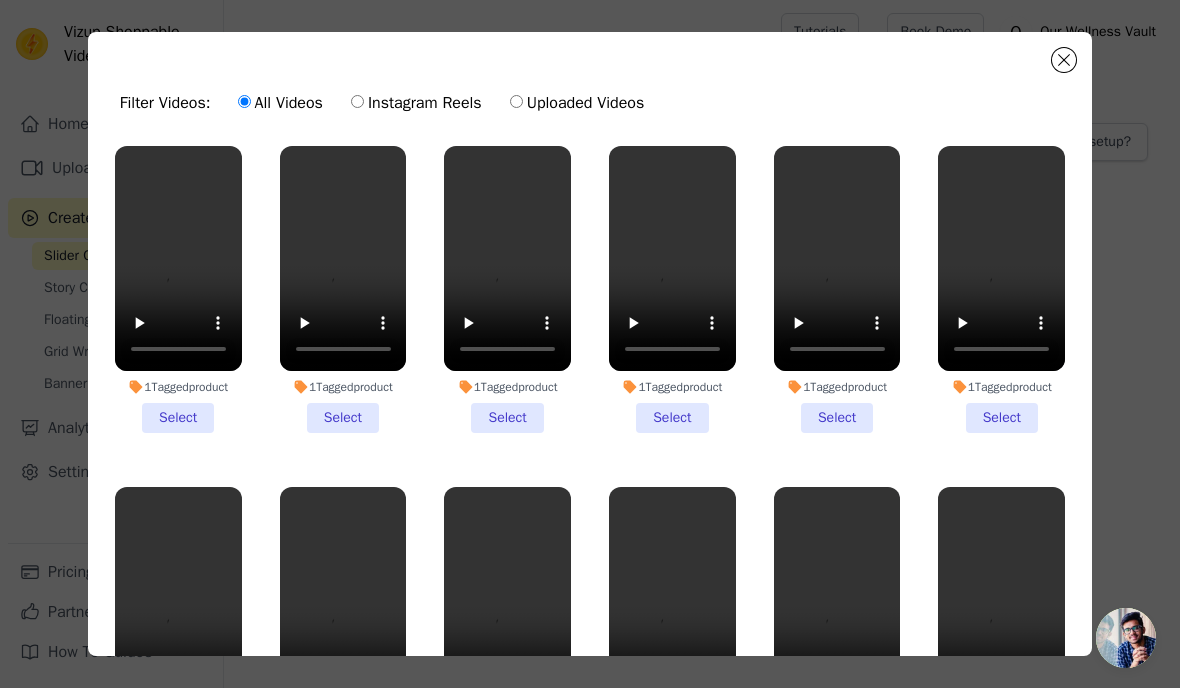 click on "All Videos" at bounding box center [280, 103] 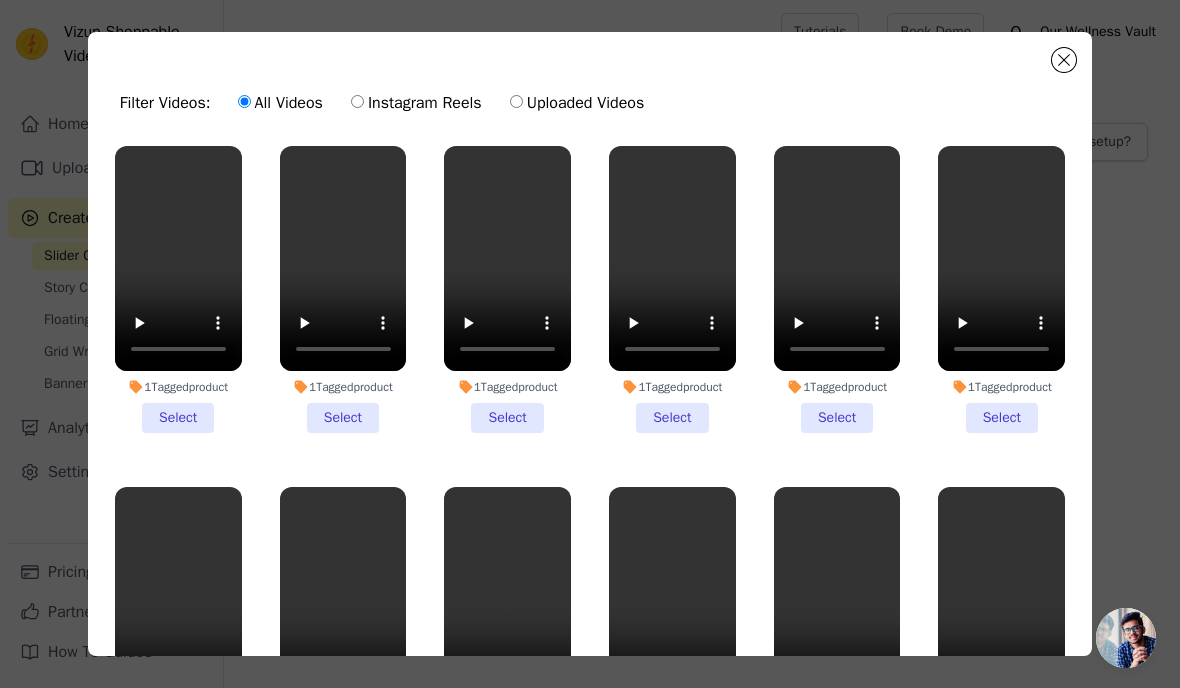 click on "All Videos" at bounding box center [244, 101] 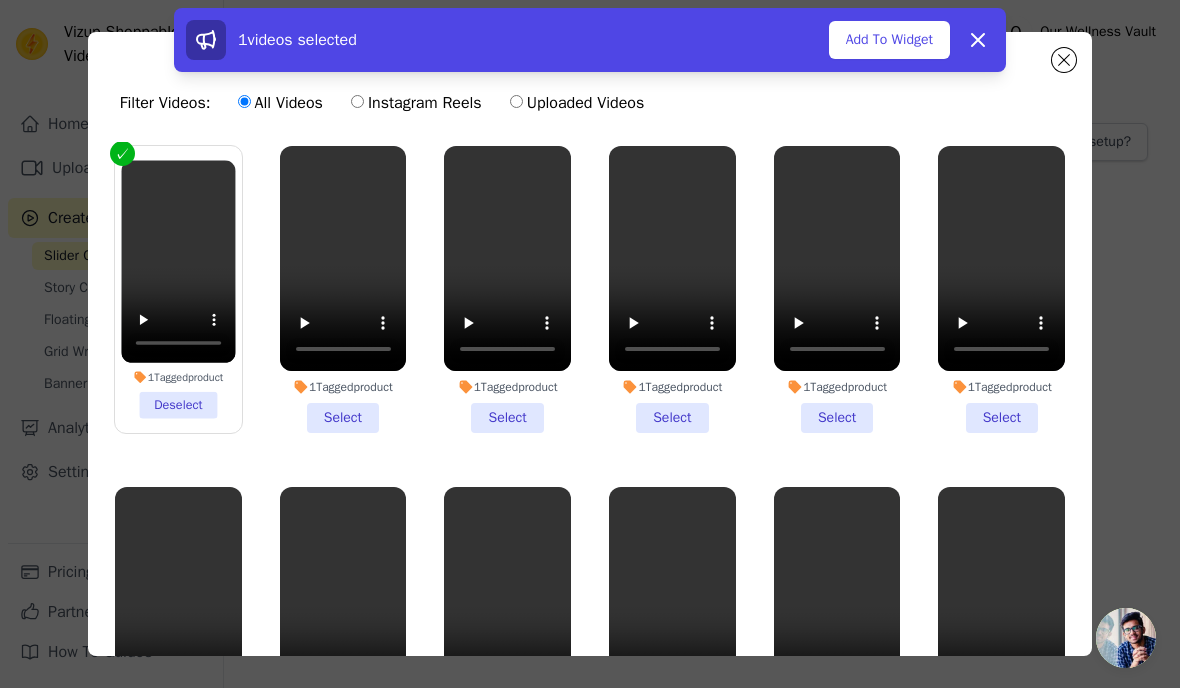 click on "1  Tagged  product     Select" at bounding box center (343, 289) 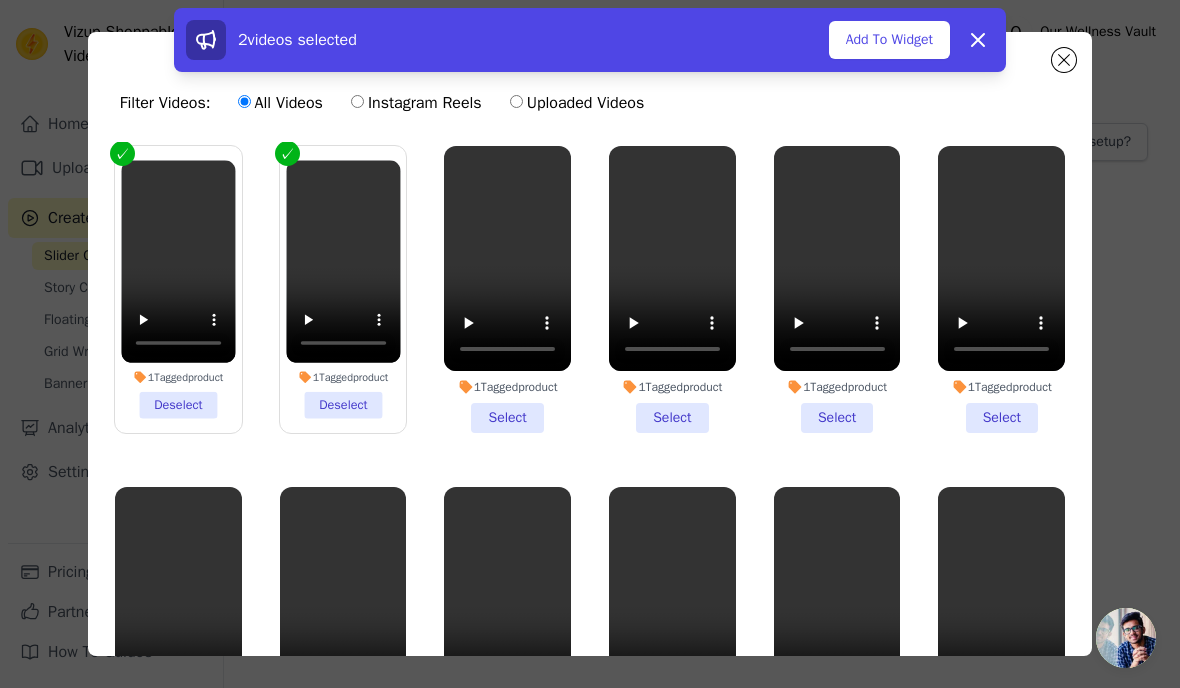 click on "1  Tagged  product     Select" at bounding box center (507, 289) 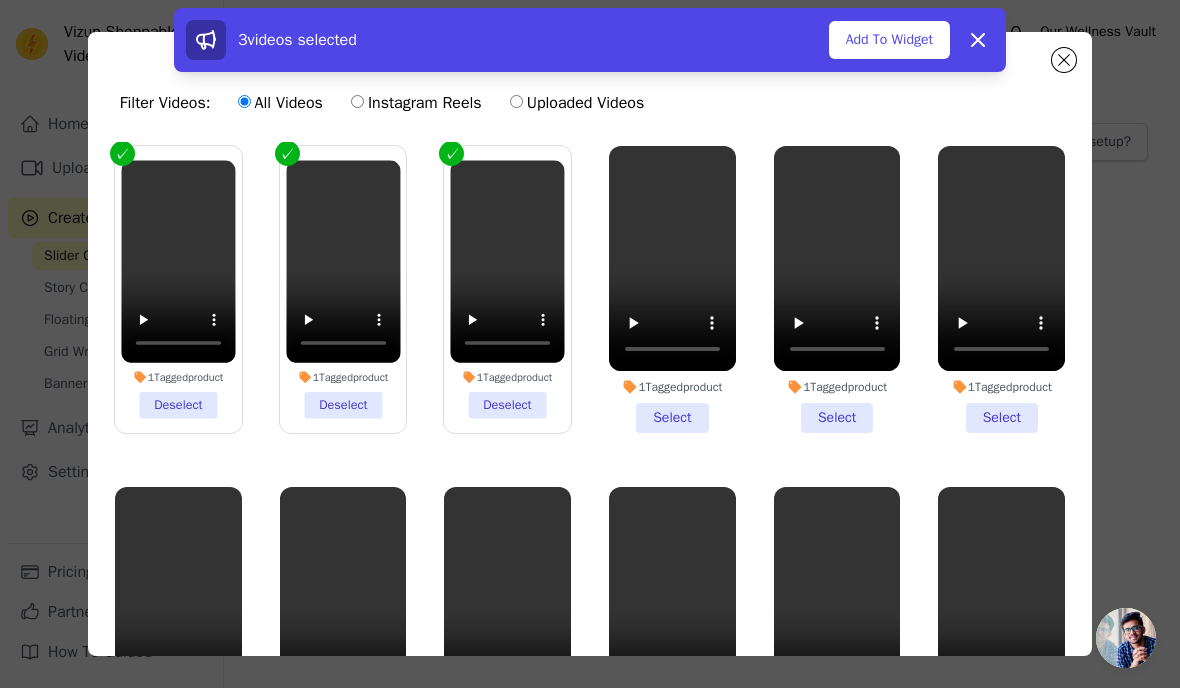 click on "1  Tagged  product     Select" at bounding box center [672, 289] 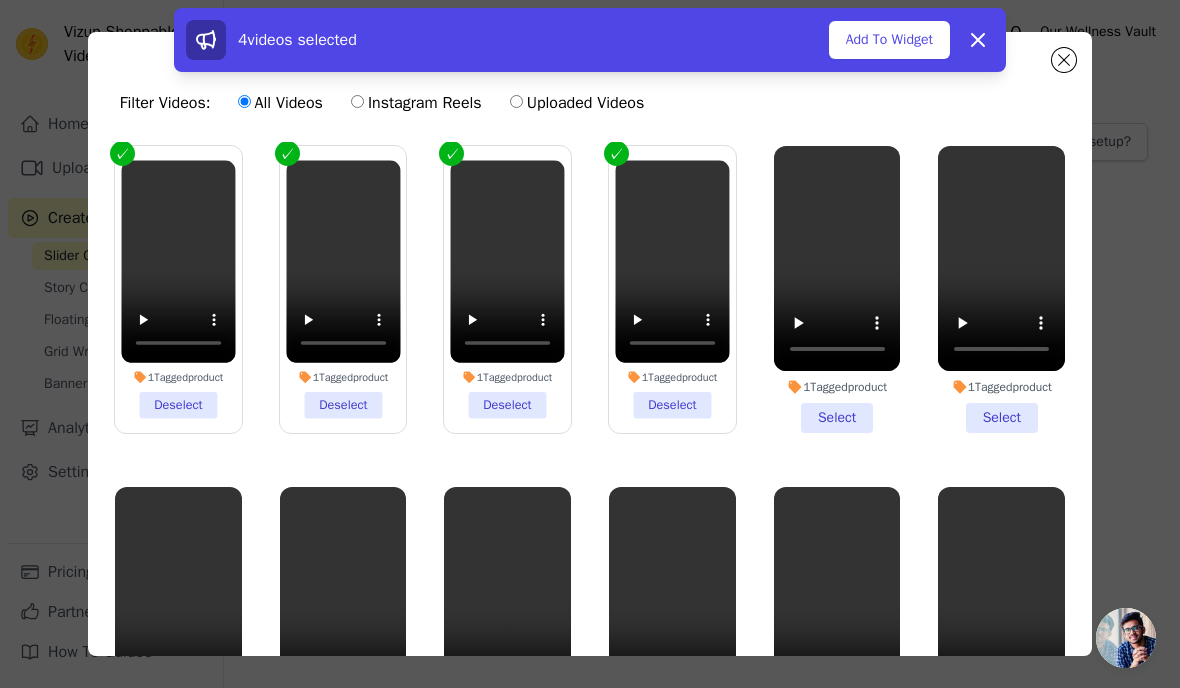 click on "1  Tagged  product     Select" at bounding box center [837, 289] 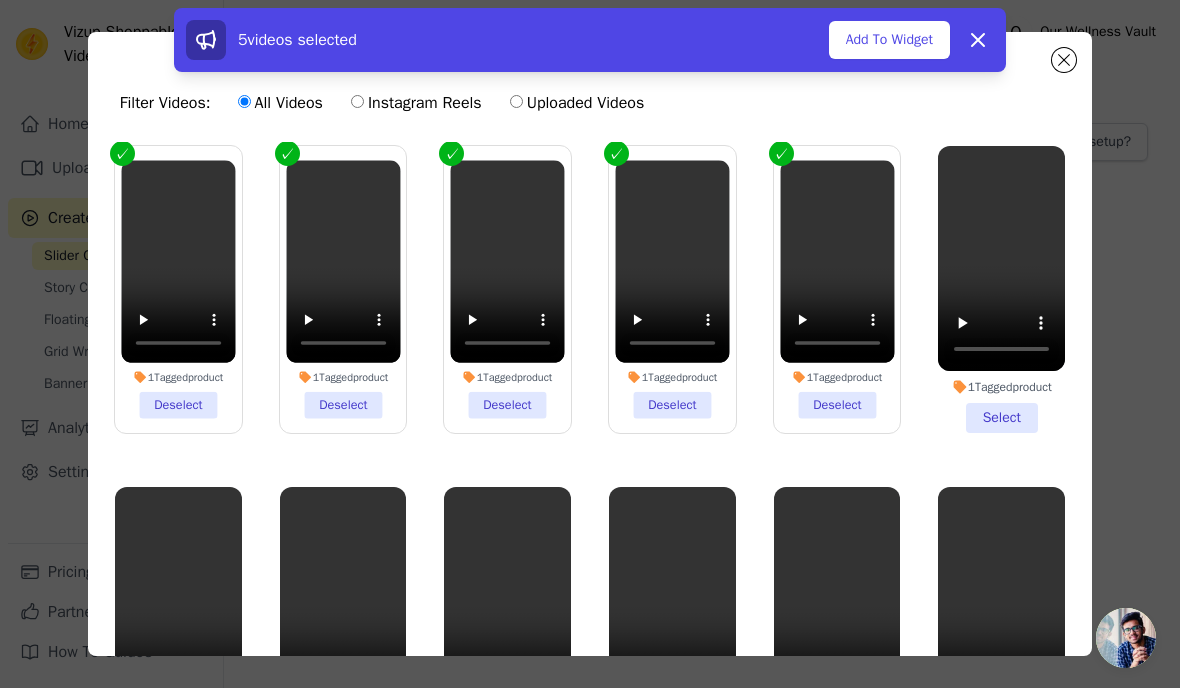 click on "1  Tagged  product     Select" at bounding box center (1001, 289) 